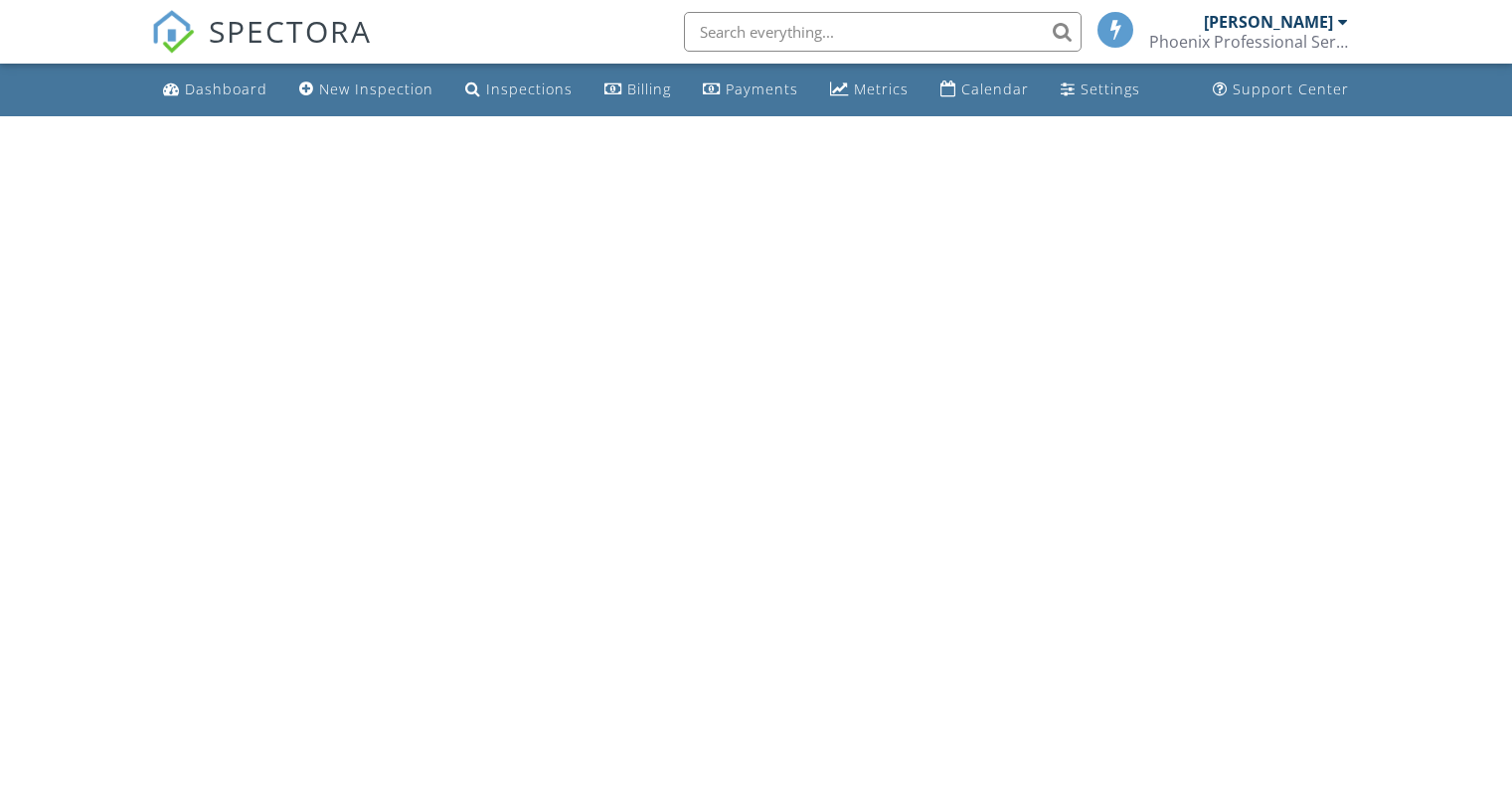 scroll, scrollTop: 0, scrollLeft: 0, axis: both 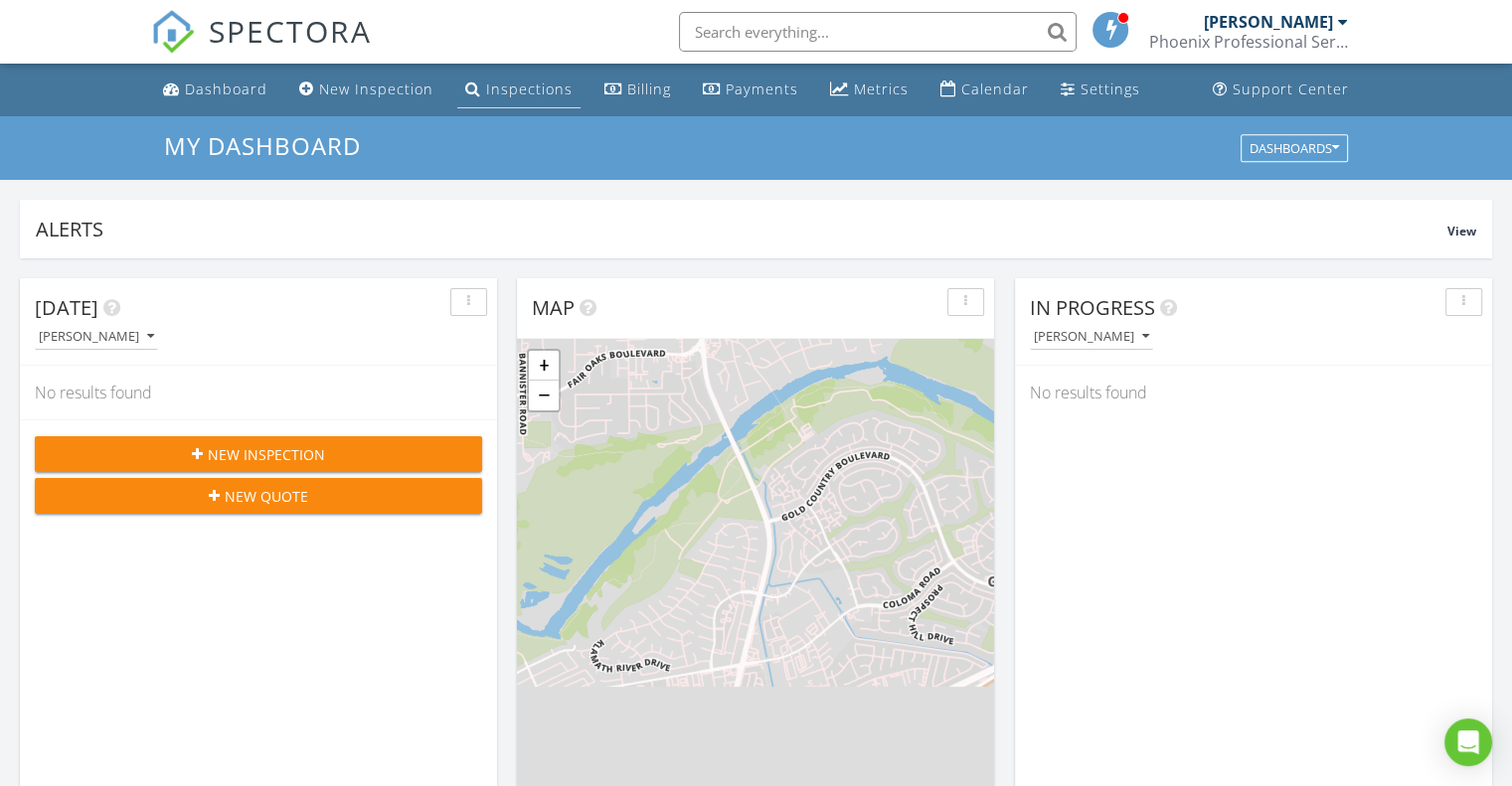 click on "Inspections" at bounding box center [529, 88] 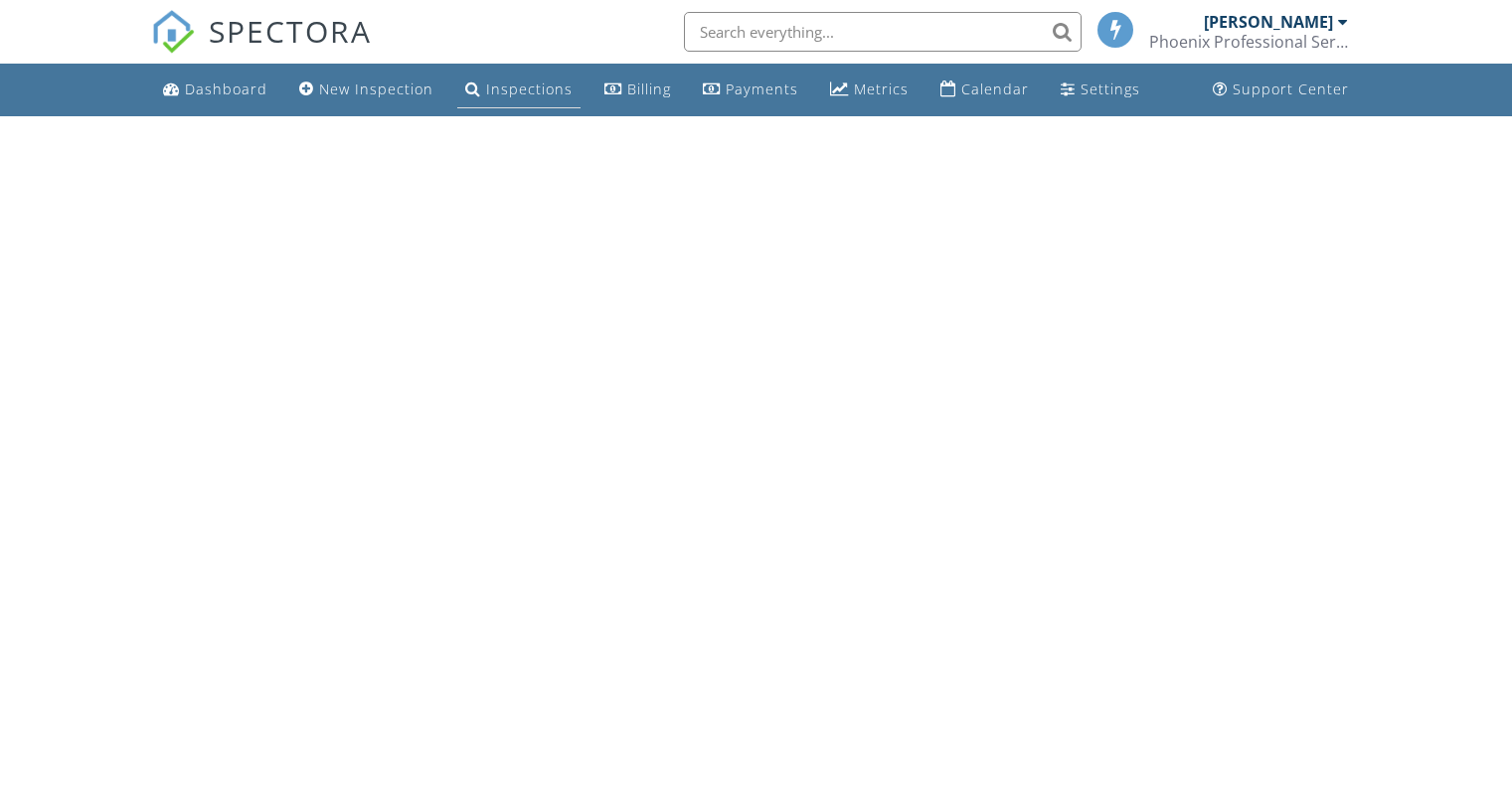 scroll, scrollTop: 0, scrollLeft: 0, axis: both 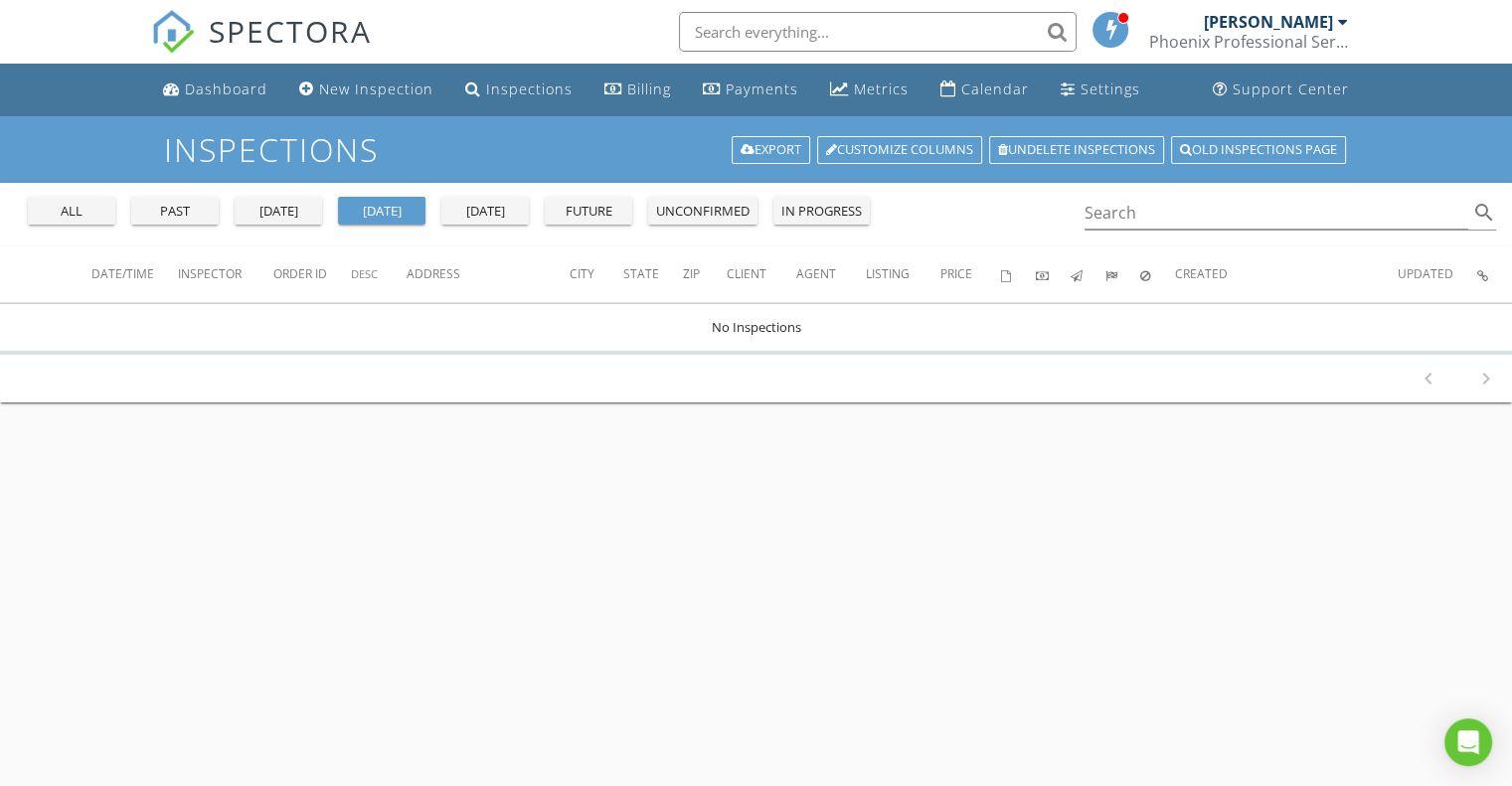 click on "all
past
yesterday
today
tomorrow
future
unconfirmed
in progress
Search search" at bounding box center (756, 215) 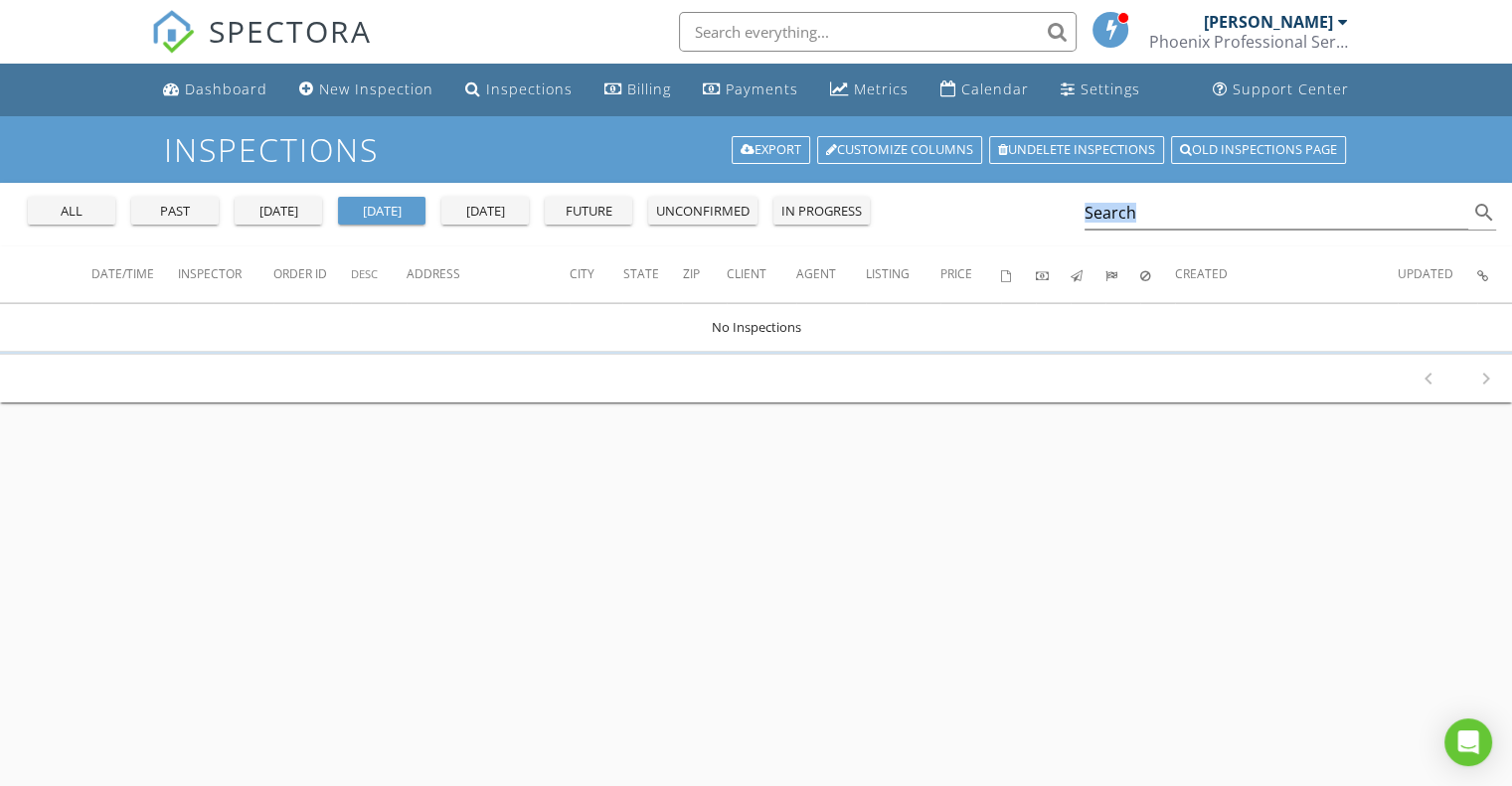 click on "all
past
yesterday
today
tomorrow
future
unconfirmed
in progress" at bounding box center [448, 207] 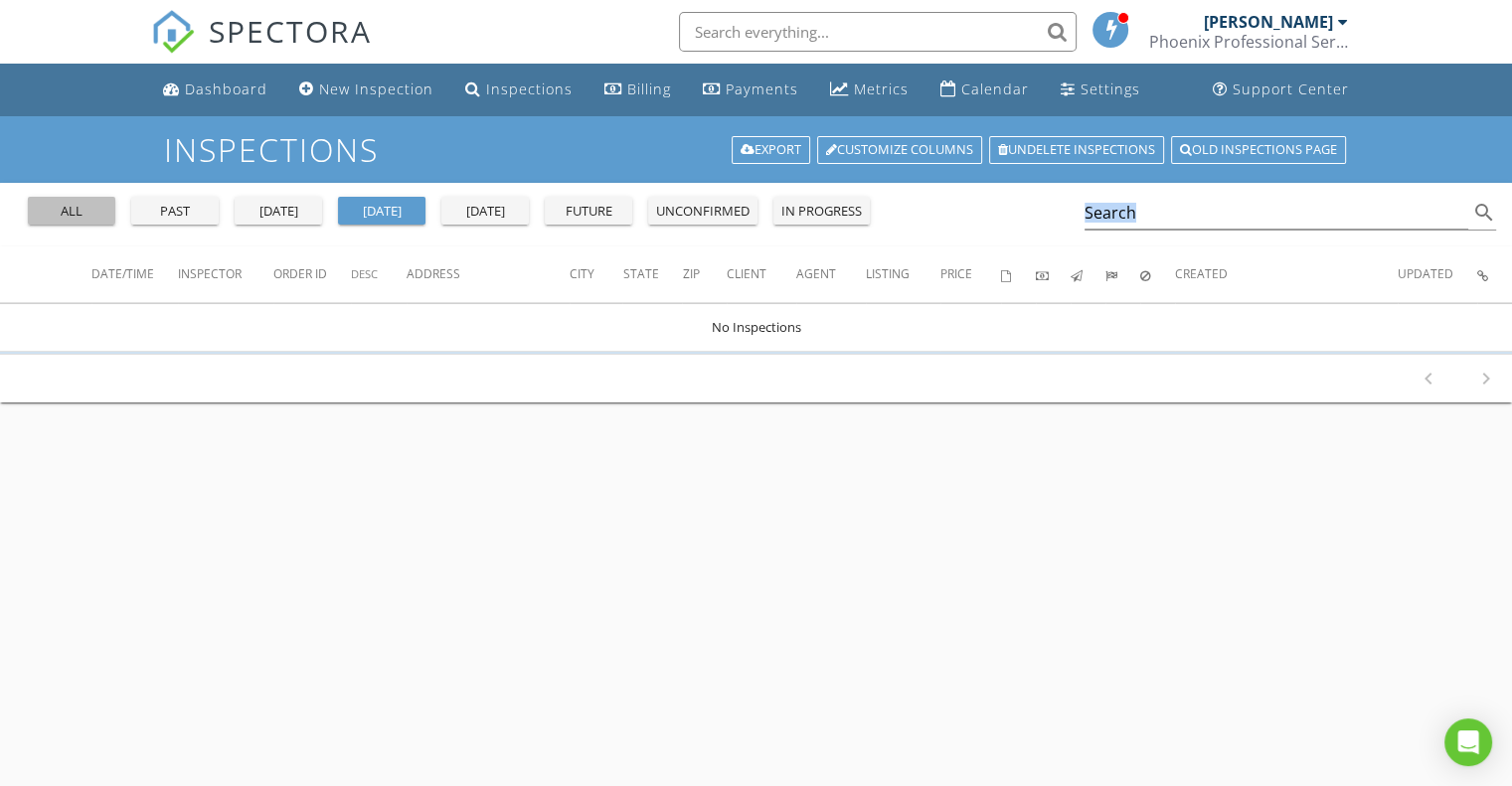 click on "all" at bounding box center [72, 212] 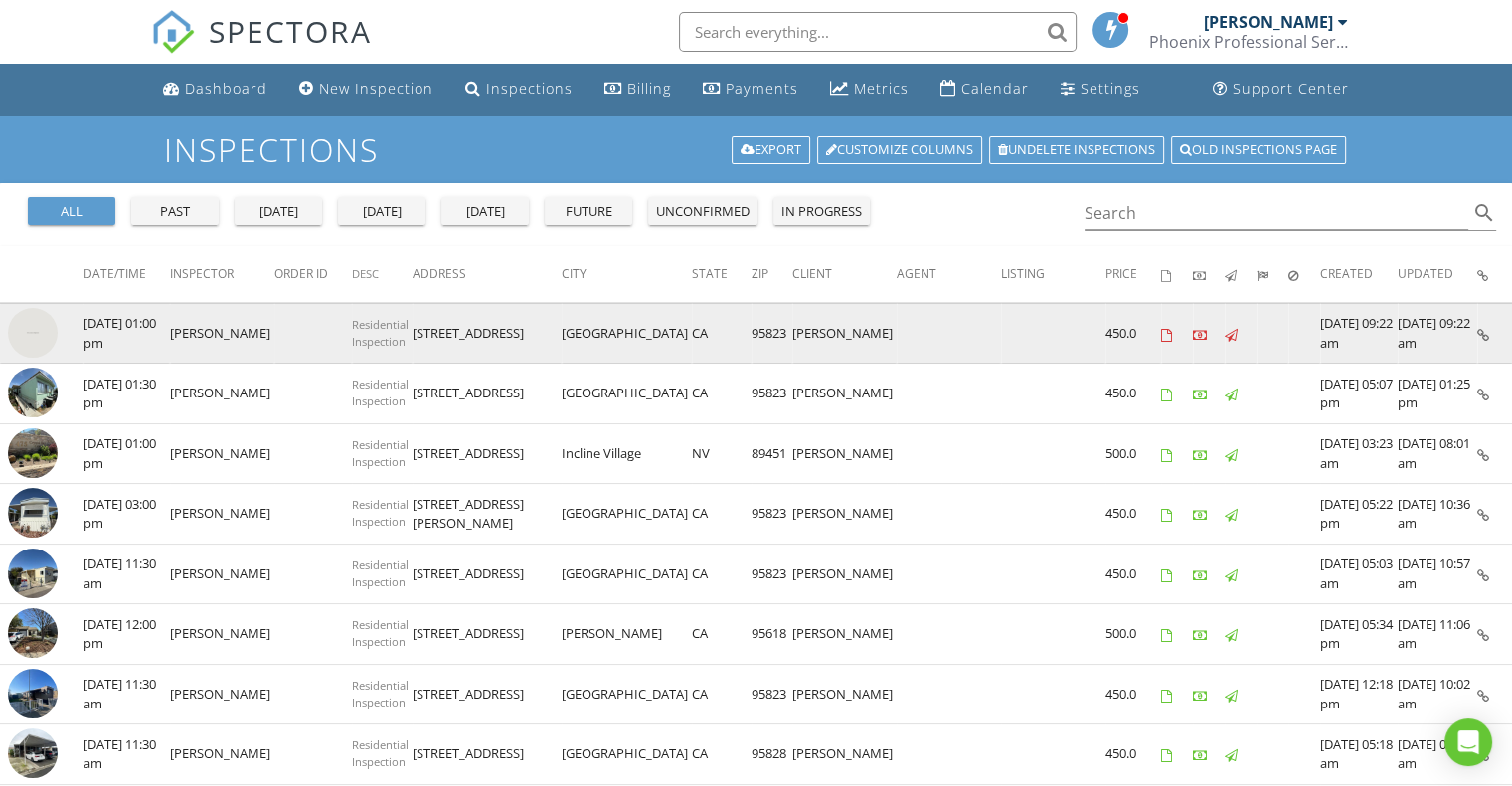 click on "[PERSON_NAME]" at bounding box center (222, 333) 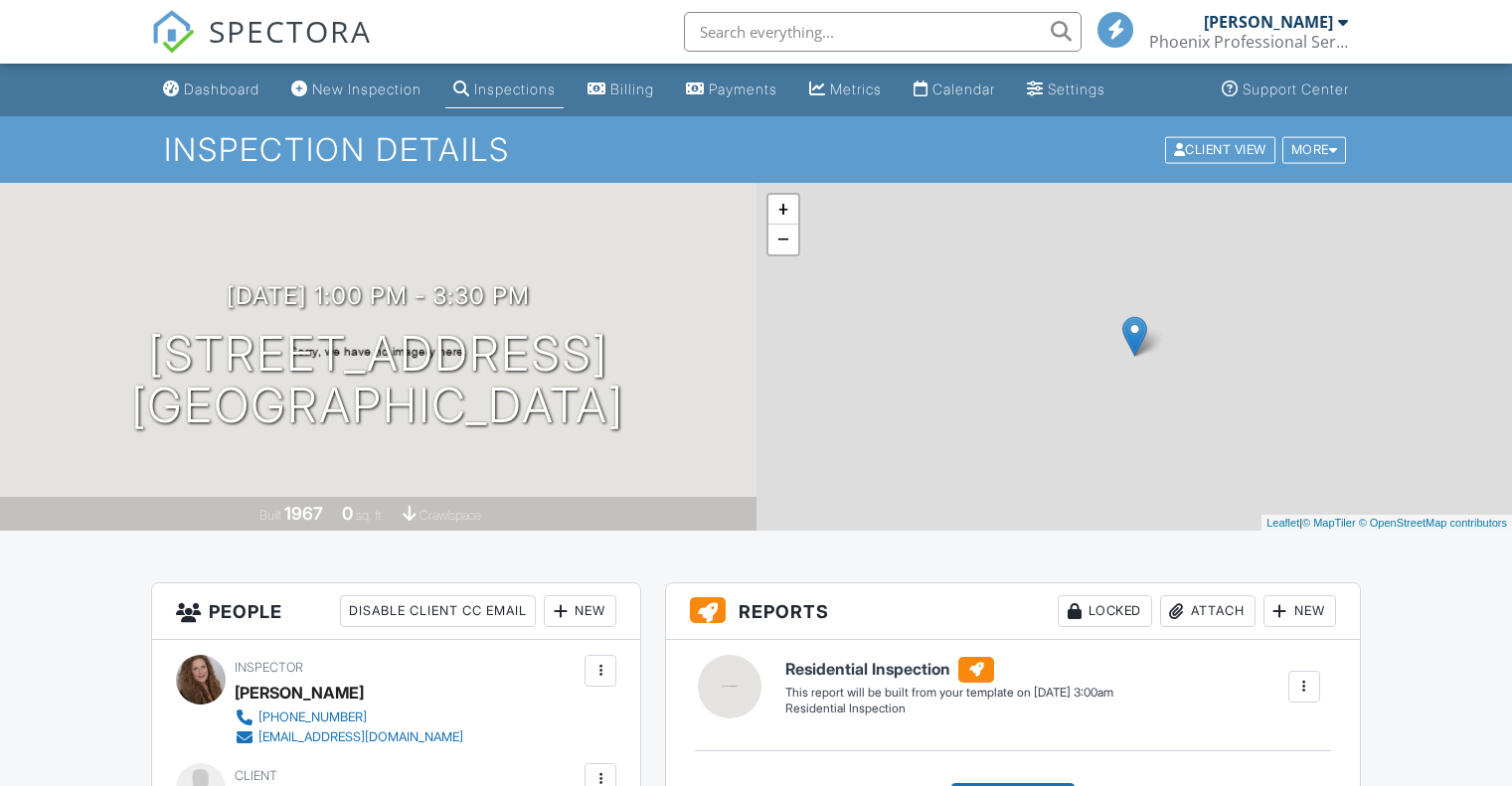 scroll, scrollTop: 0, scrollLeft: 0, axis: both 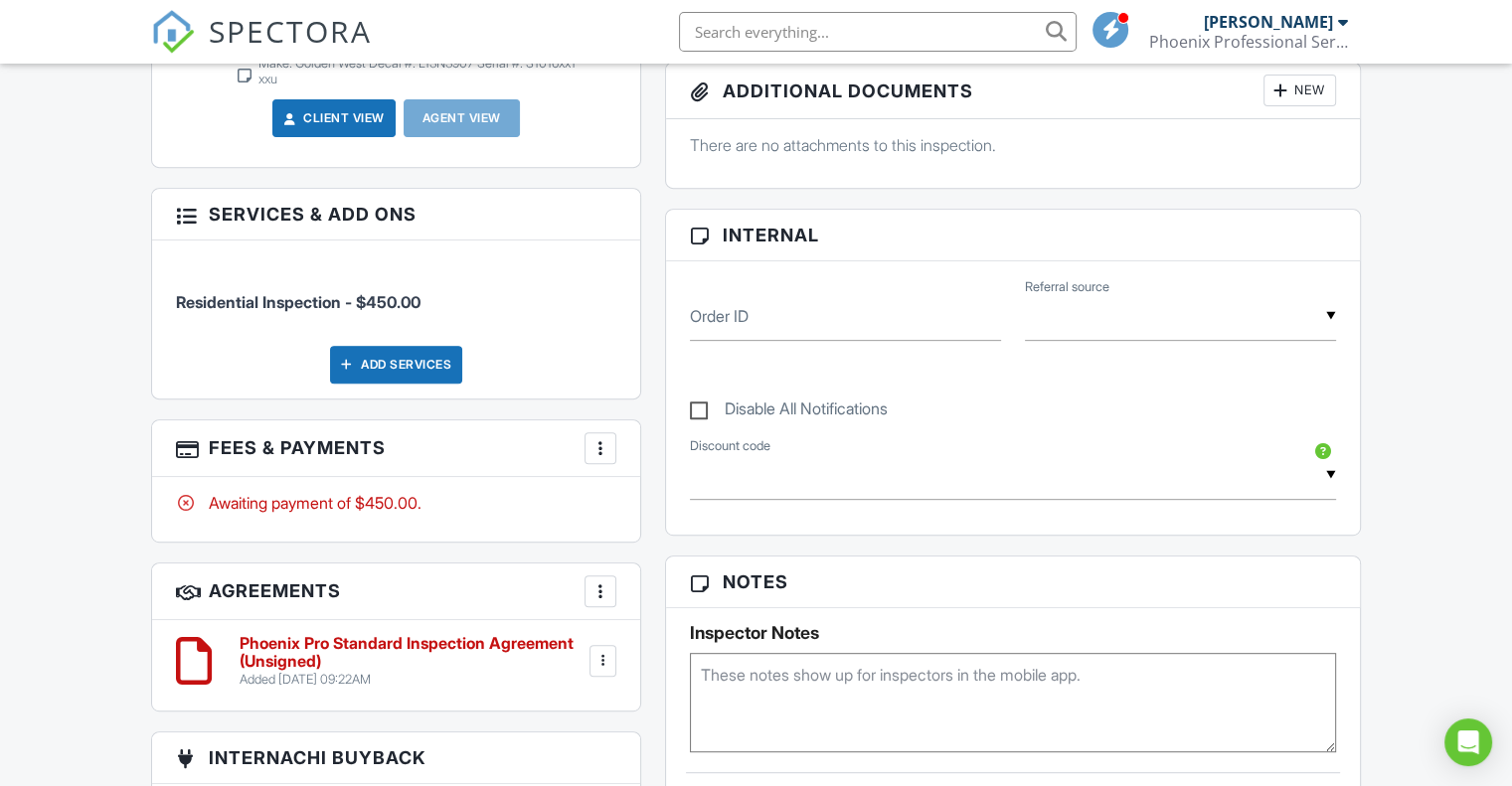 click at bounding box center [600, 448] 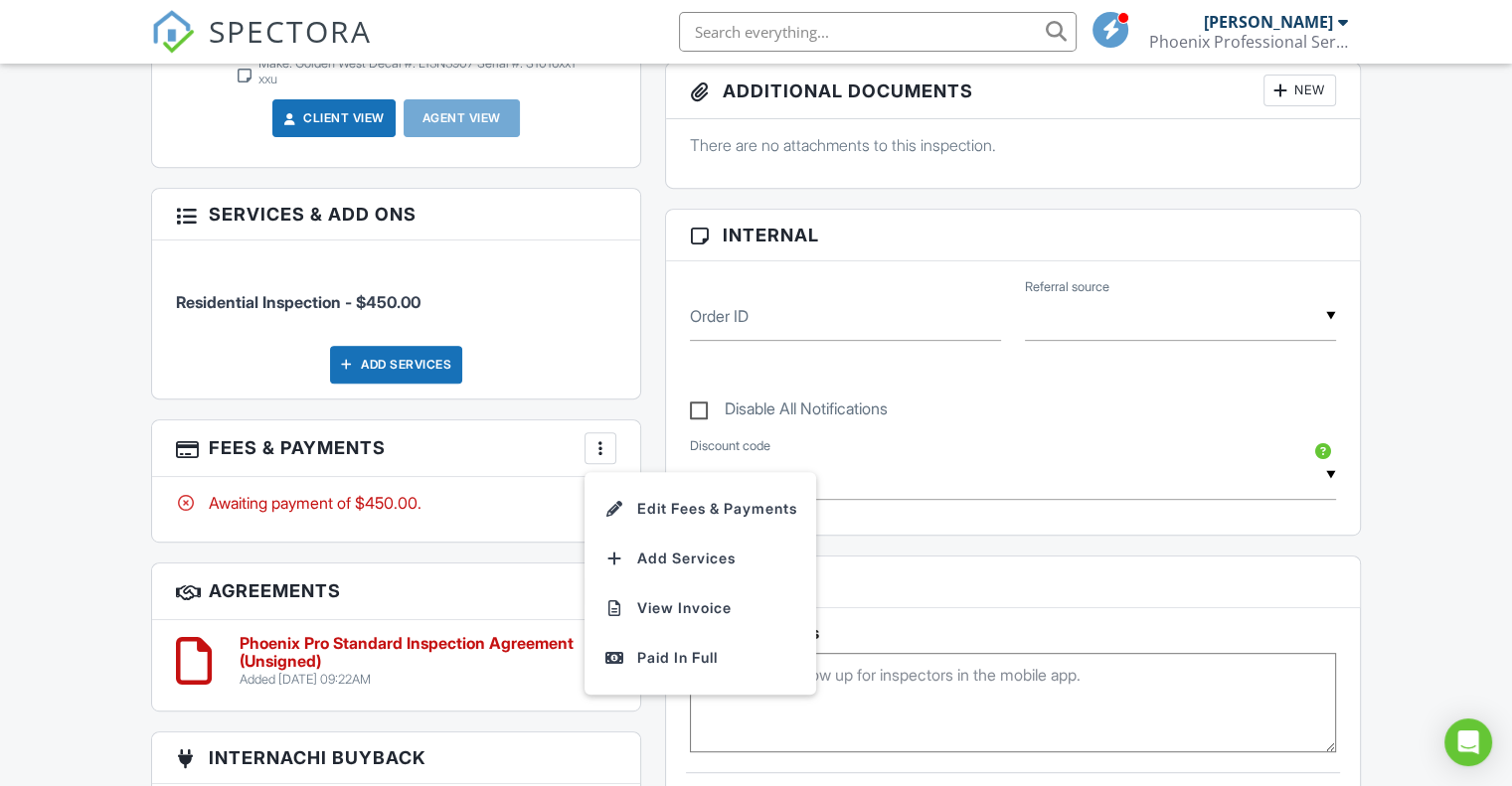 click on "People
Disable Client CC Email
New
Client
Client's Agent
Listing Agent
Add Another Person
Inspector
Kristine Strong
925-681-8274
kstrong@phoenix-professionalservices.com
Make Invisible
Mark As Requested
Remove
Update Client
First name
Ruby
Last name
Castro
Email (required)
lindale@lagunaassetmanagement.com
CC Email
Phone
916-423-1095
Internal notes visible only to the company
Make: Golden West
Decal #: L13N3907
Serial #: S1016xx1xxu
Private notes visible only to company admins
Updating the client email address will resend the confirmation email and update all queued automated emails.
Cancel
Save
Confirm client deletion
Cancel
Remove Client
Client" at bounding box center (396, 442) 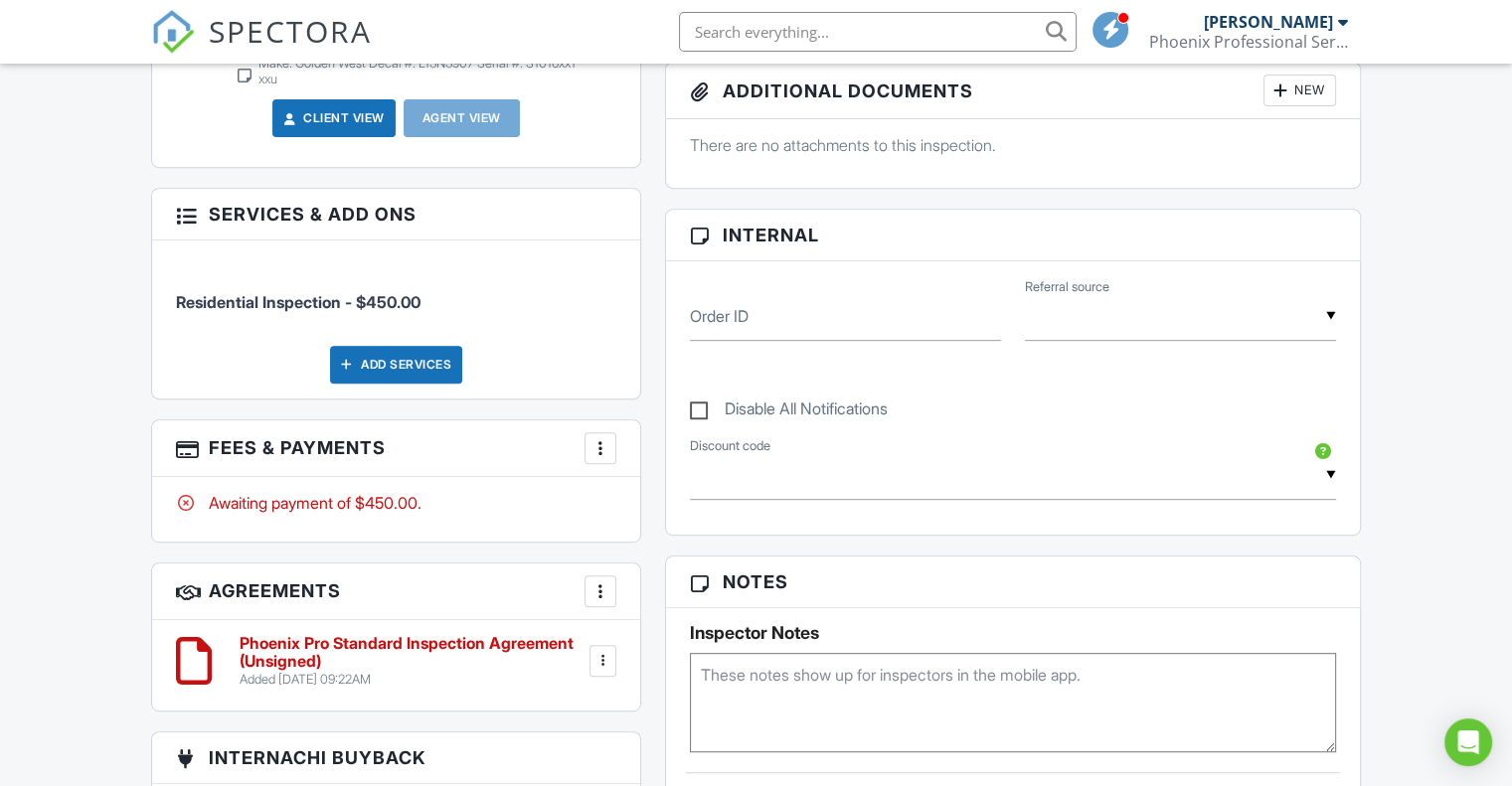 click on "Awaiting payment of $450.00." at bounding box center (396, 503) 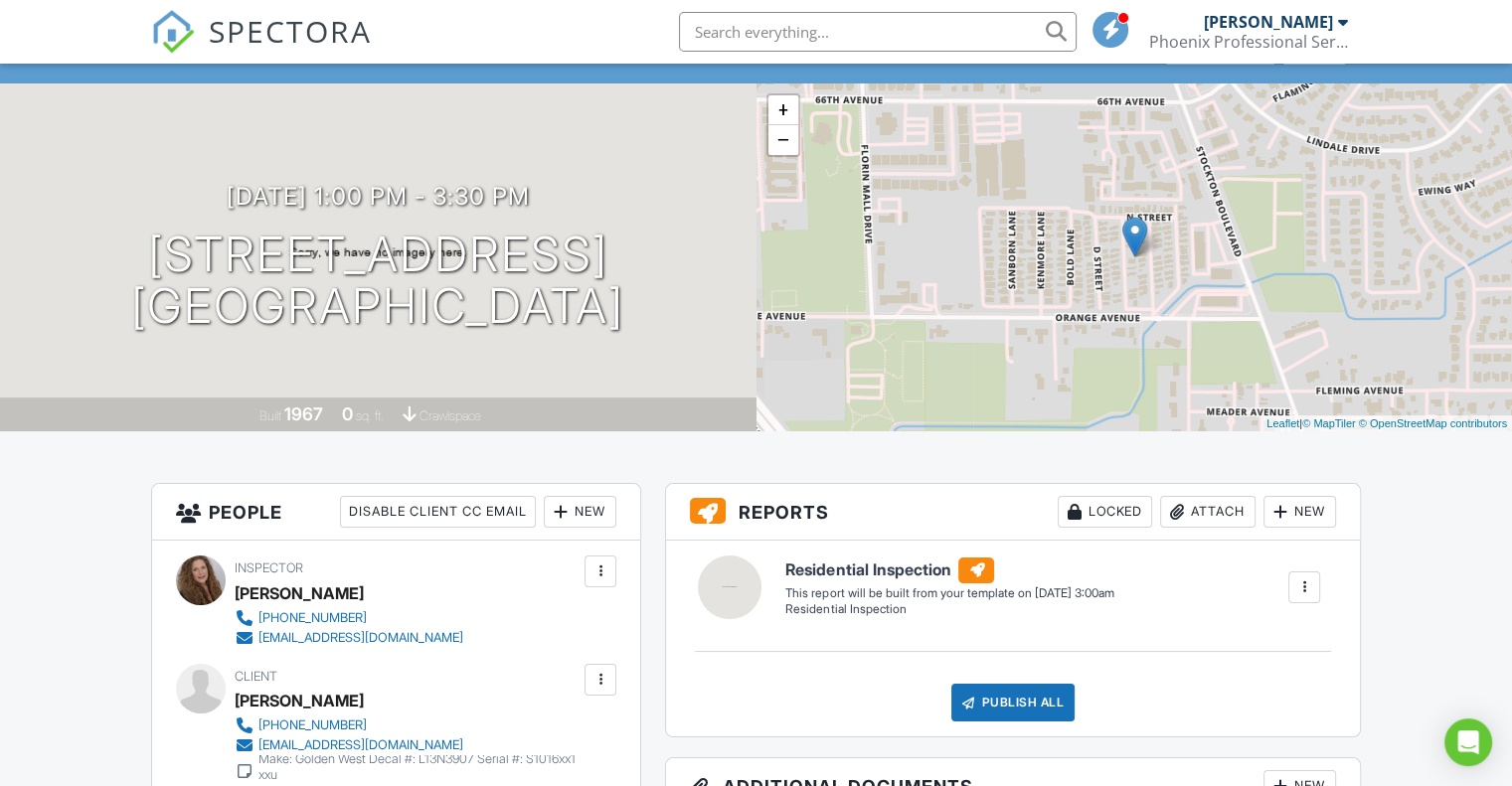 scroll, scrollTop: 99, scrollLeft: 0, axis: vertical 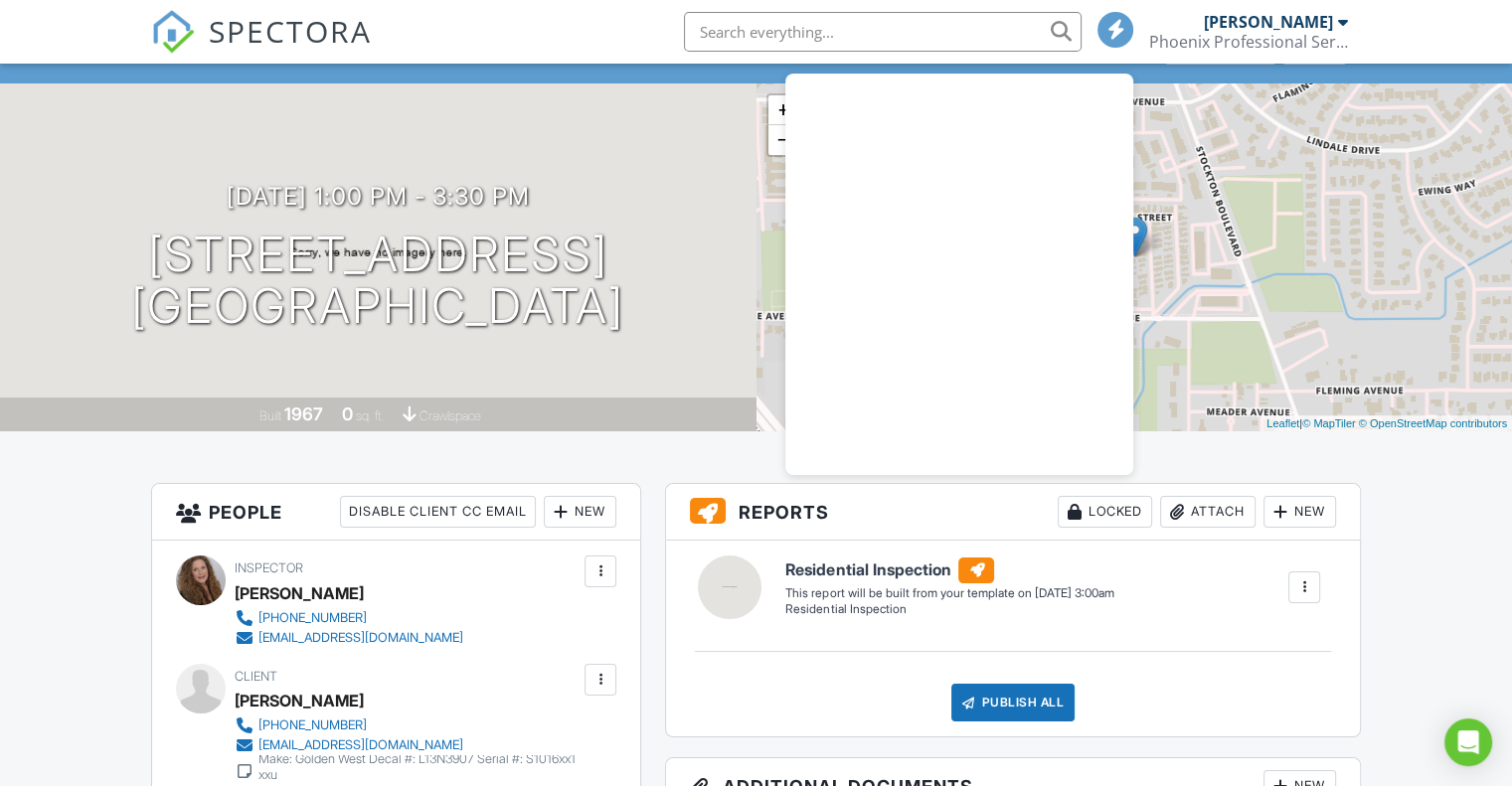 click at bounding box center (1116, 29) 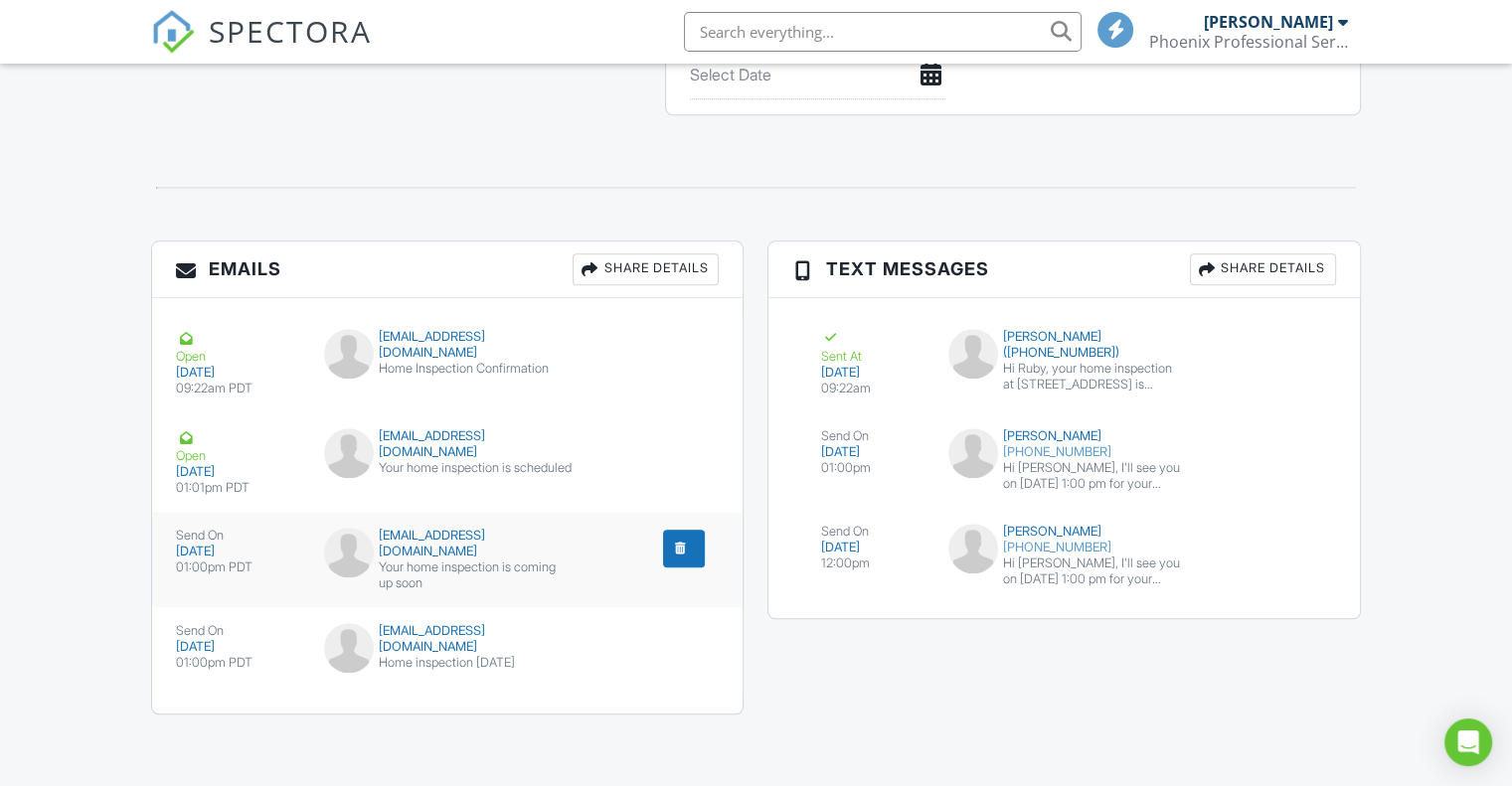 scroll, scrollTop: 2186, scrollLeft: 0, axis: vertical 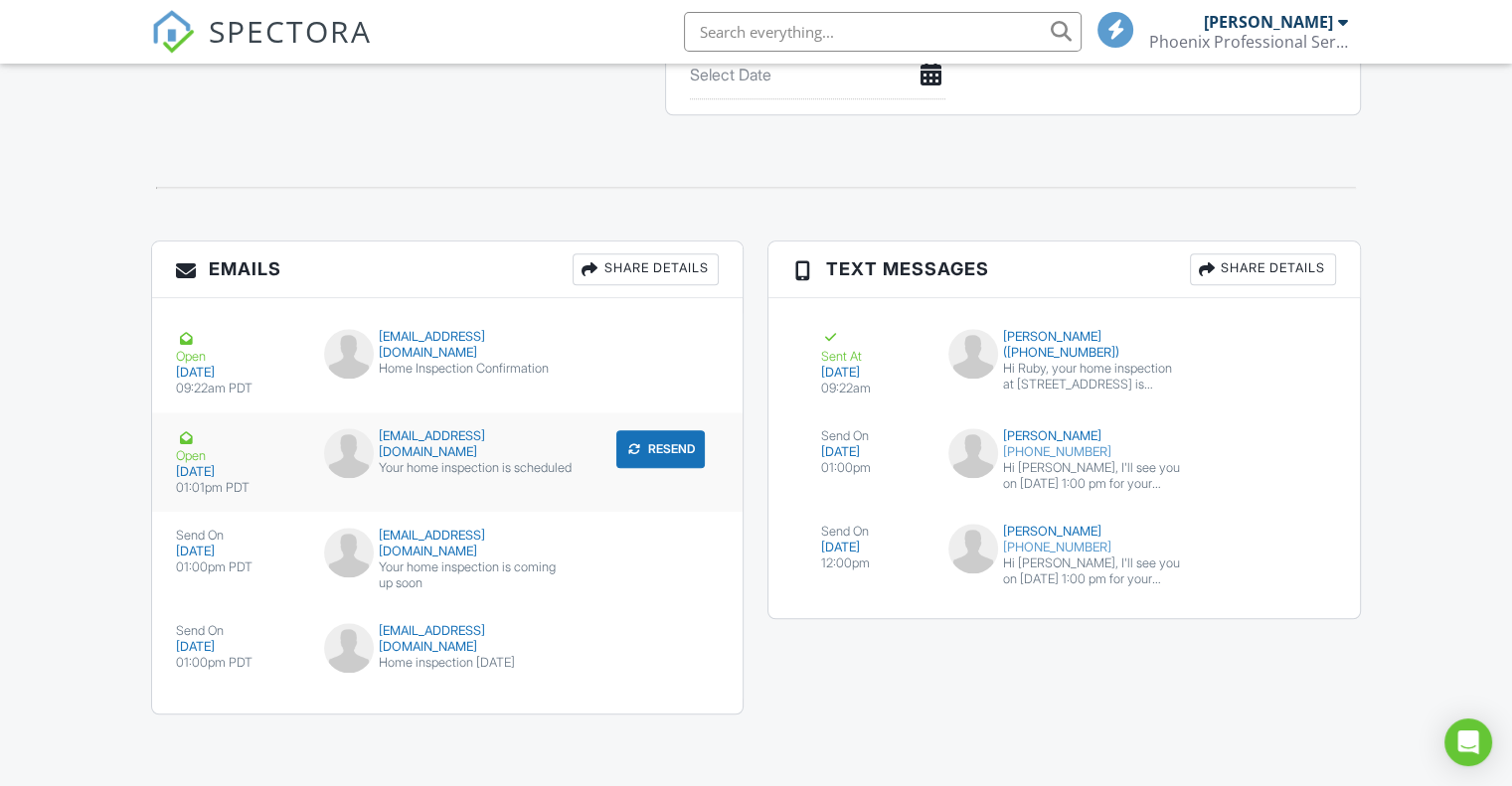 click on "07/09/2025" at bounding box center [238, 472] 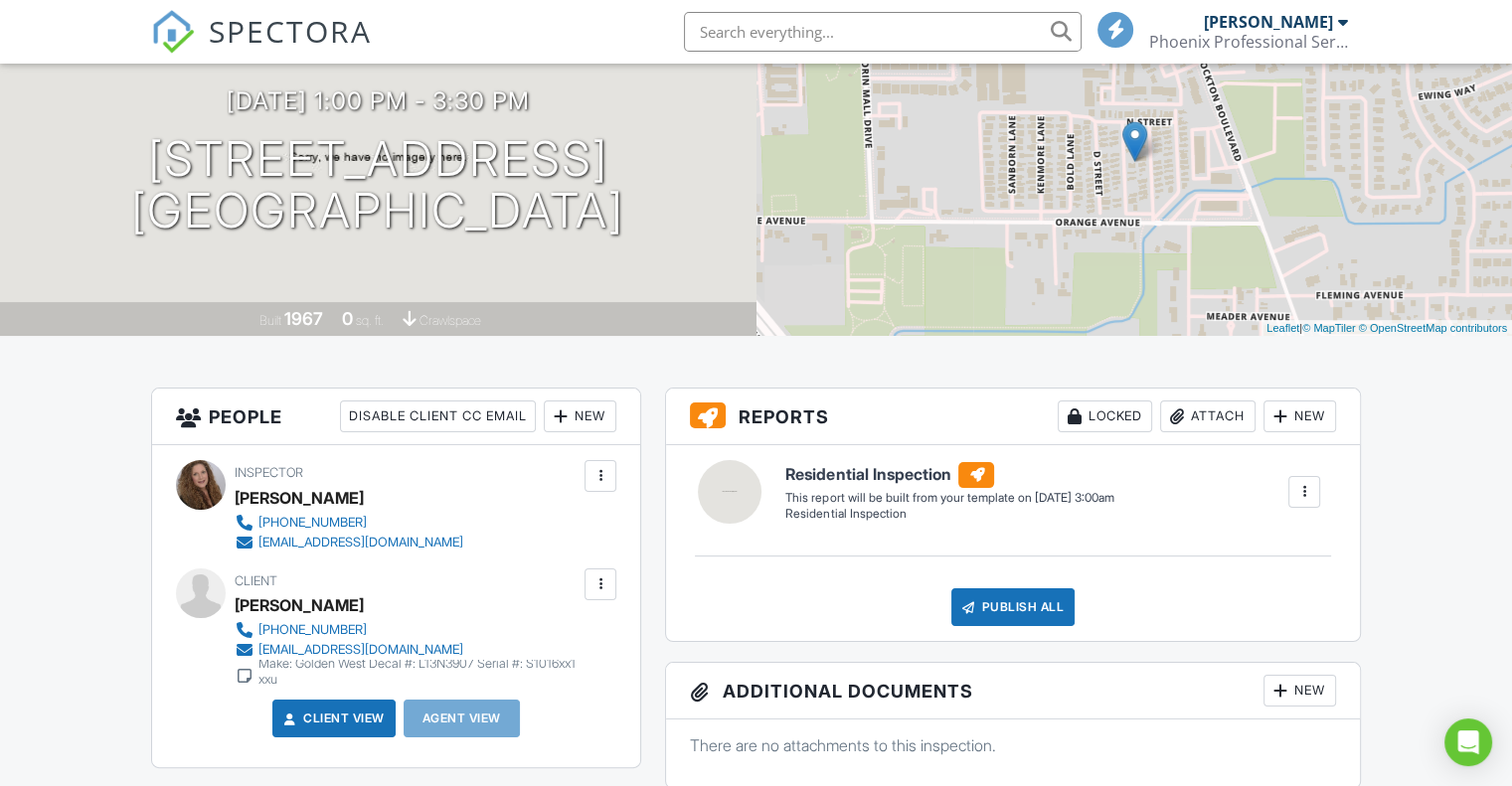 scroll, scrollTop: 0, scrollLeft: 0, axis: both 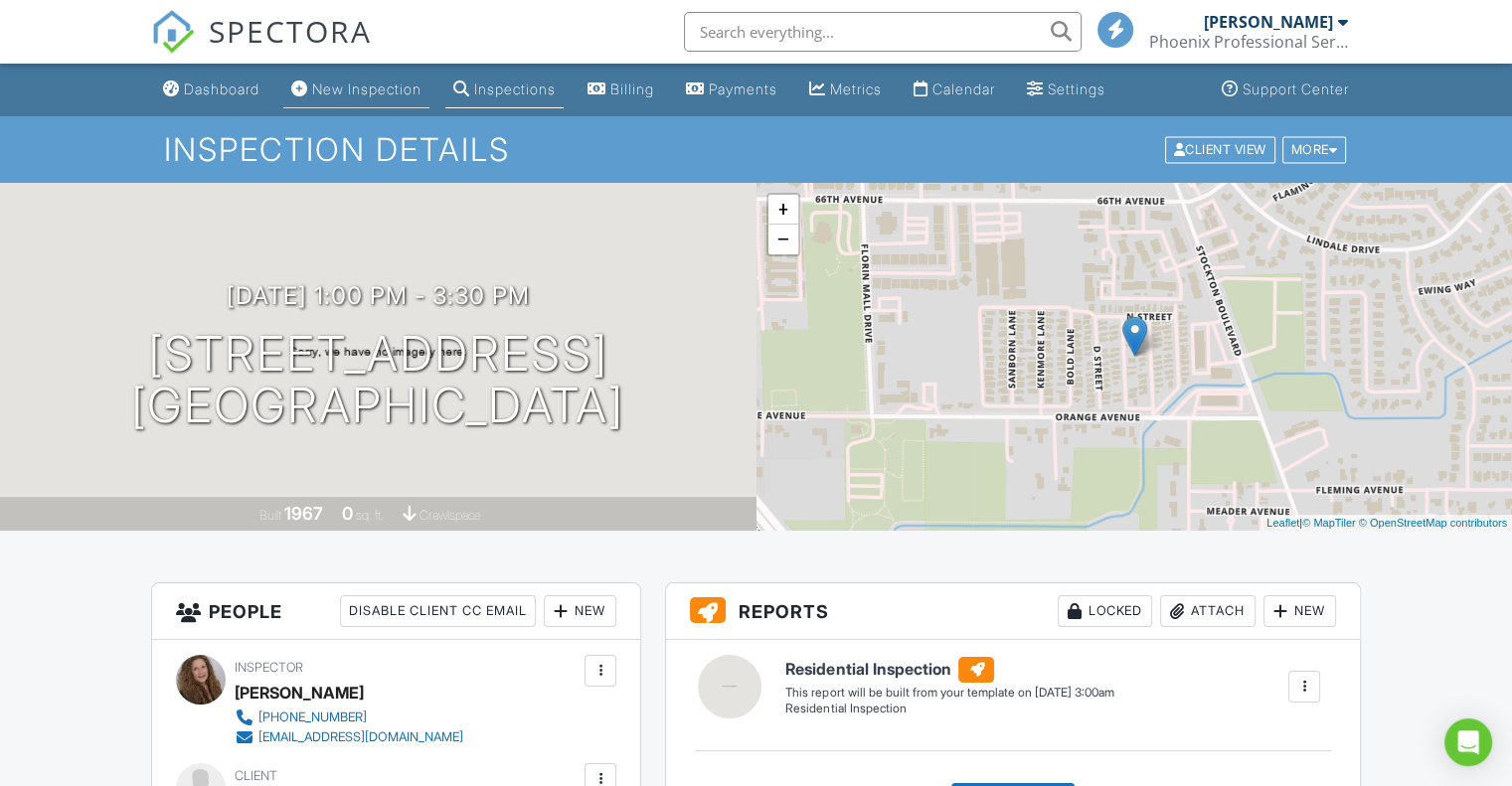 click on "New Inspection" at bounding box center [367, 88] 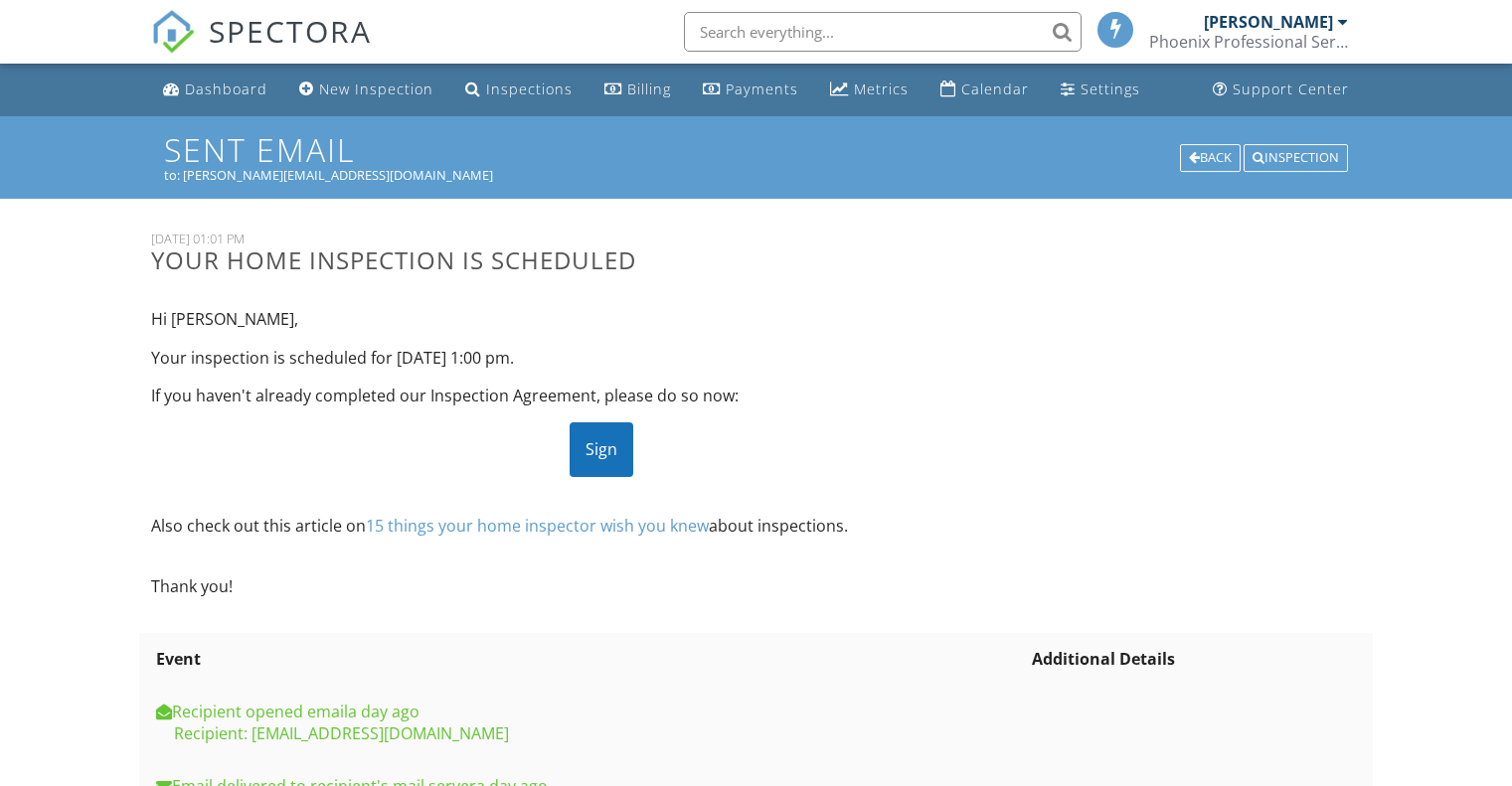 scroll, scrollTop: 0, scrollLeft: 0, axis: both 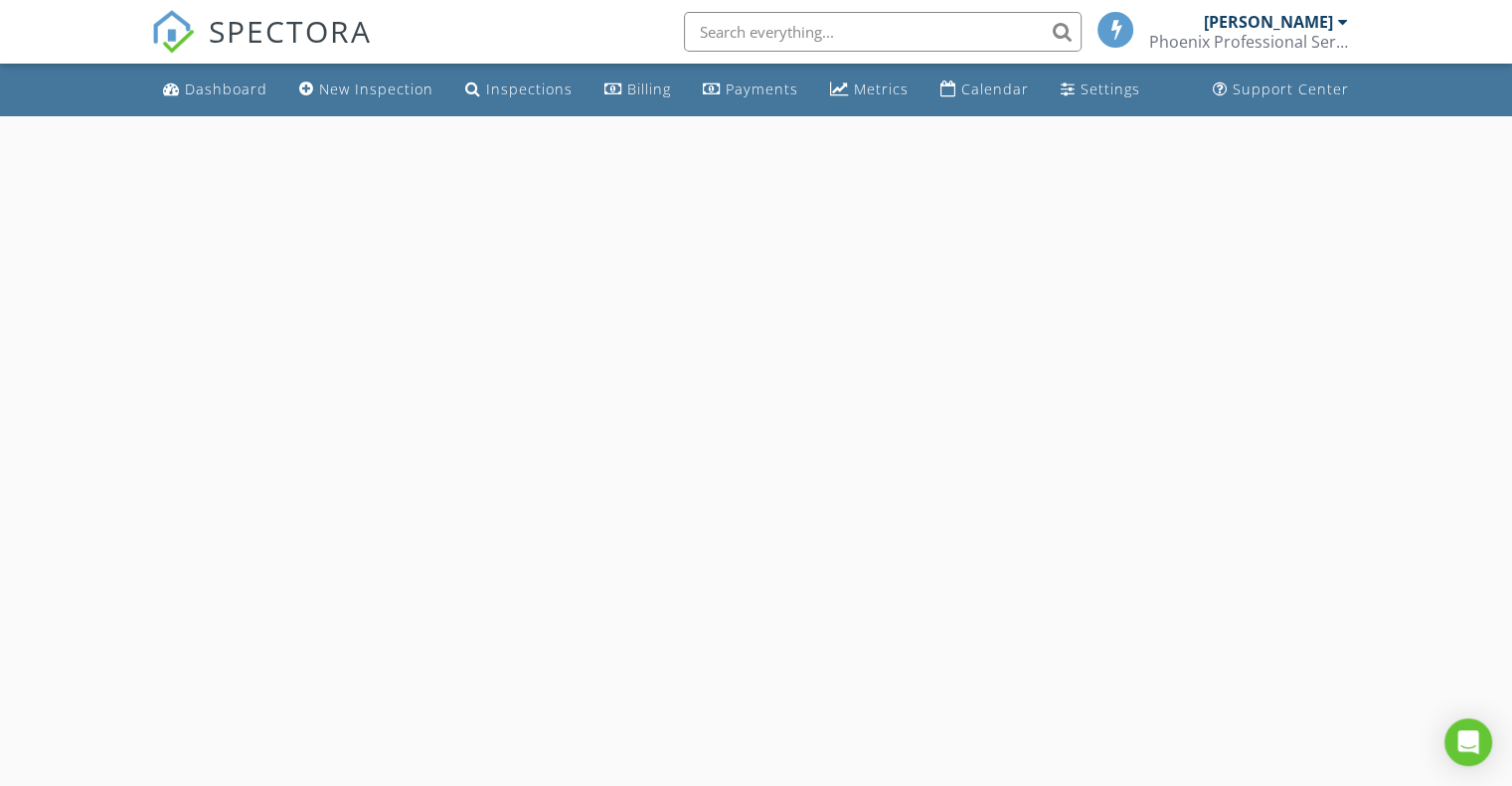 select on "6" 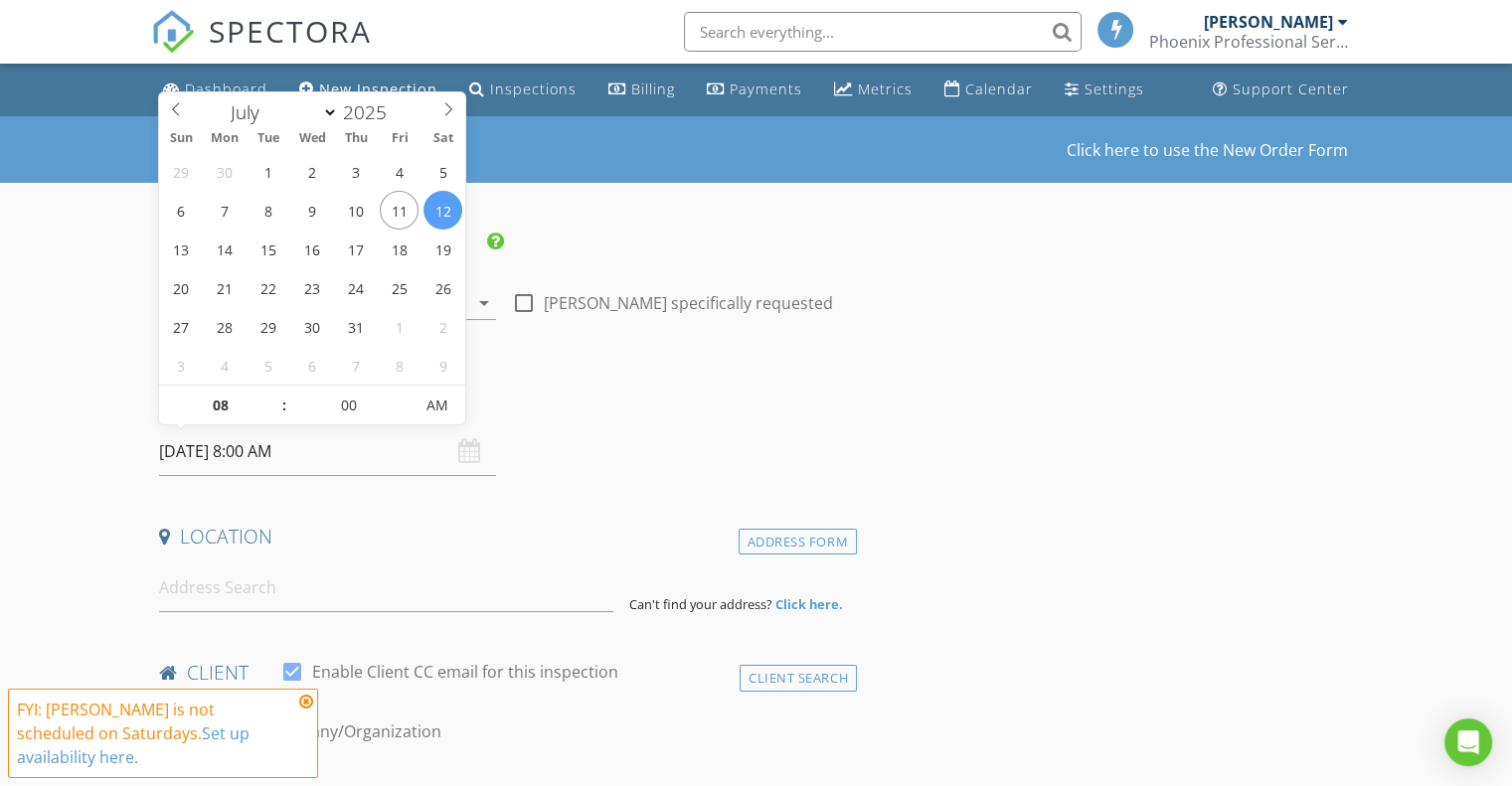 click on "[DATE] 8:00 AM" at bounding box center (327, 451) 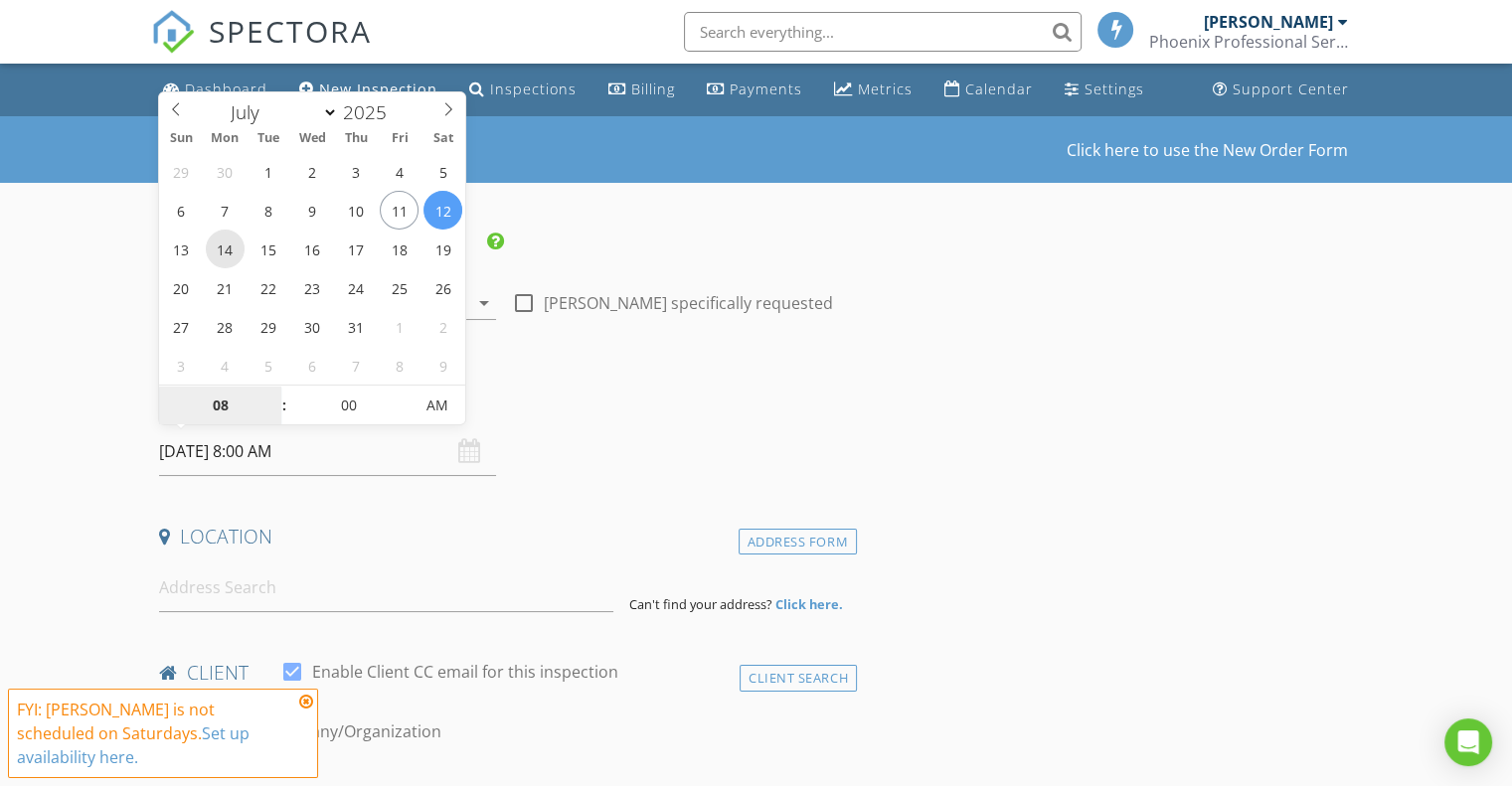 type on "[DATE] 8:00 AM" 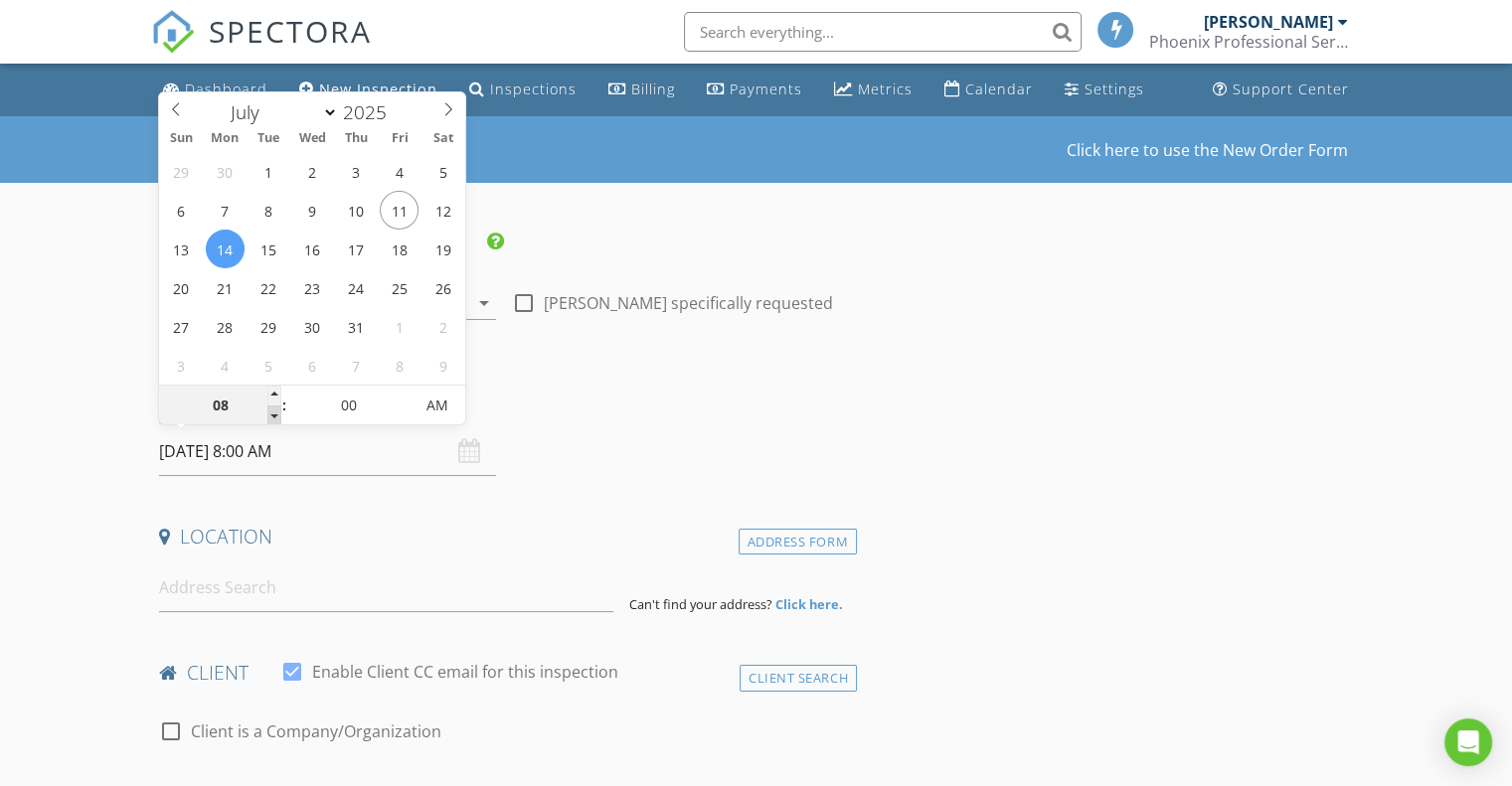 type on "07" 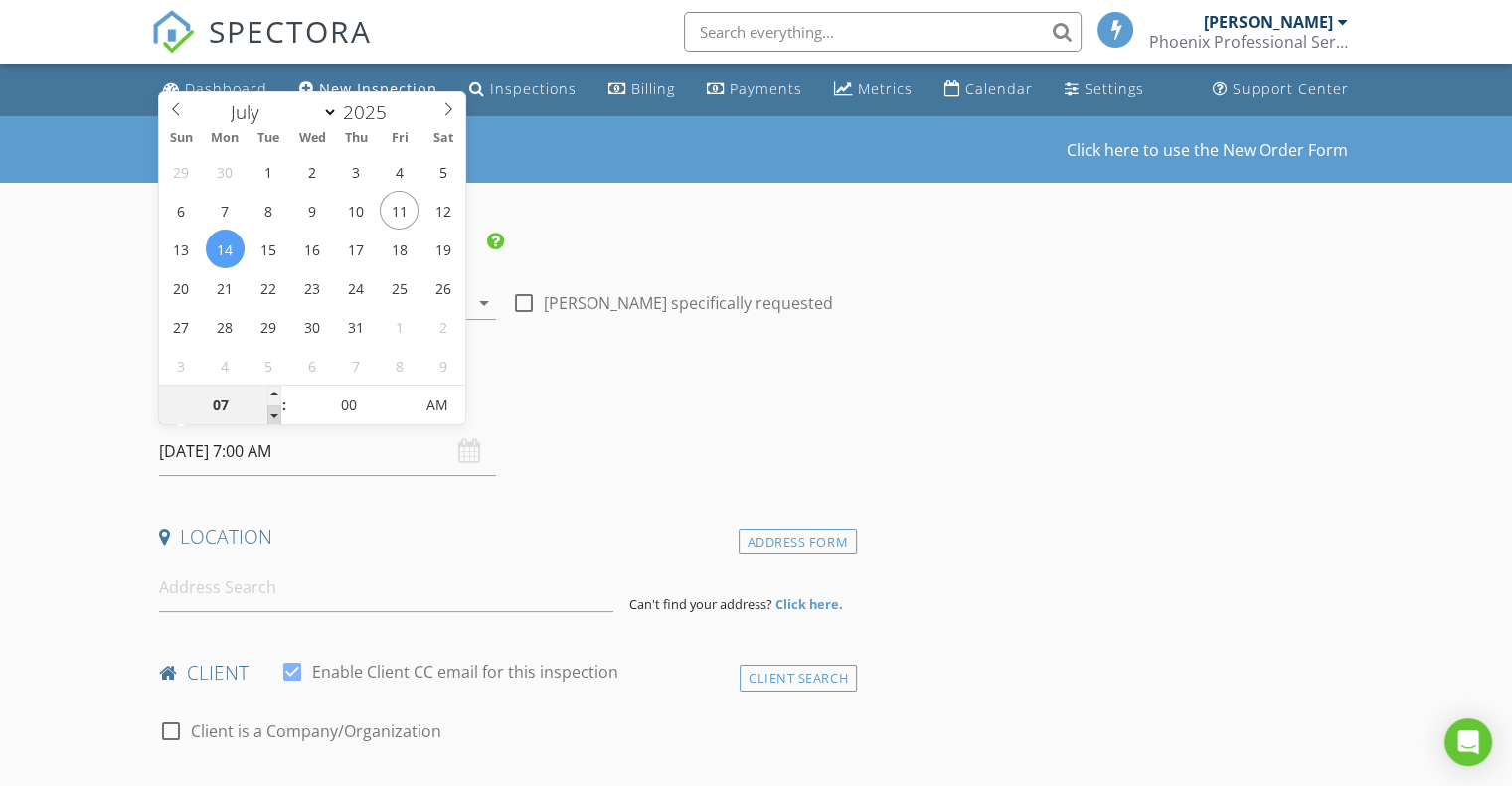 click at bounding box center [274, 415] 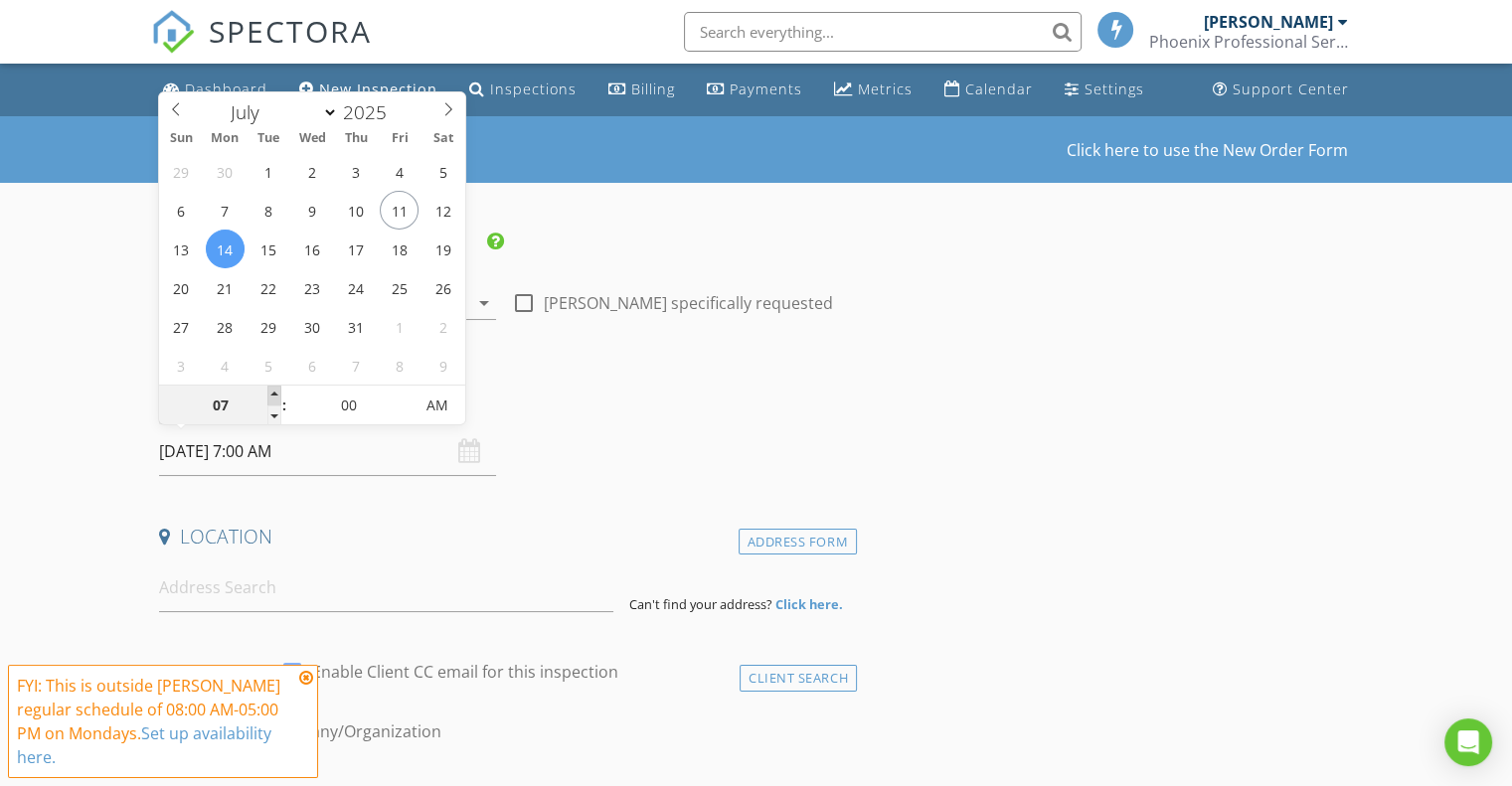 type on "08" 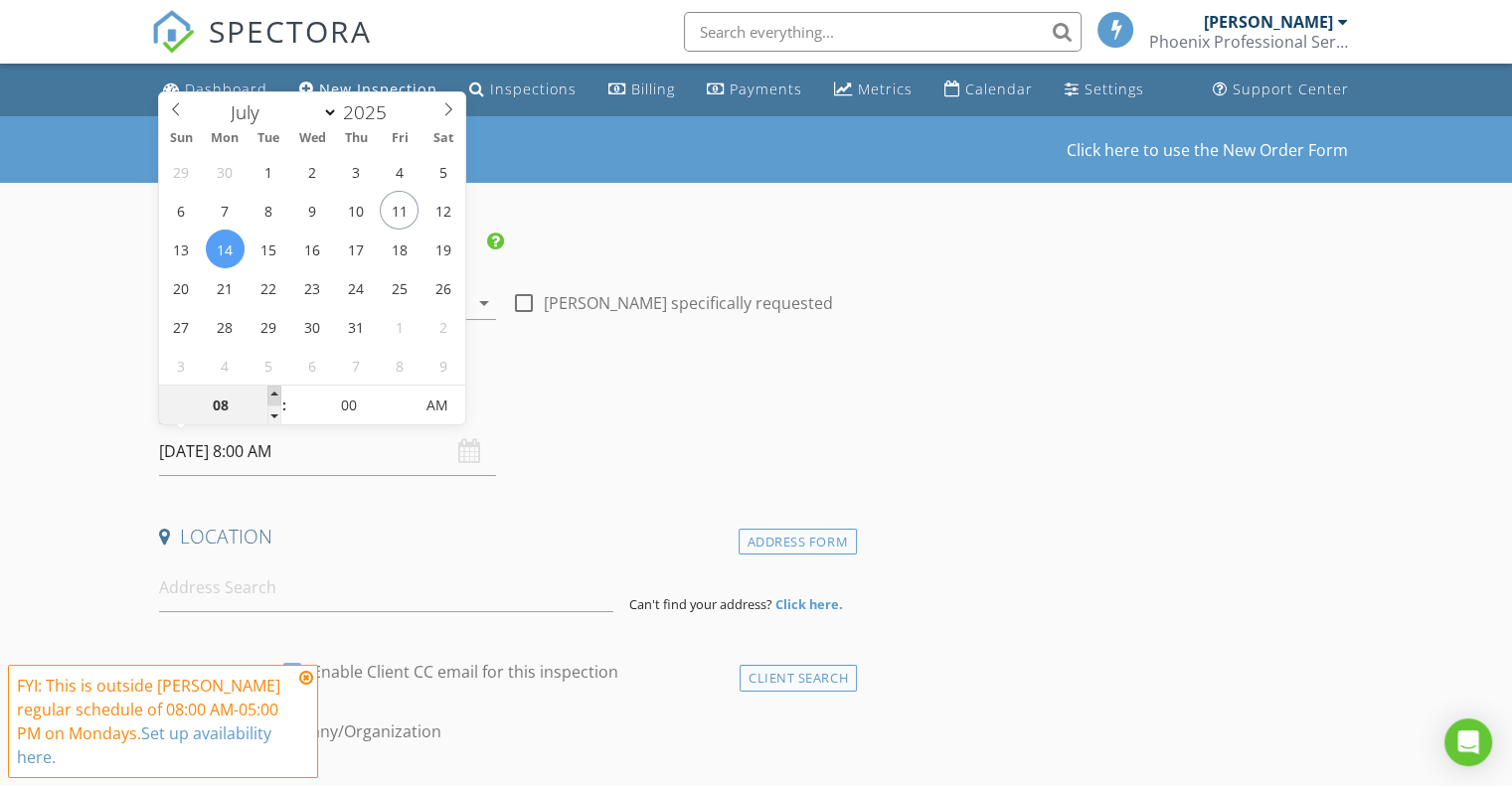 click at bounding box center (274, 395) 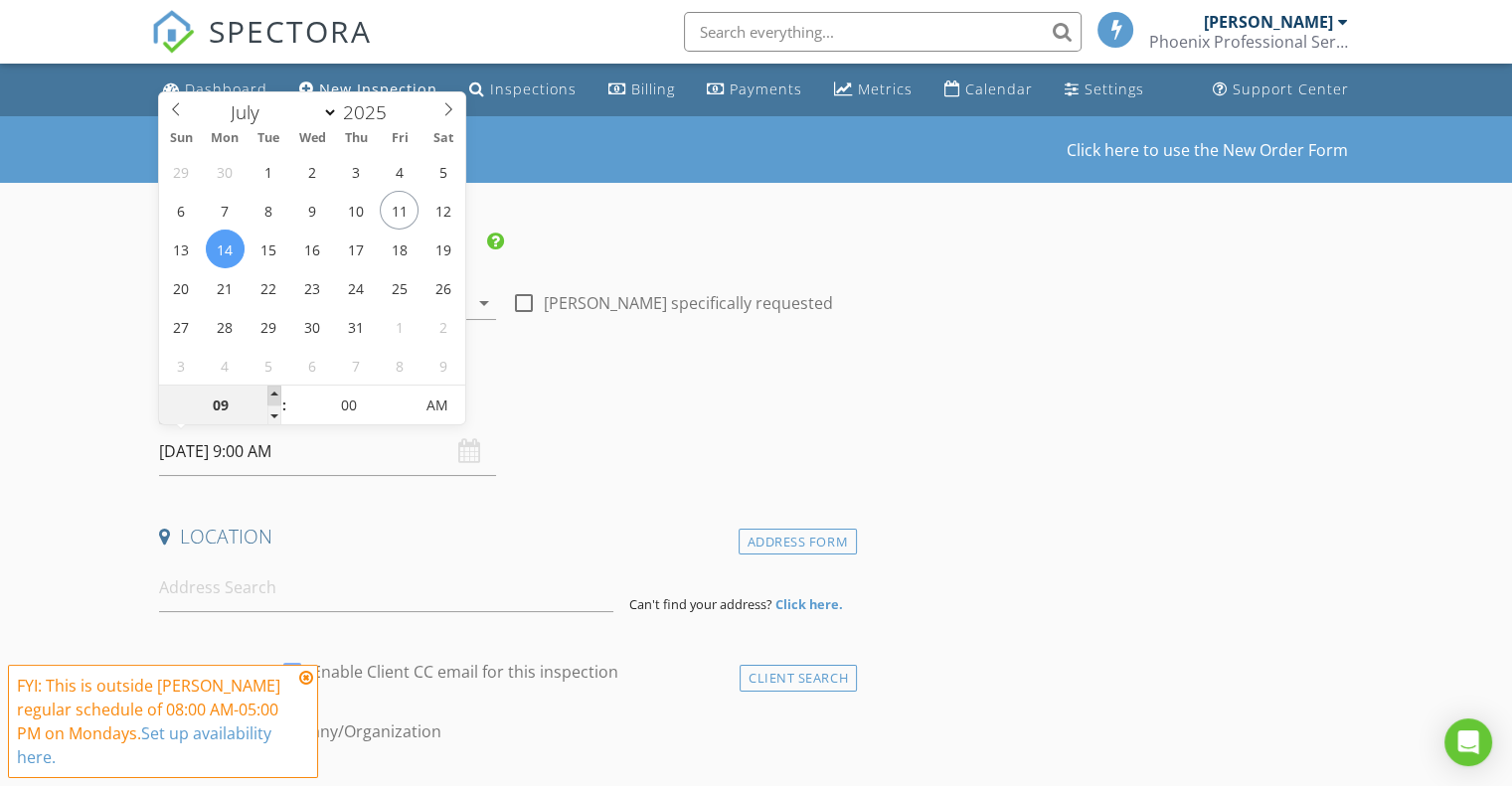 click at bounding box center (274, 395) 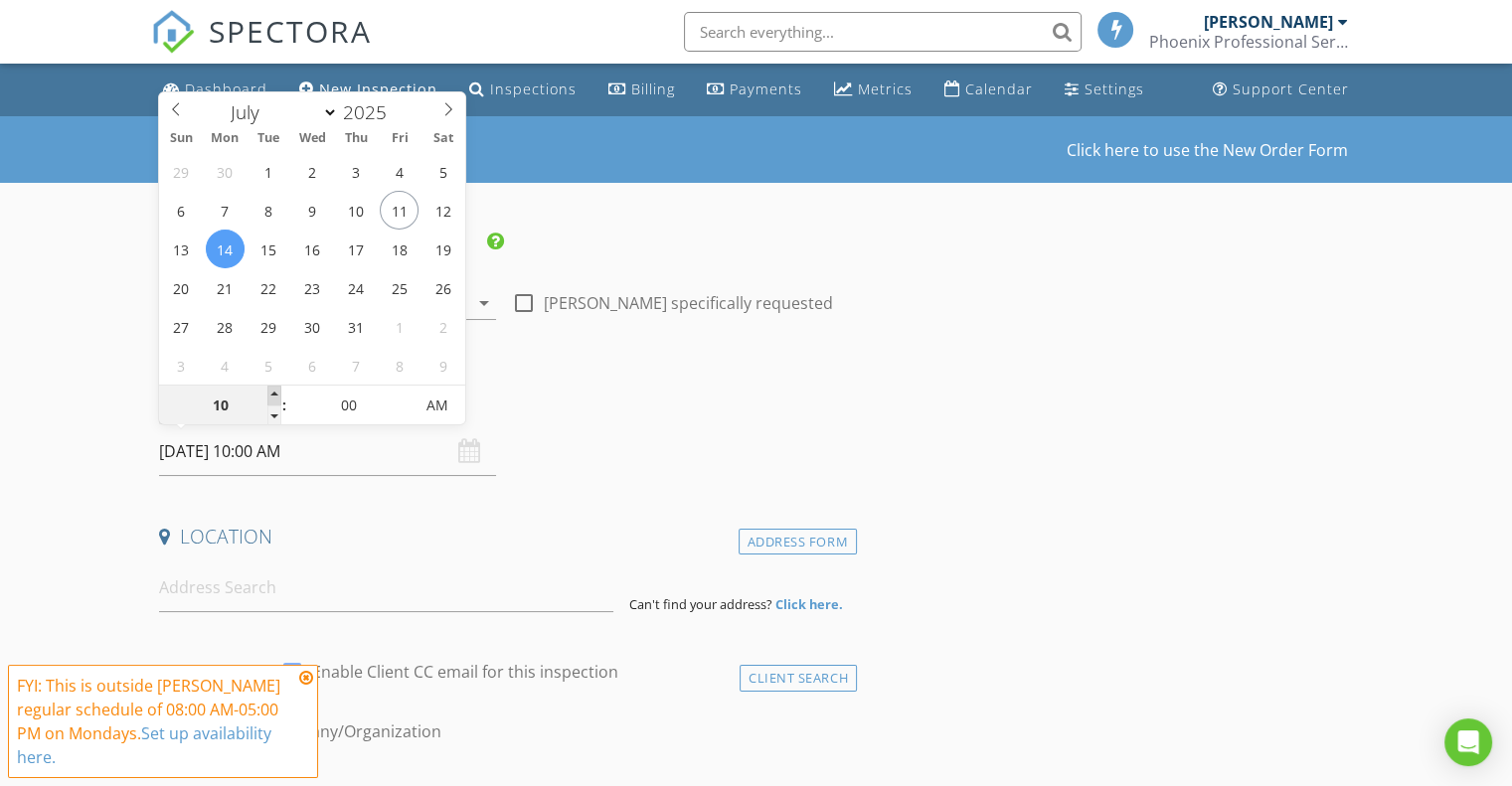 click at bounding box center [274, 395] 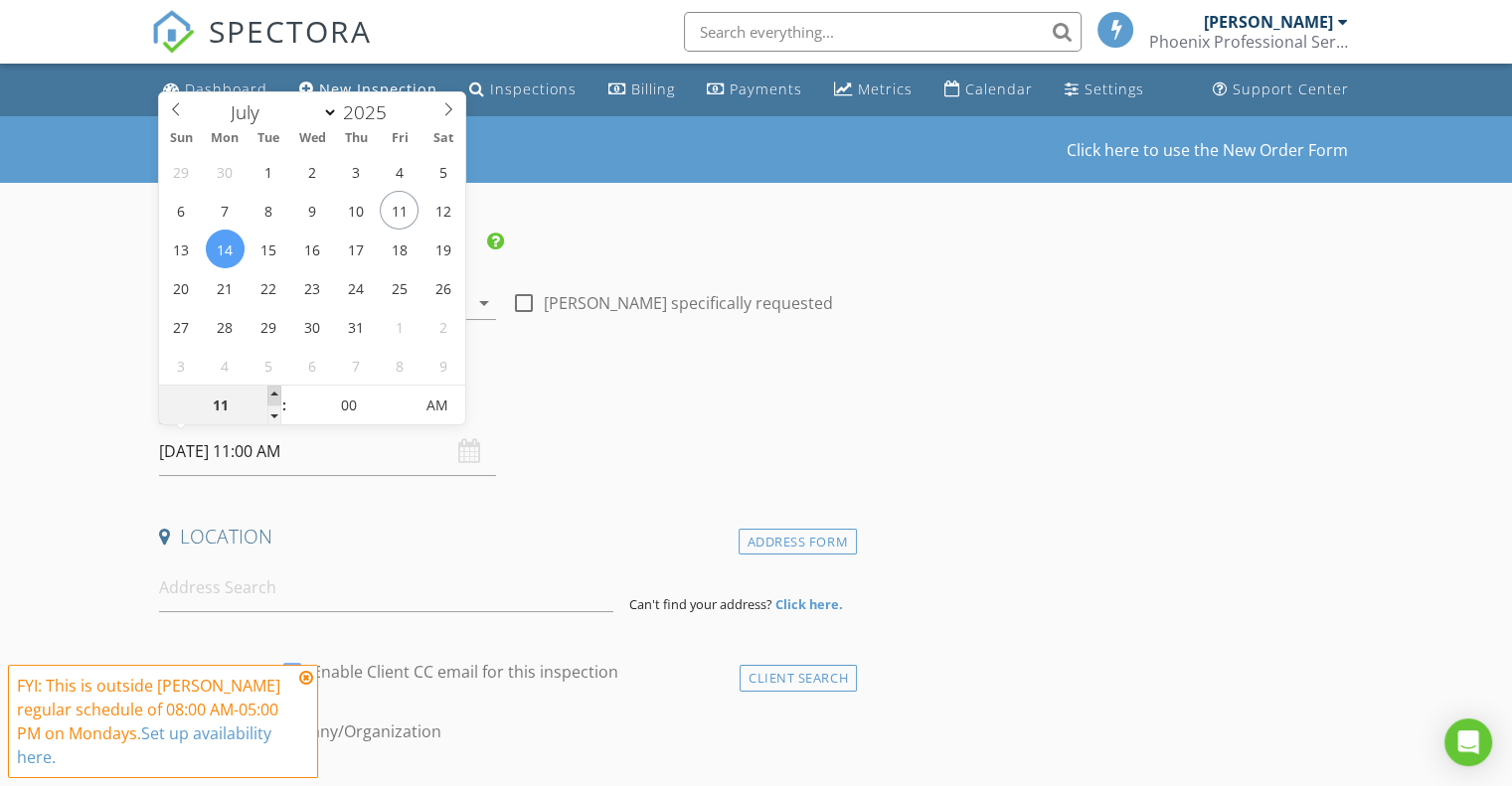 click at bounding box center (274, 395) 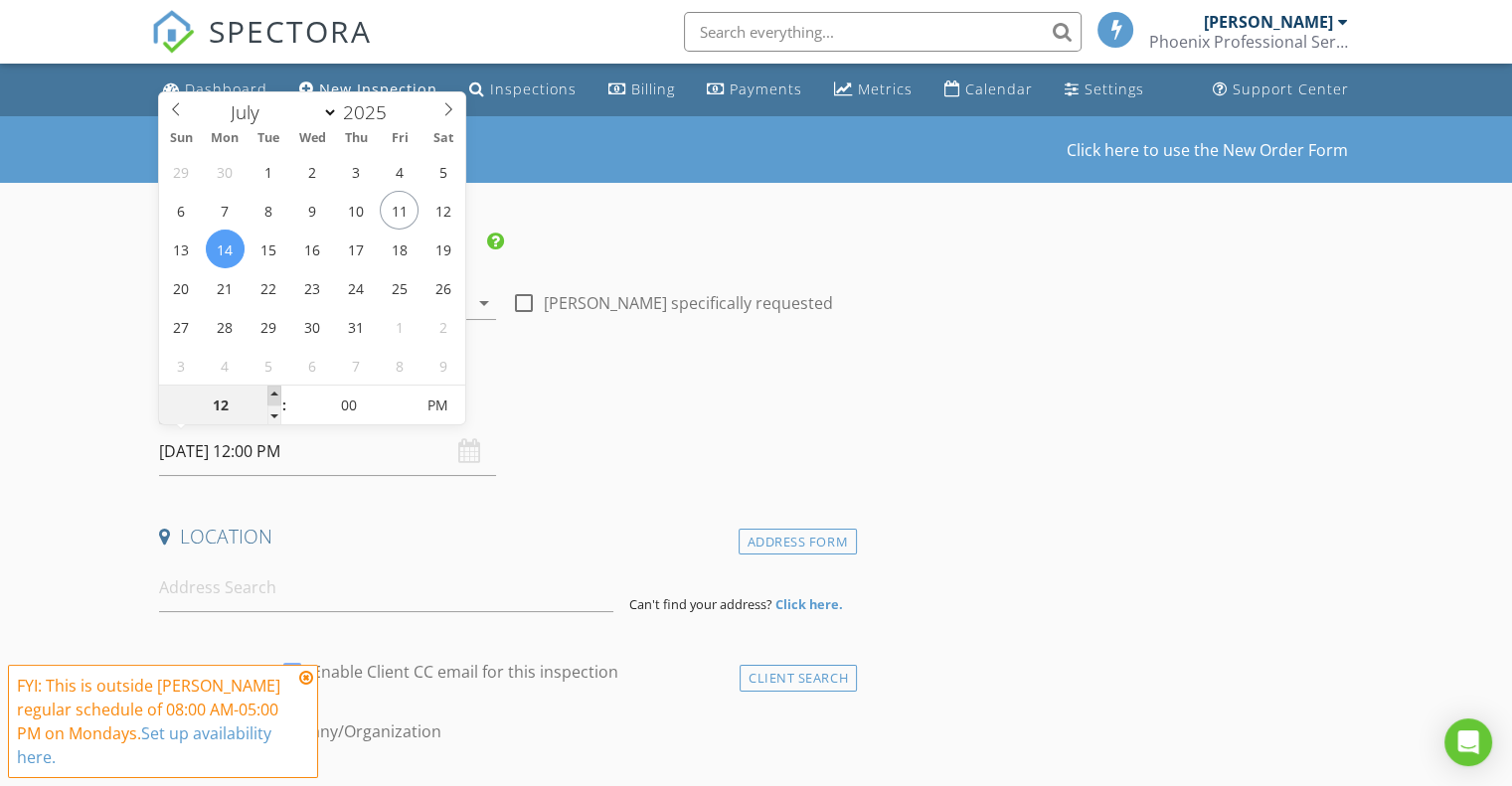 click at bounding box center [274, 395] 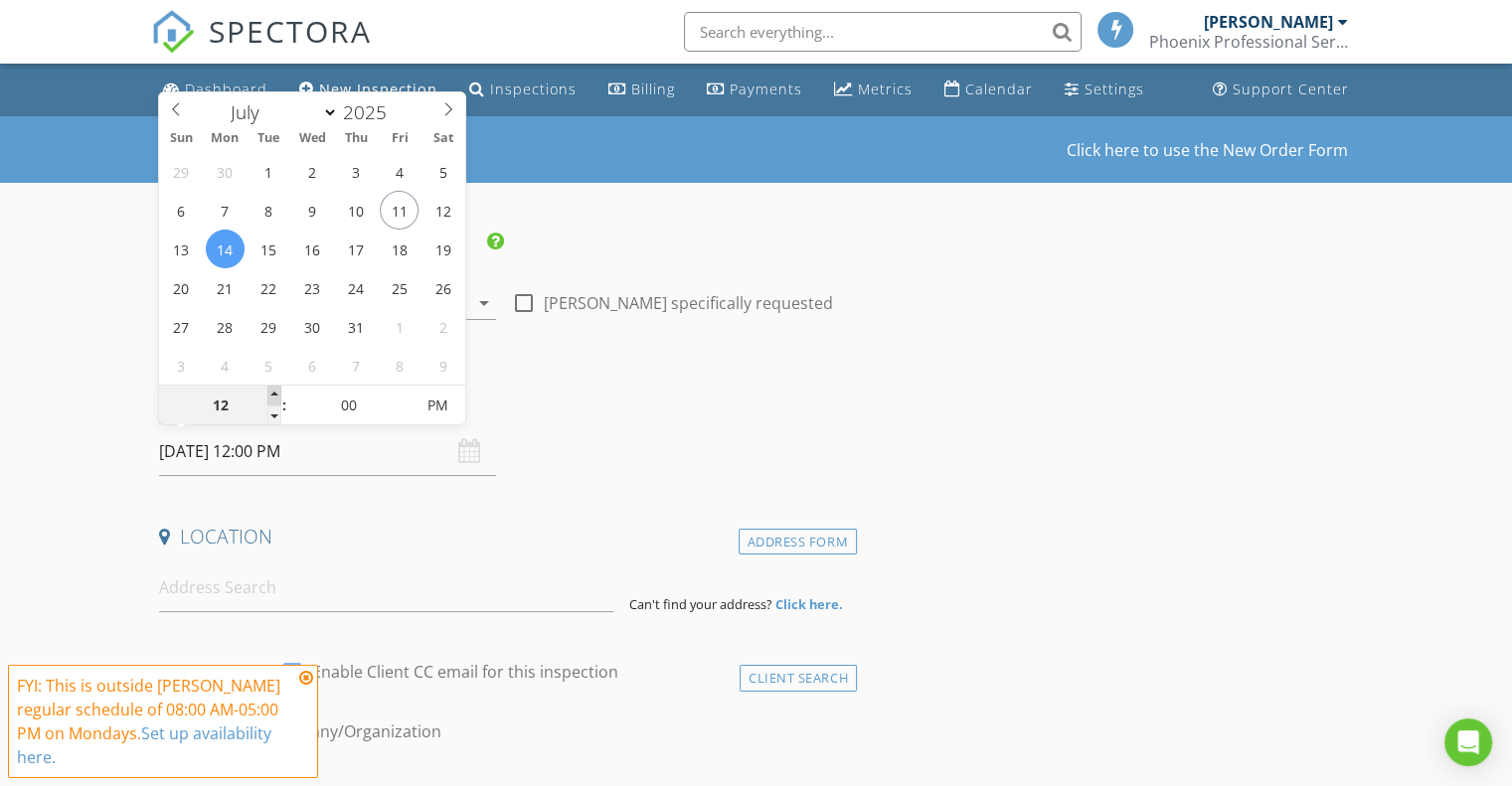 type on "07/14/2025 1:00 PM" 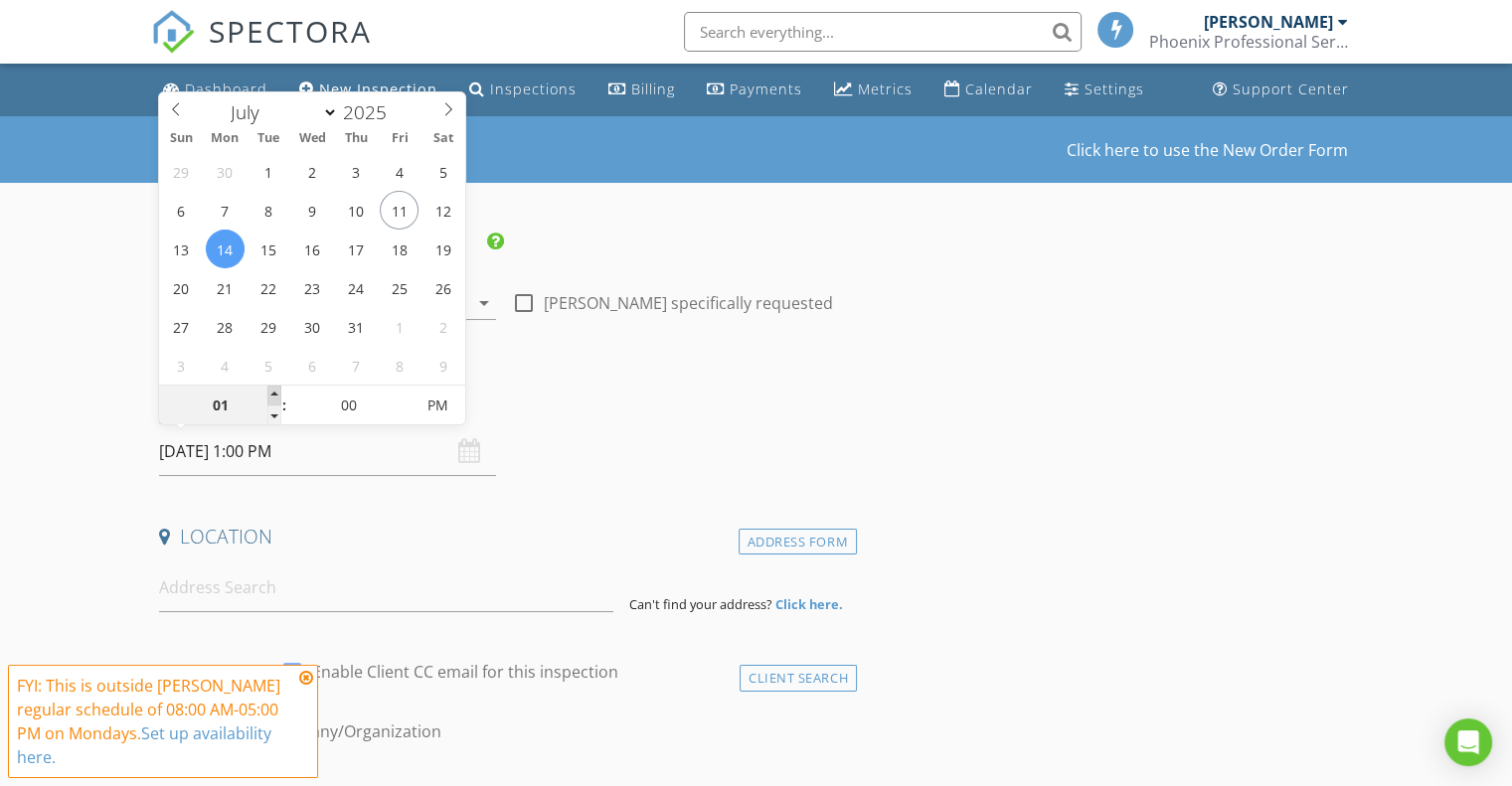 click at bounding box center [274, 395] 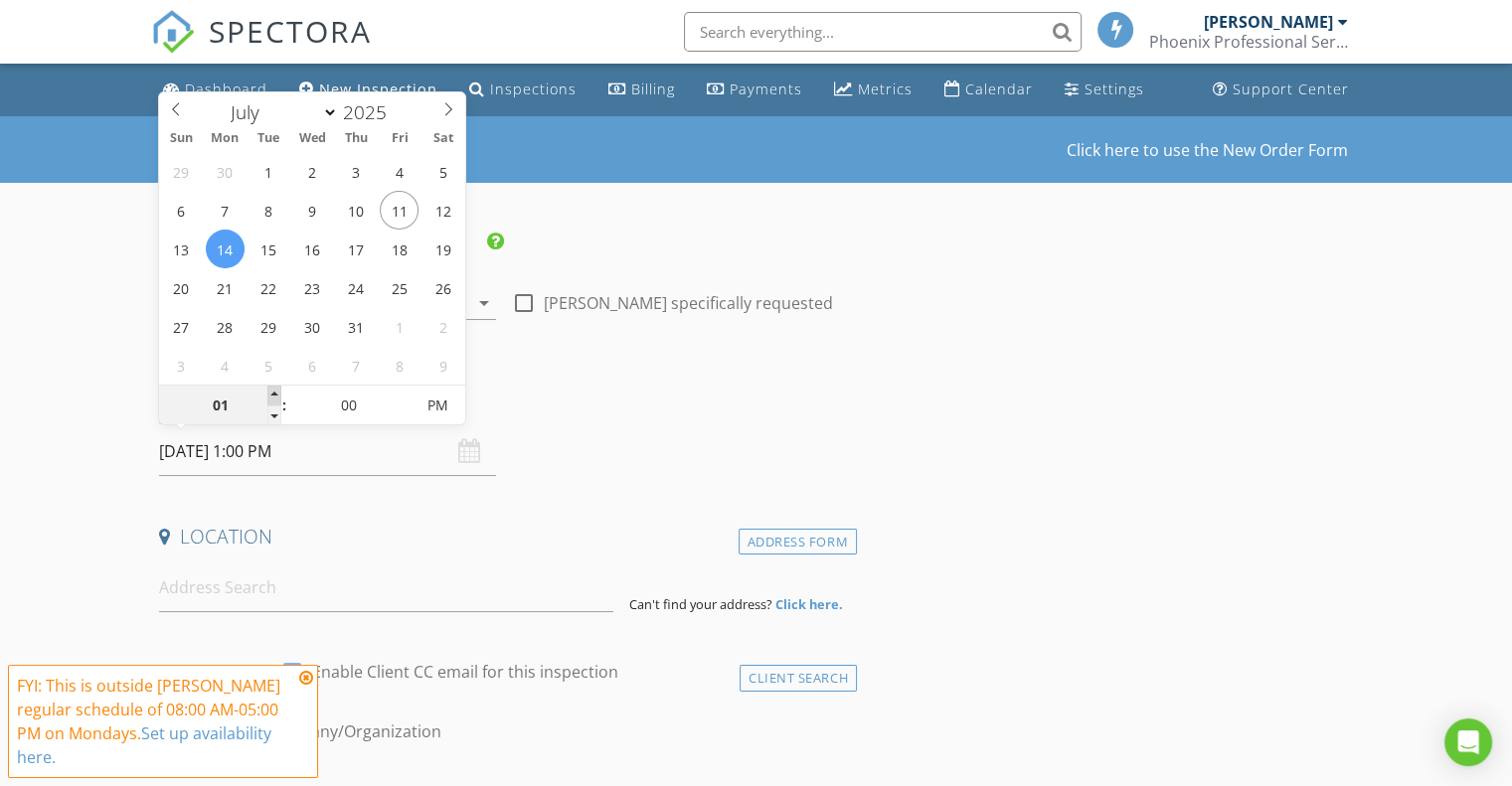 type on "02" 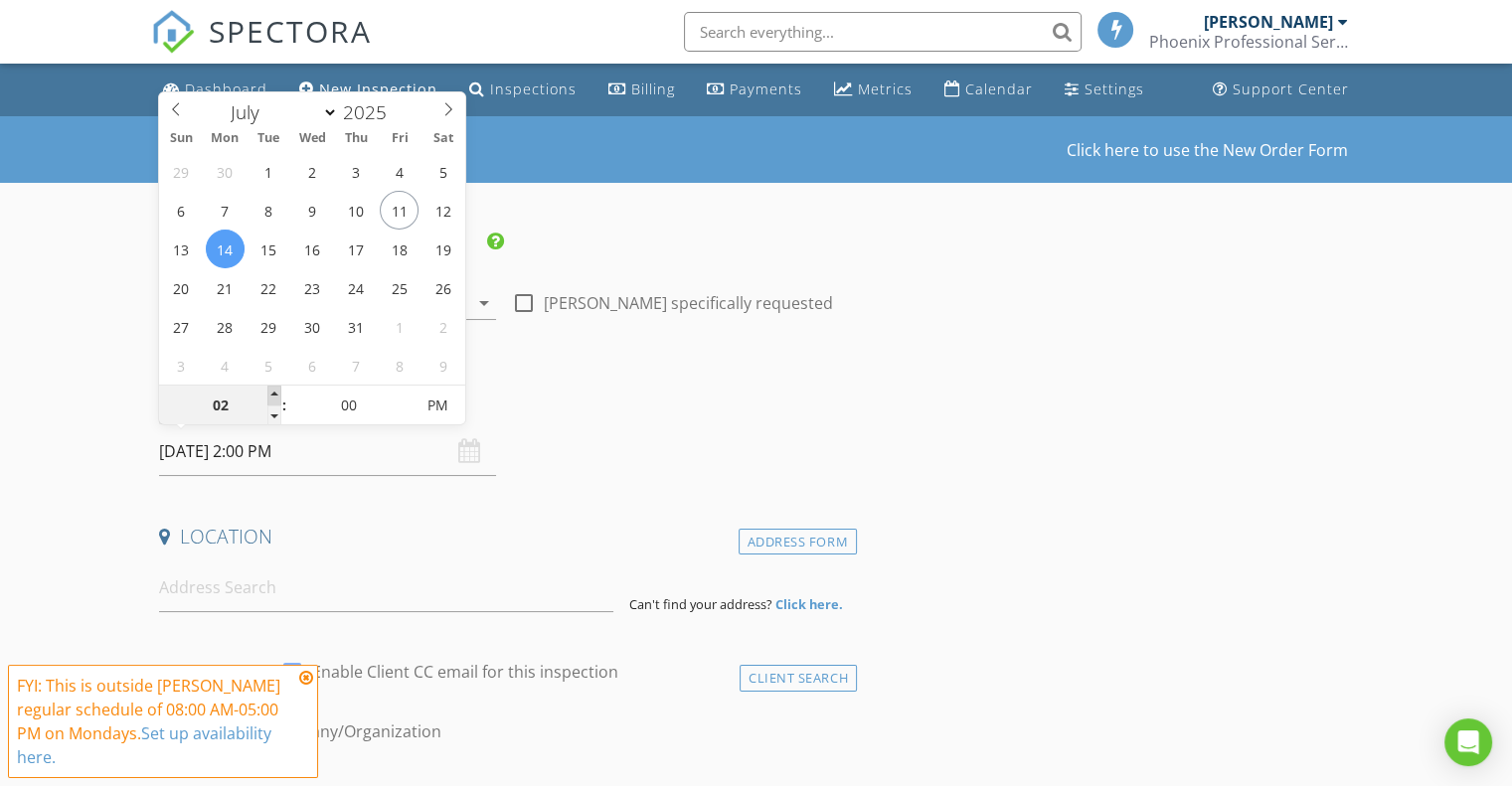 click at bounding box center (274, 395) 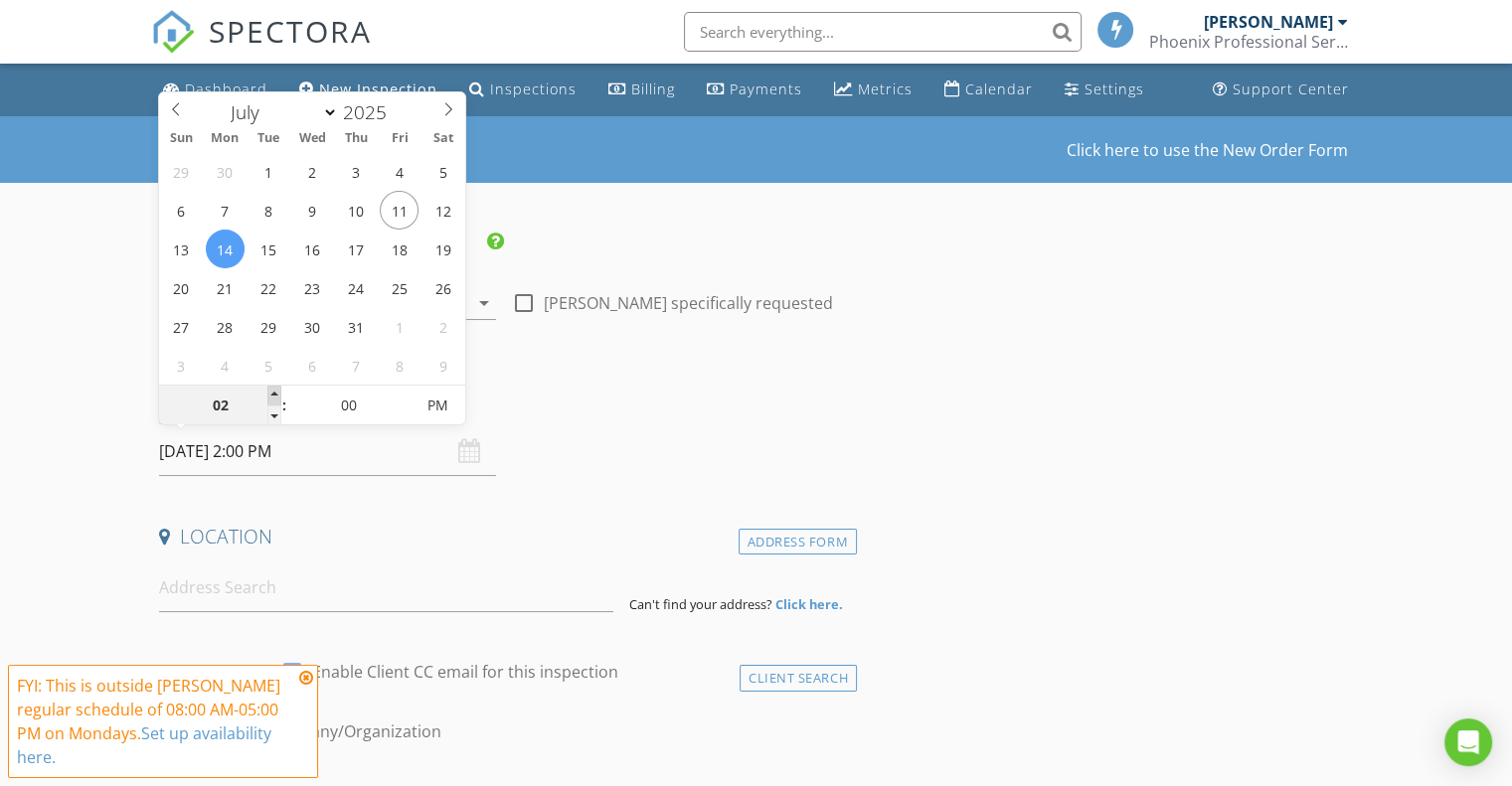 type on "03" 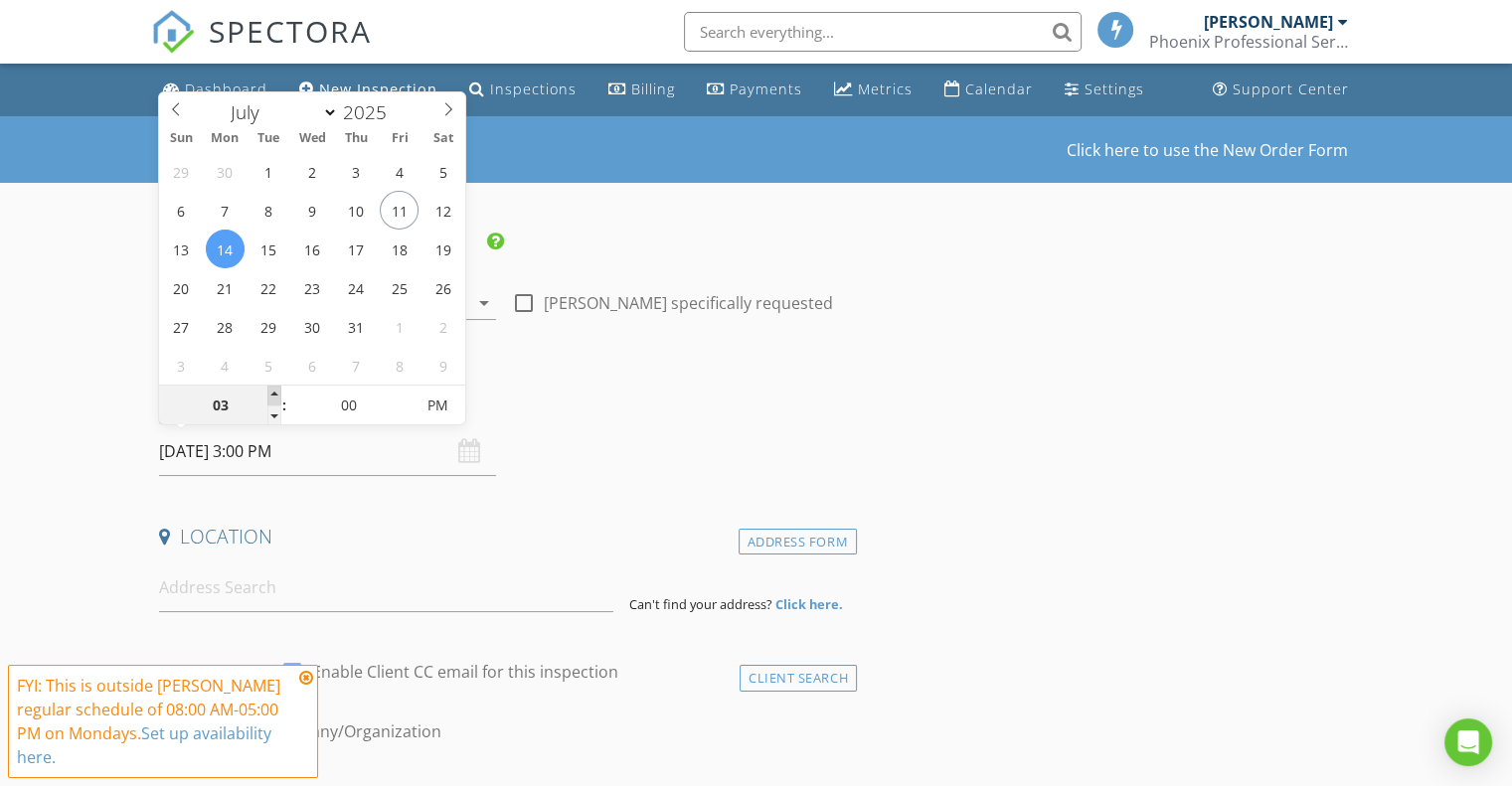 click at bounding box center (274, 395) 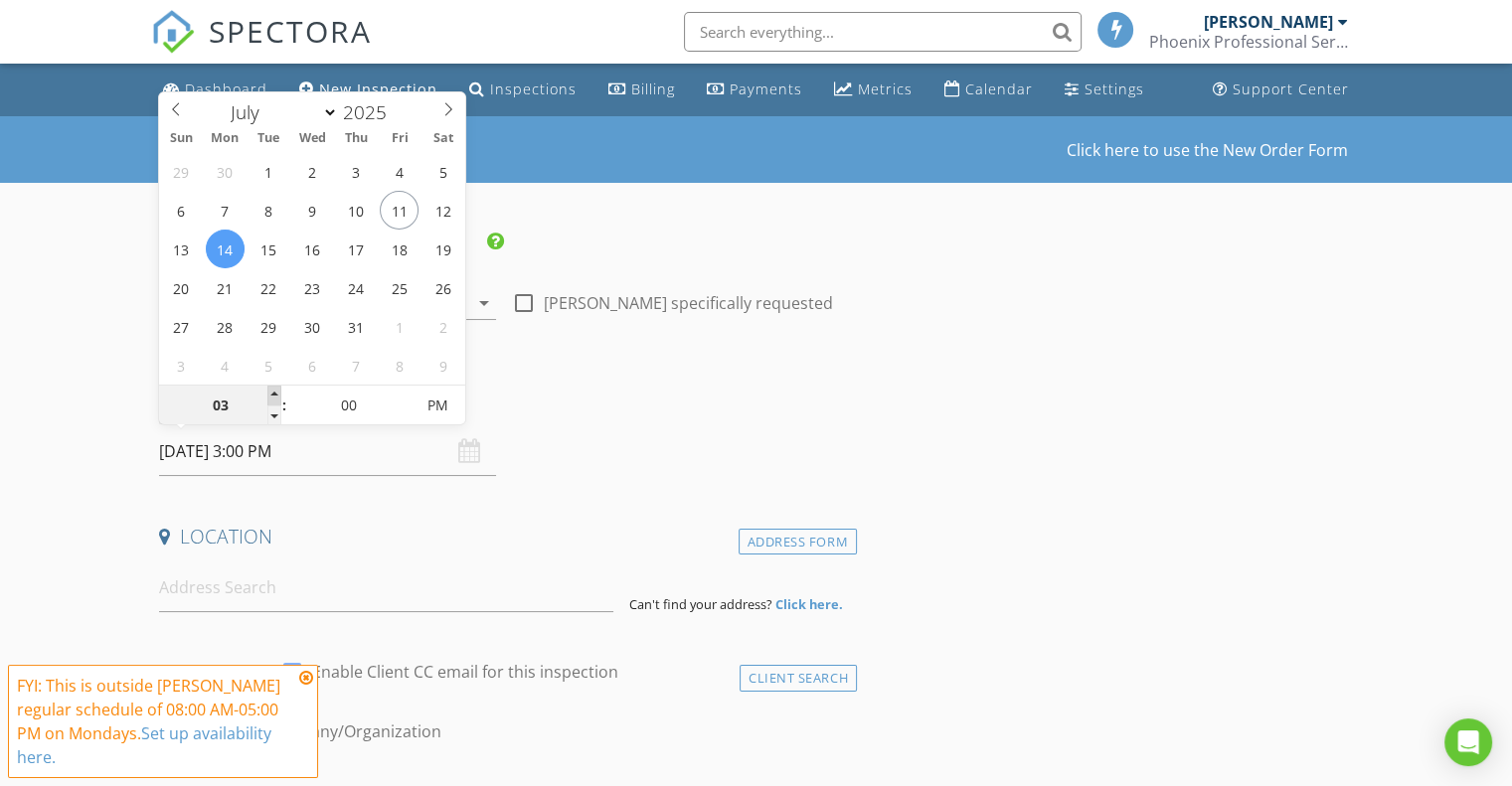 type on "04" 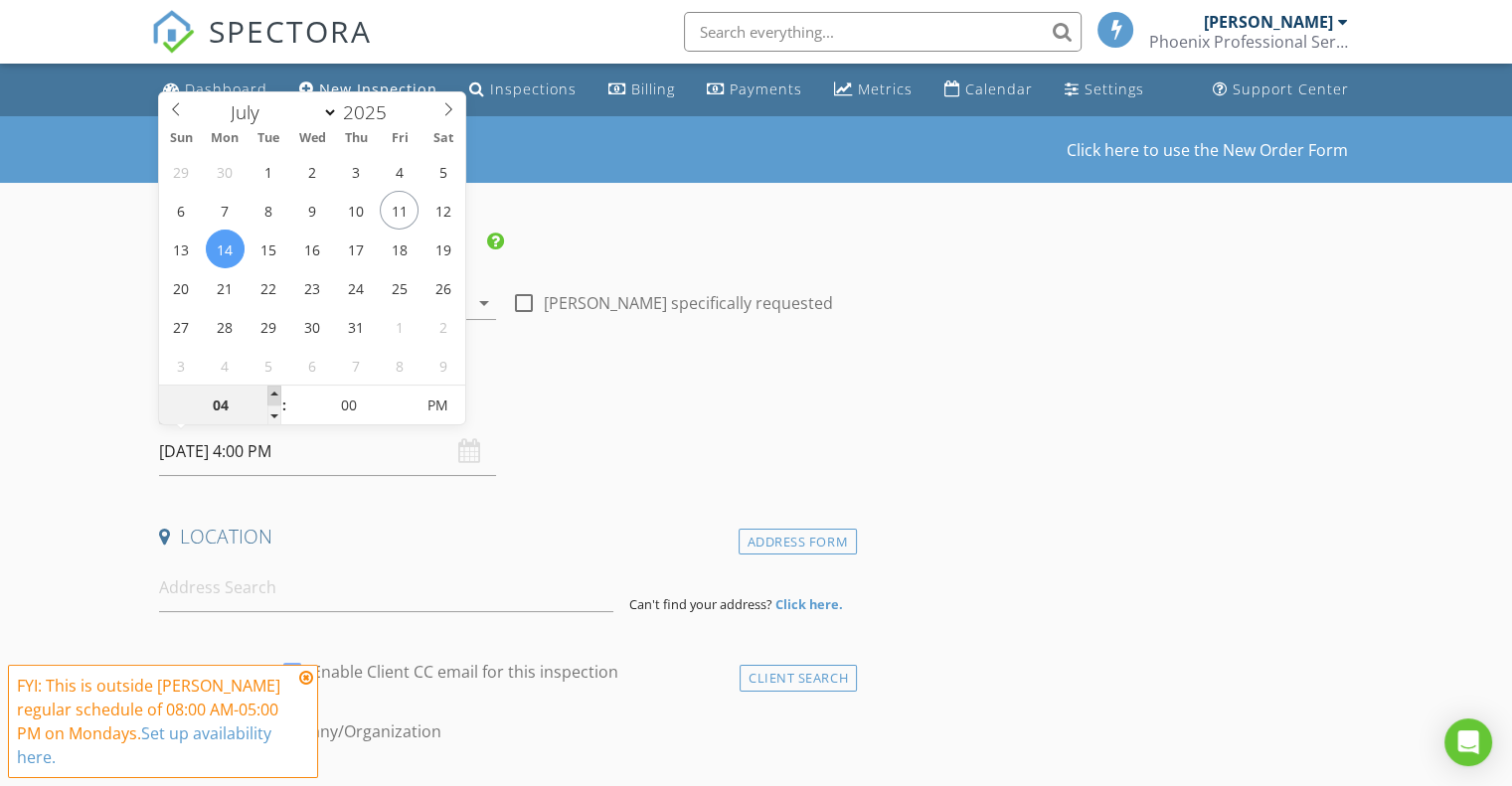 click at bounding box center [274, 395] 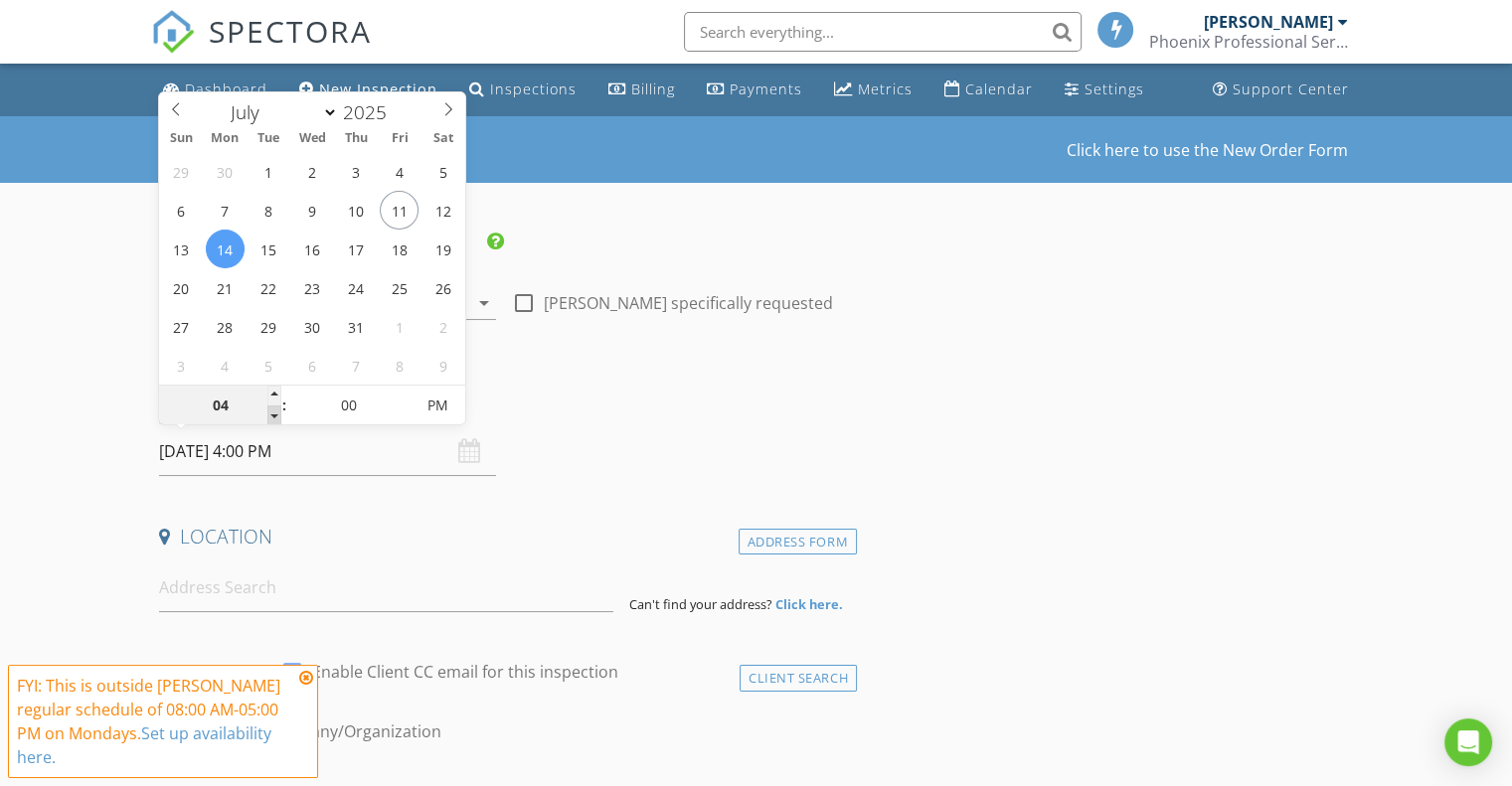 type on "03" 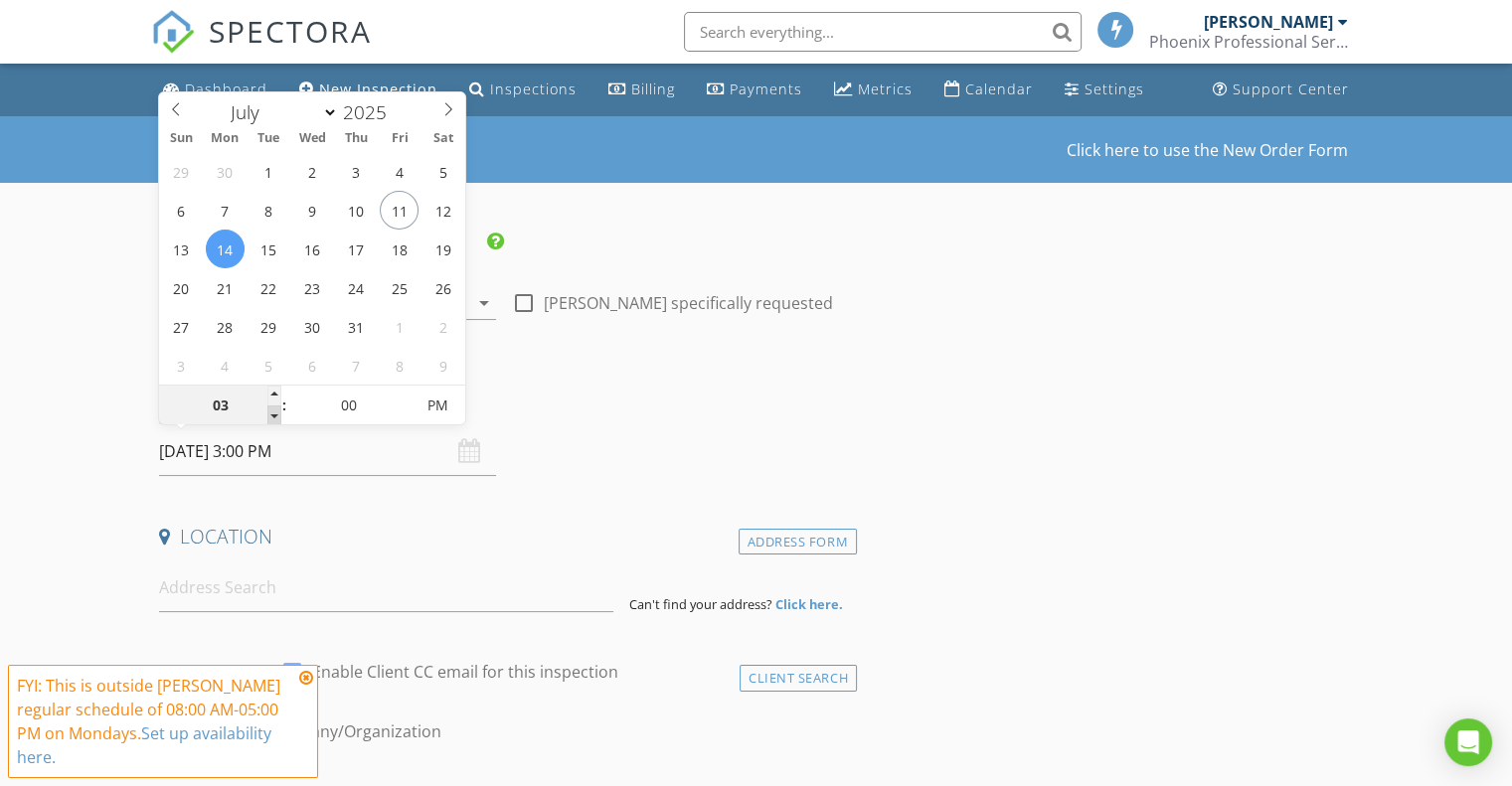 click at bounding box center [274, 415] 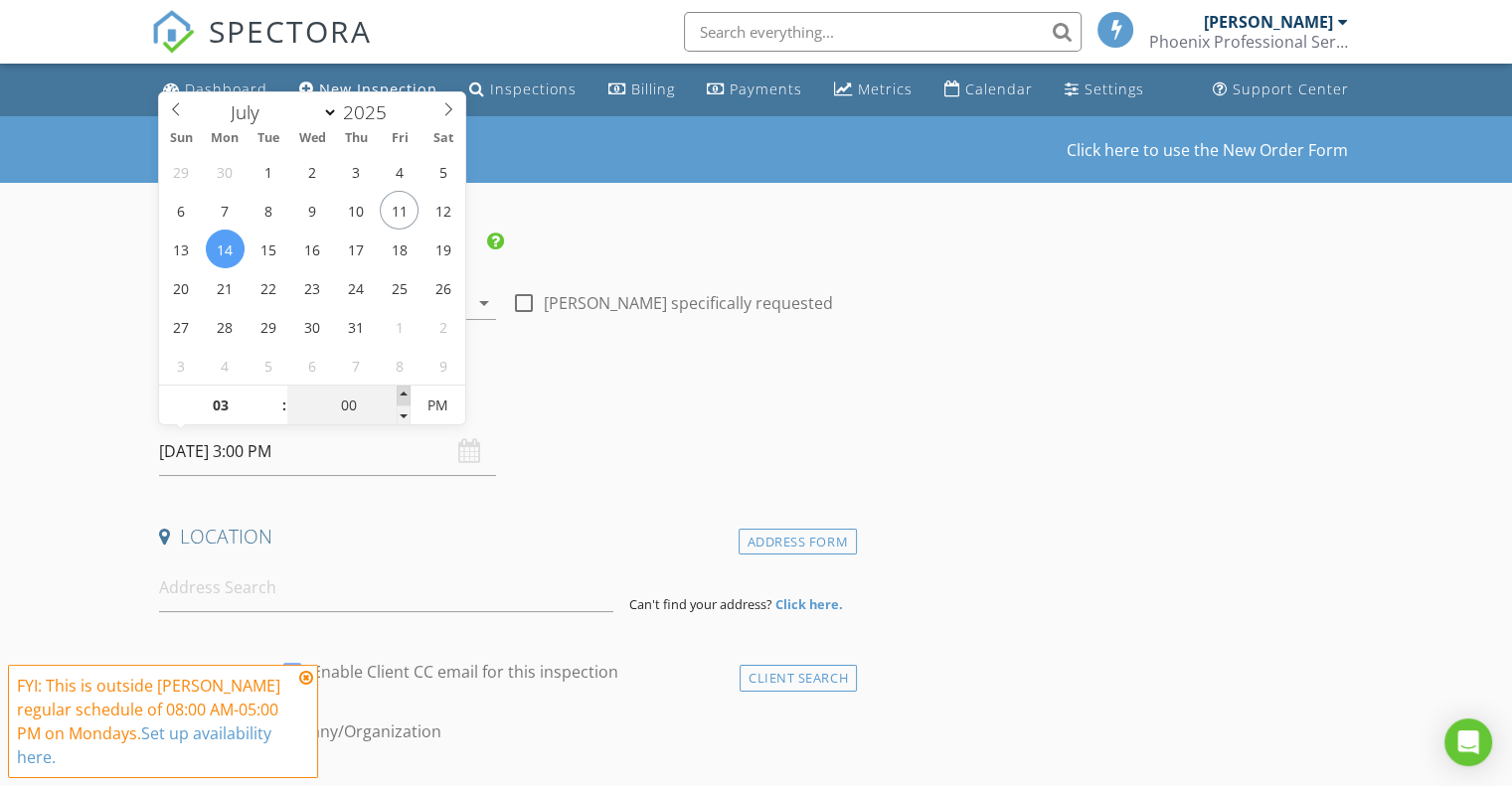 type on "05" 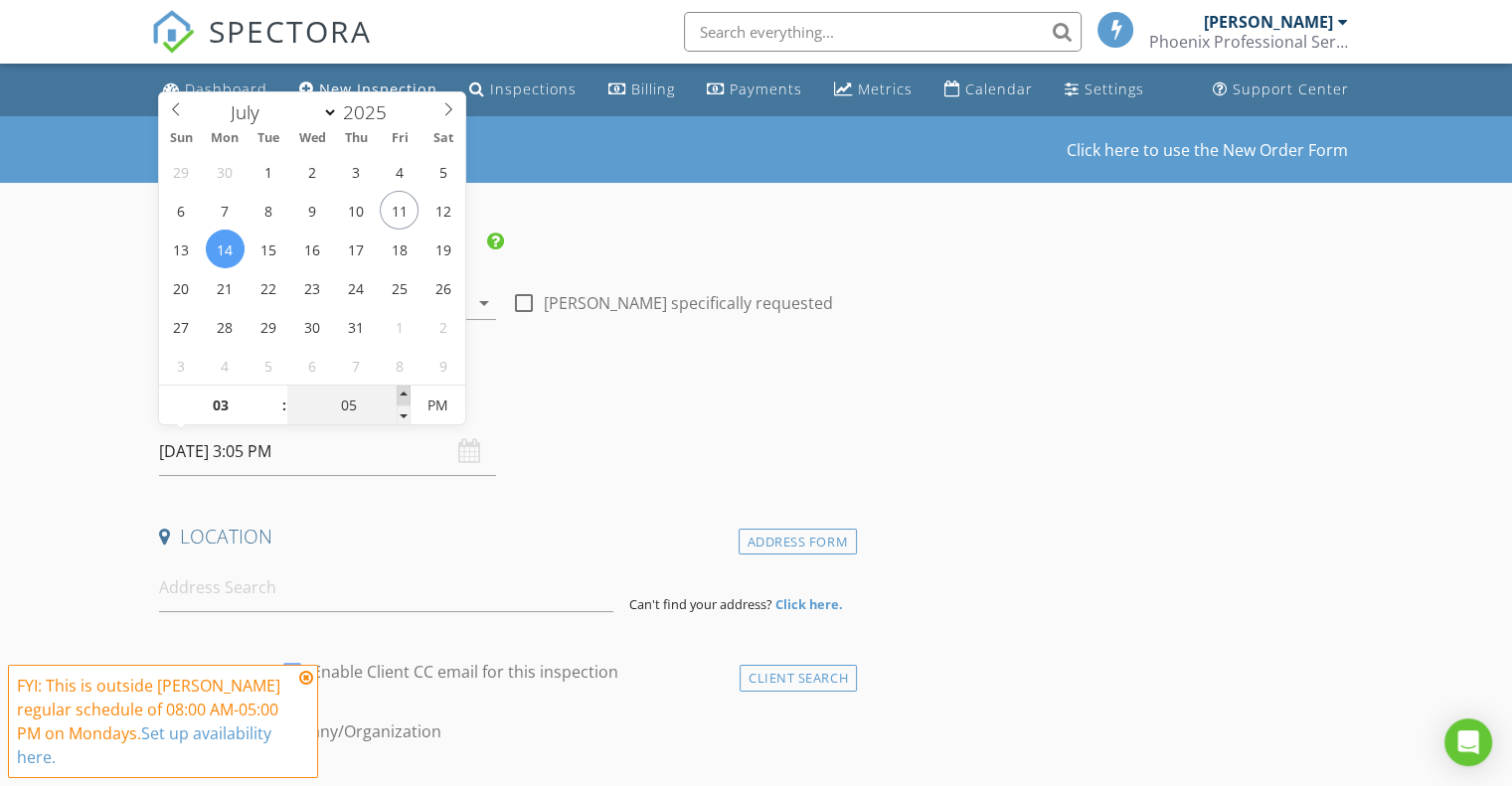 click at bounding box center [404, 395] 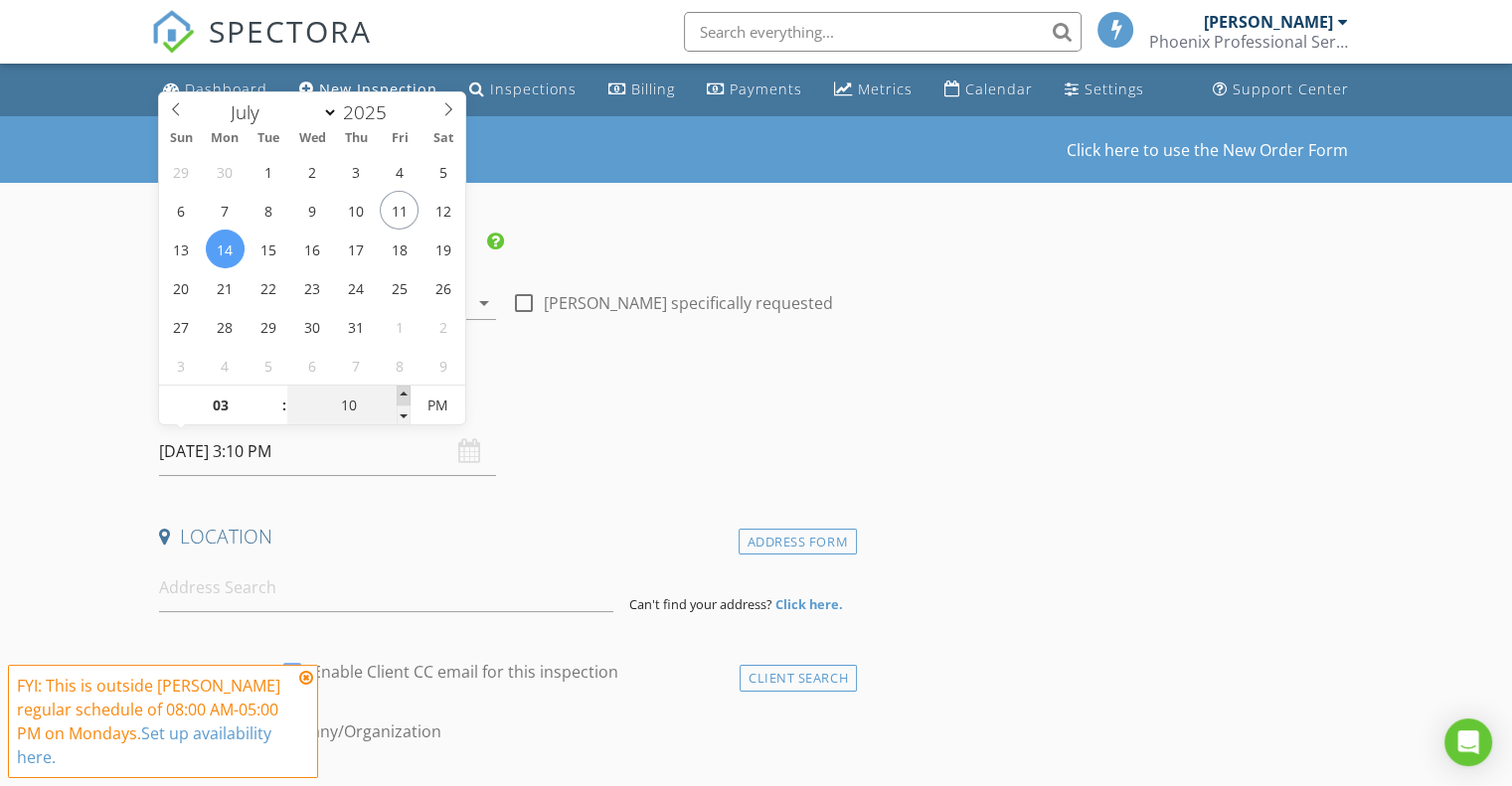 click at bounding box center (404, 395) 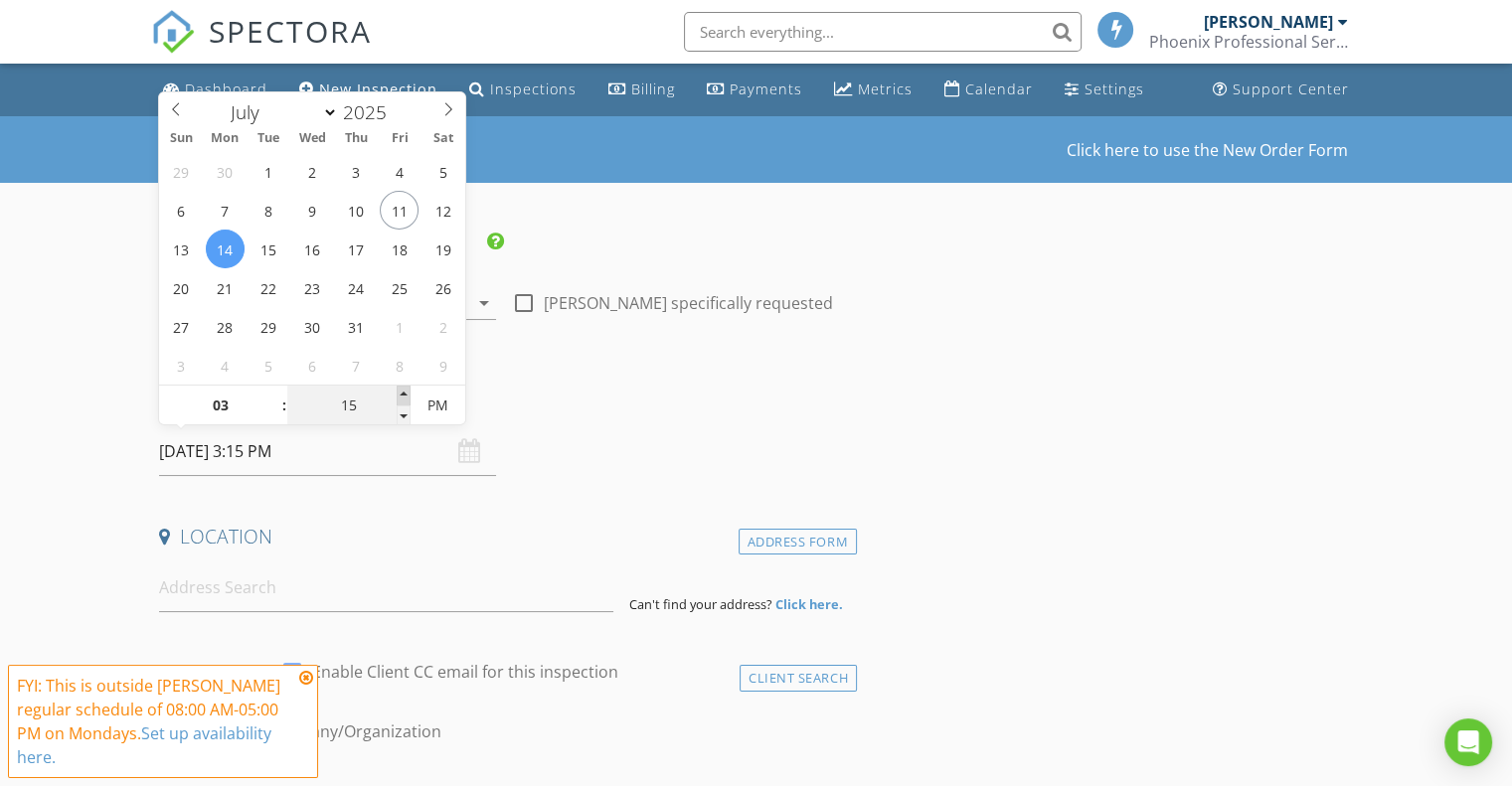 click at bounding box center [404, 395] 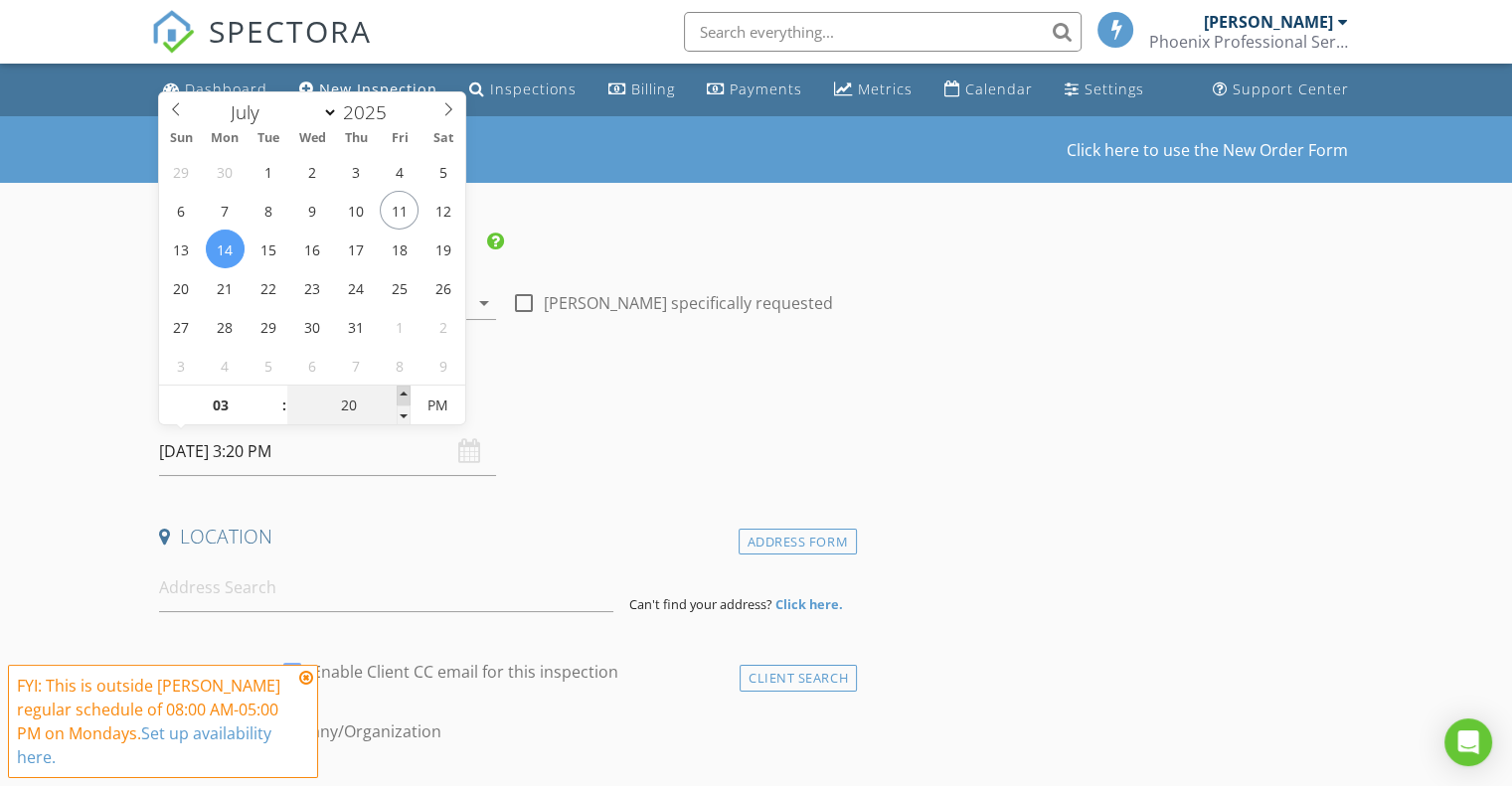 click at bounding box center [404, 395] 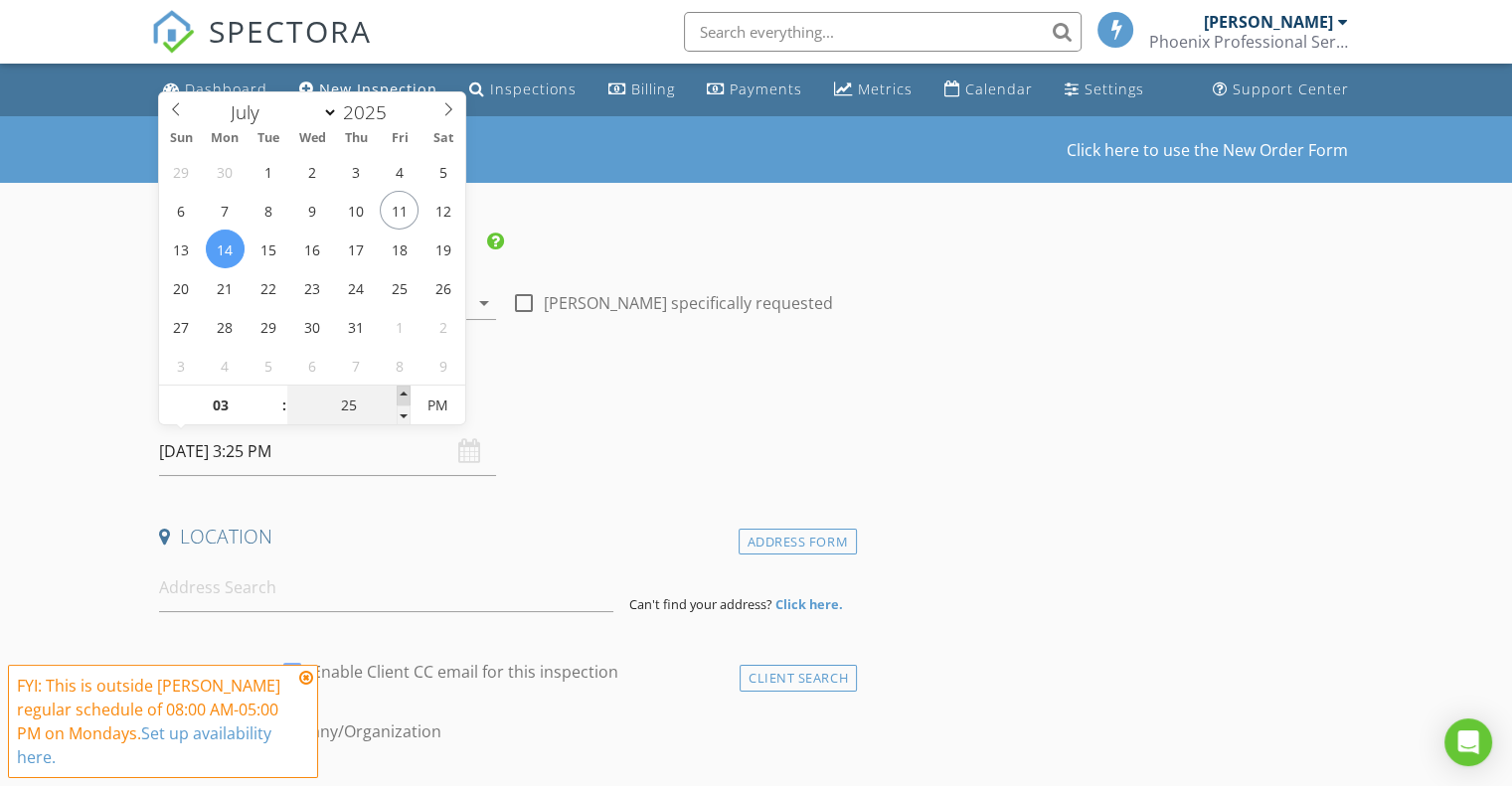 click at bounding box center [404, 395] 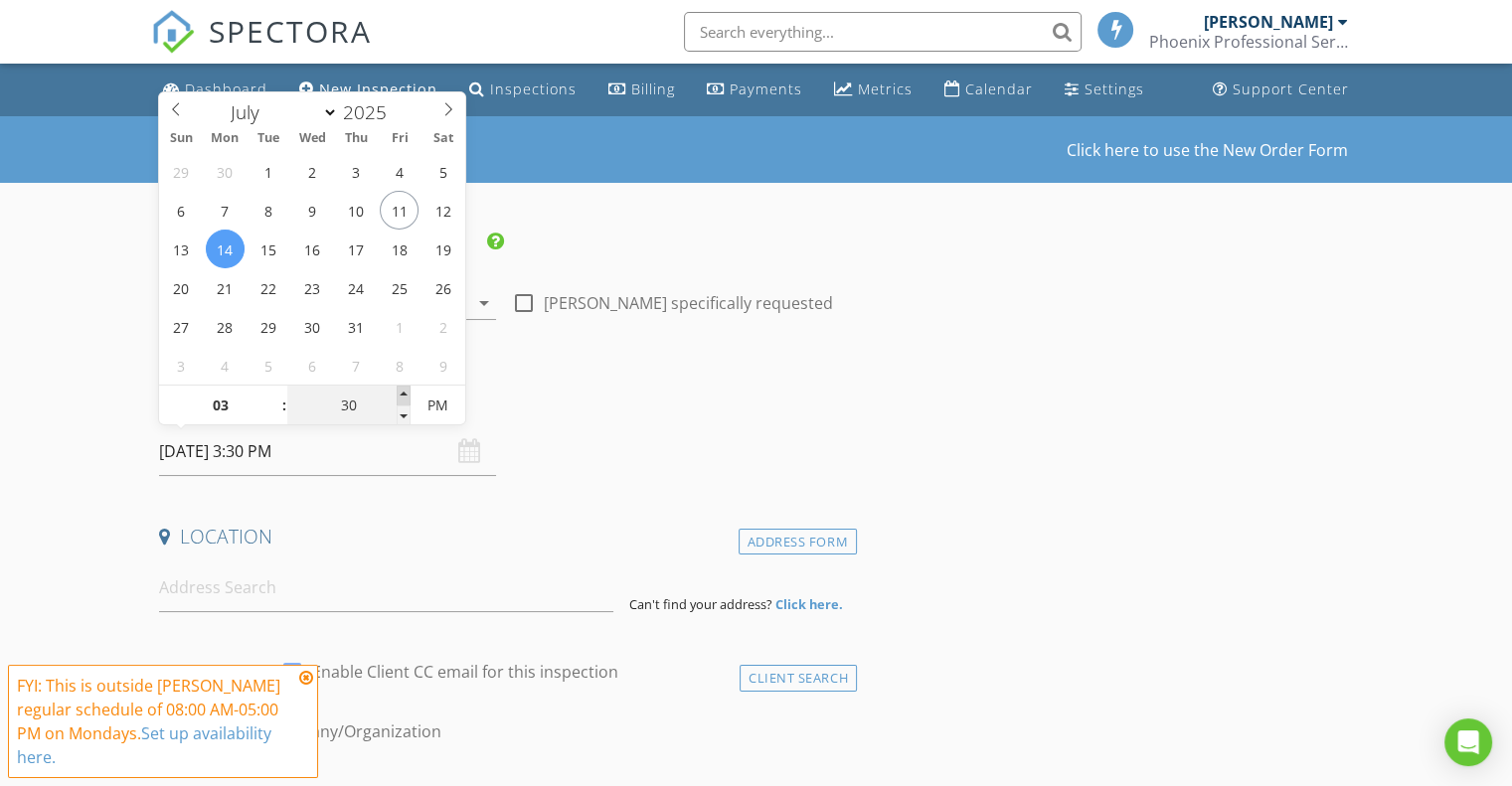 click at bounding box center (404, 395) 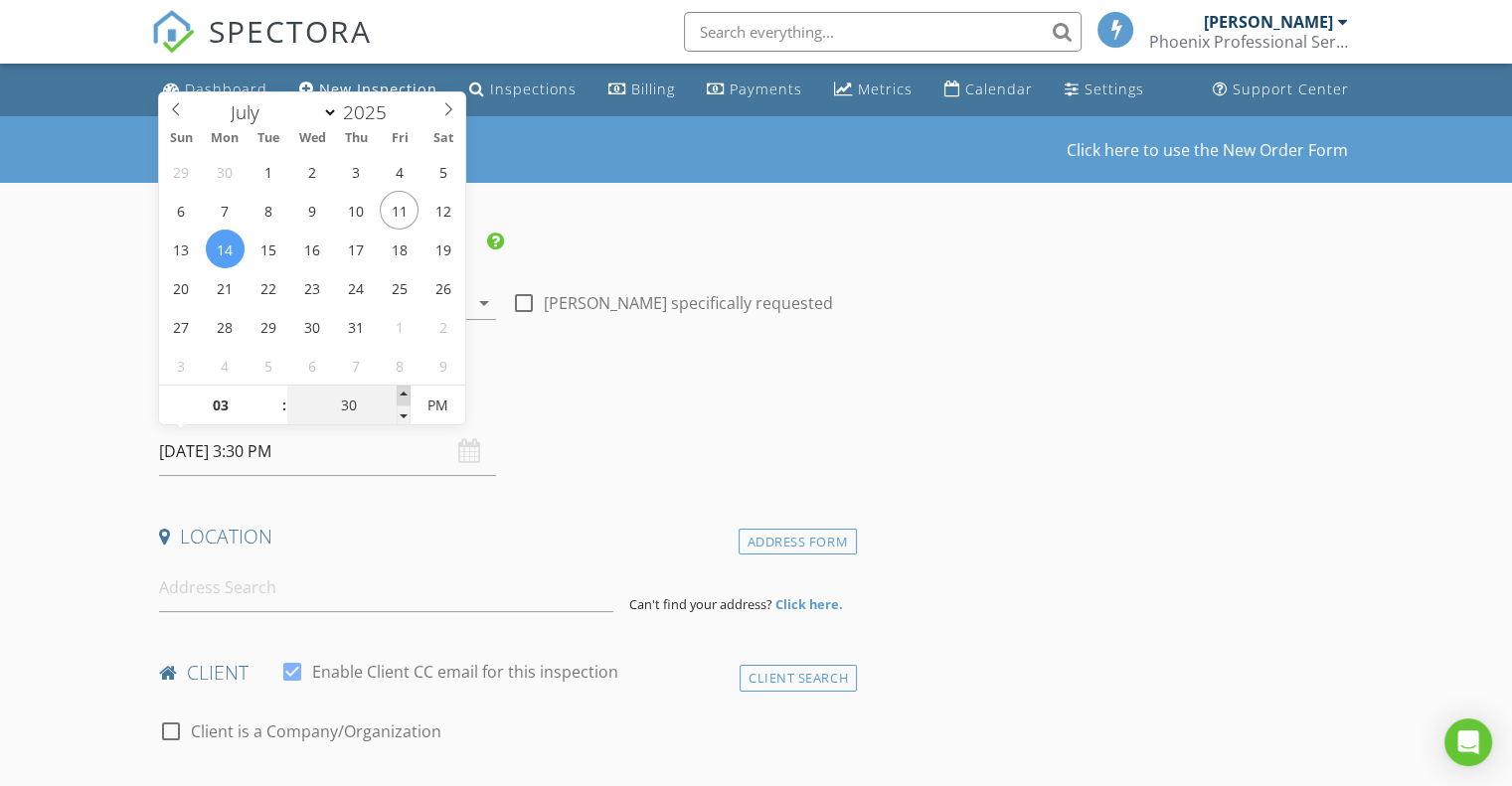 type on "35" 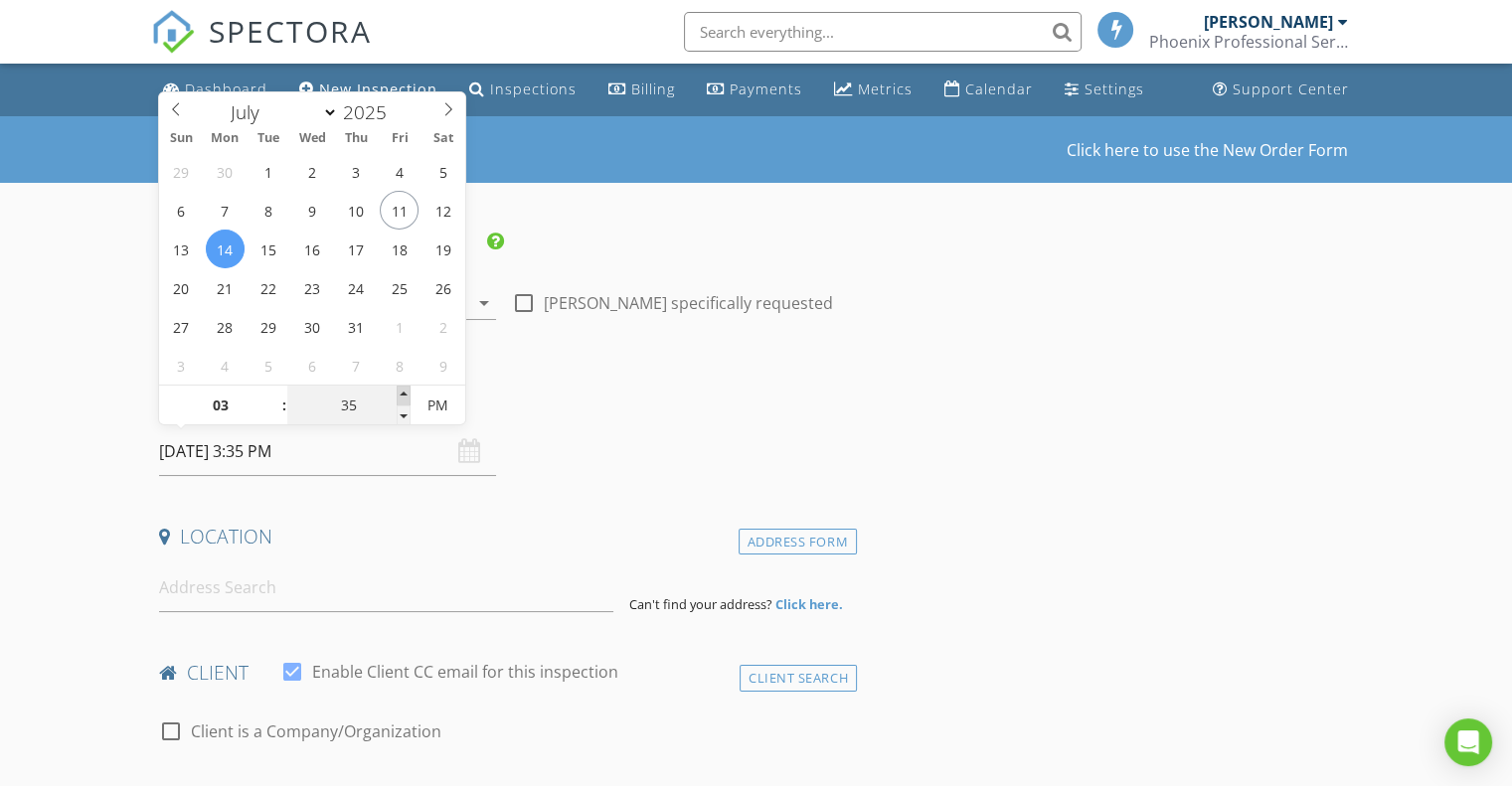 click at bounding box center [404, 395] 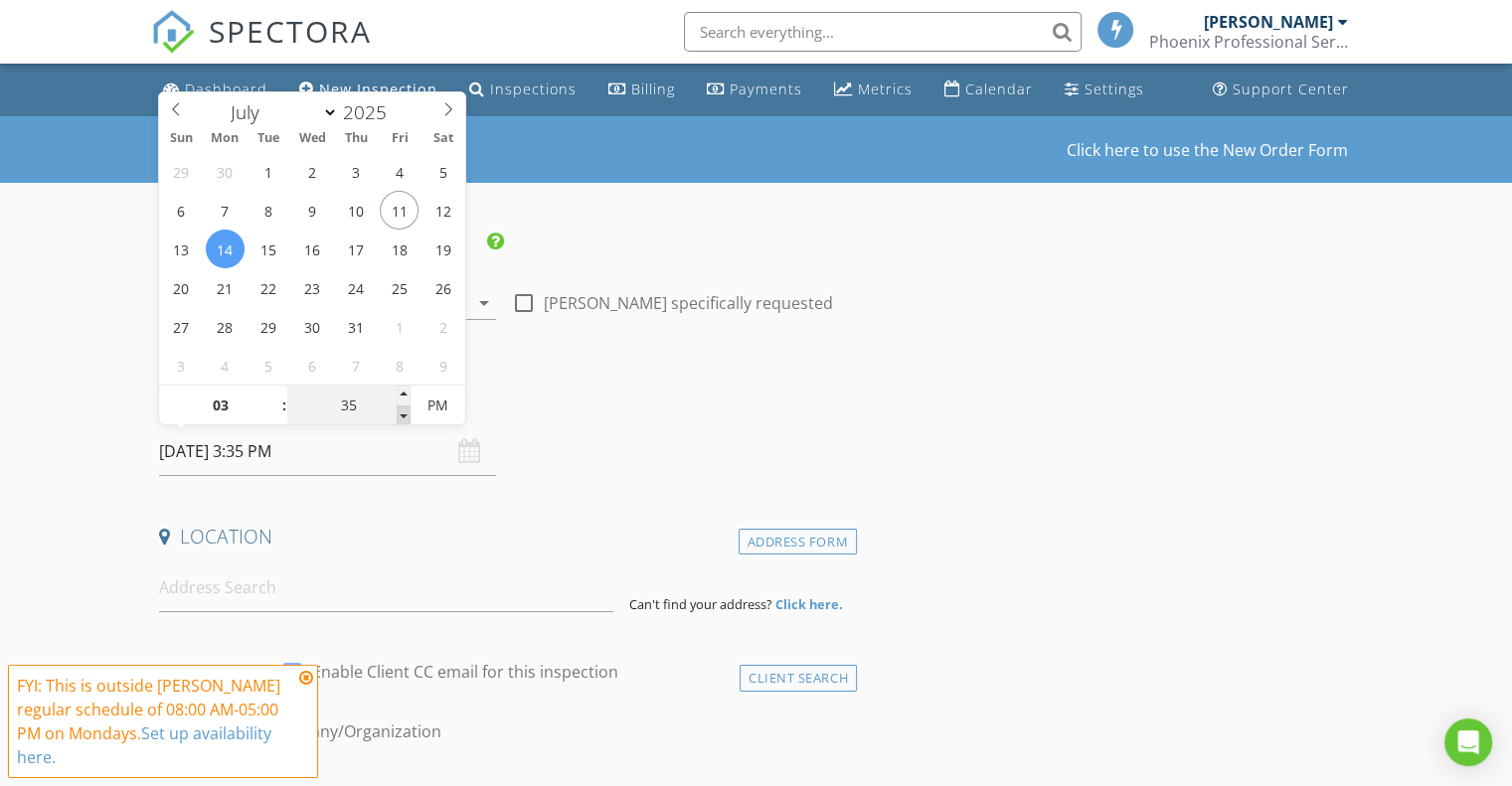type on "30" 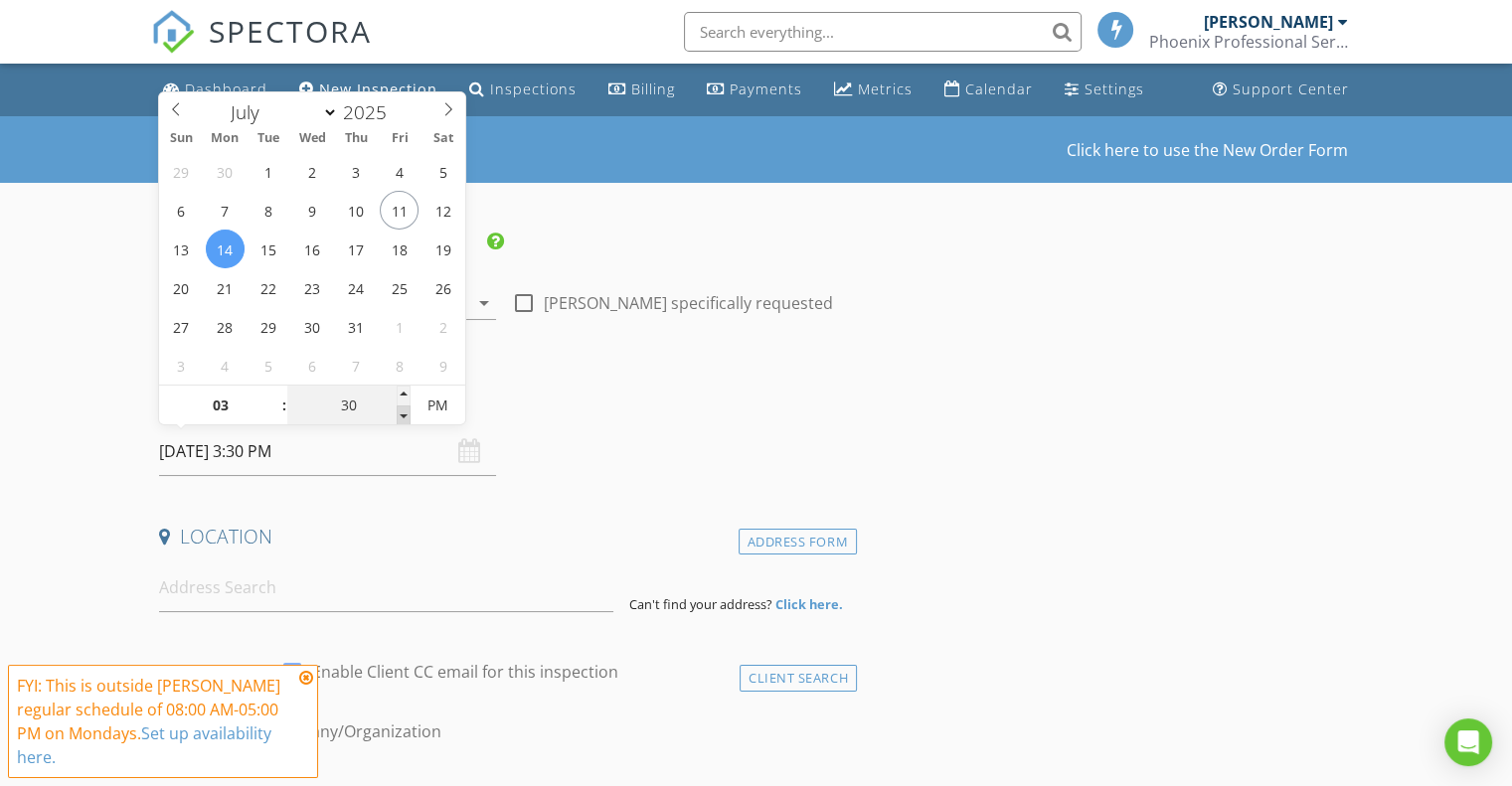 click at bounding box center [404, 415] 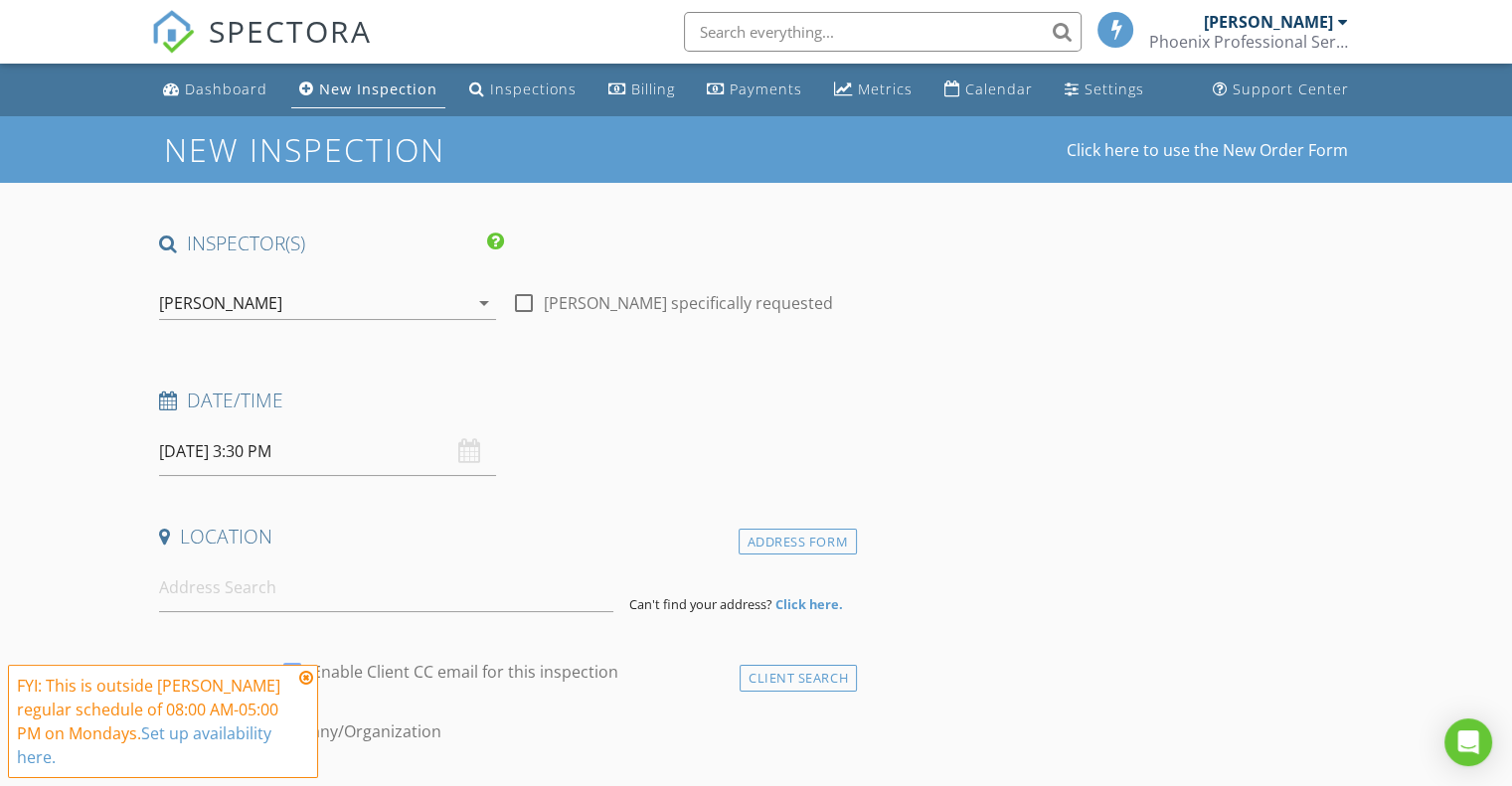 click on "Date/Time" at bounding box center [504, 407] 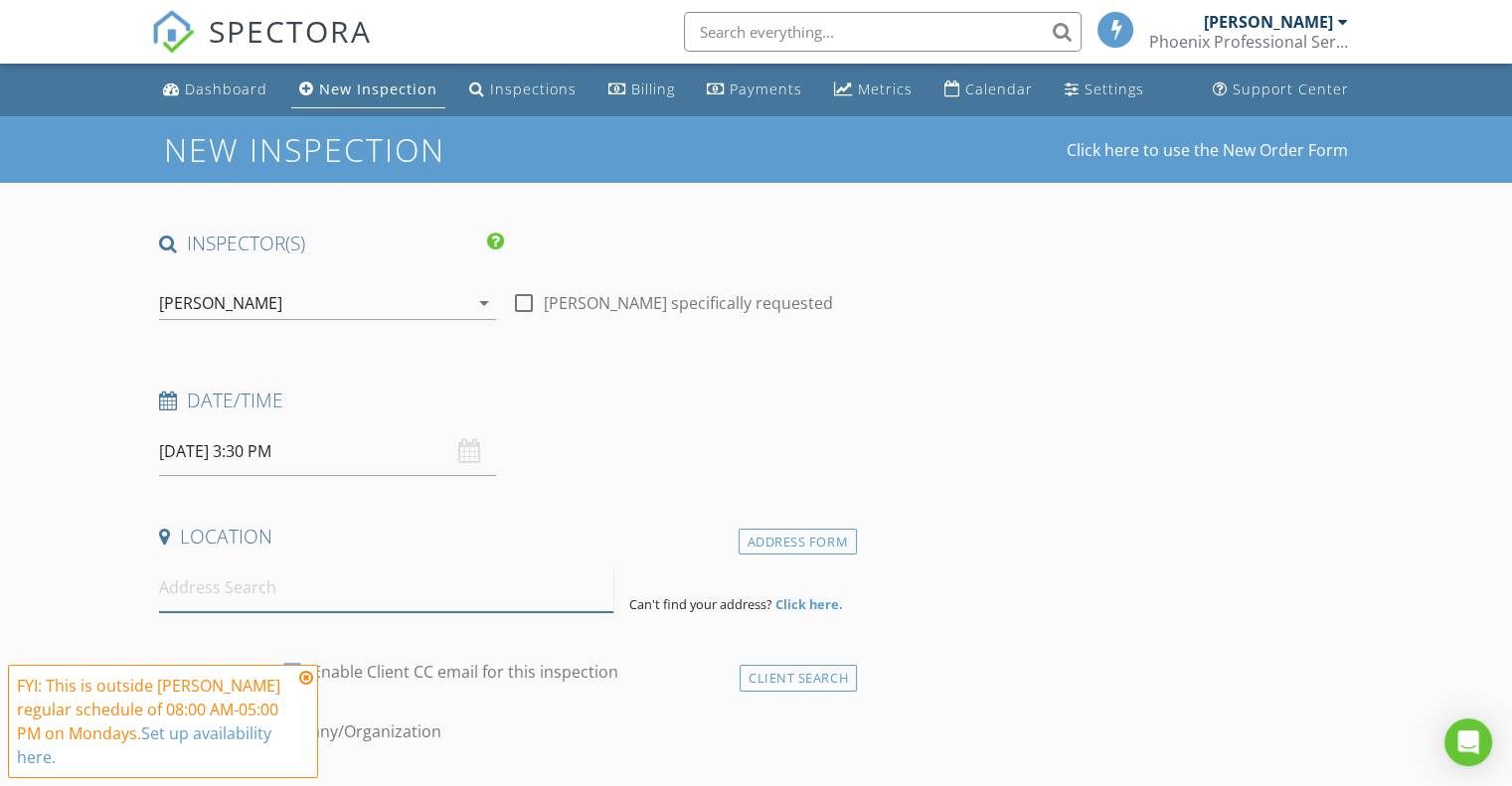 click at bounding box center [386, 587] 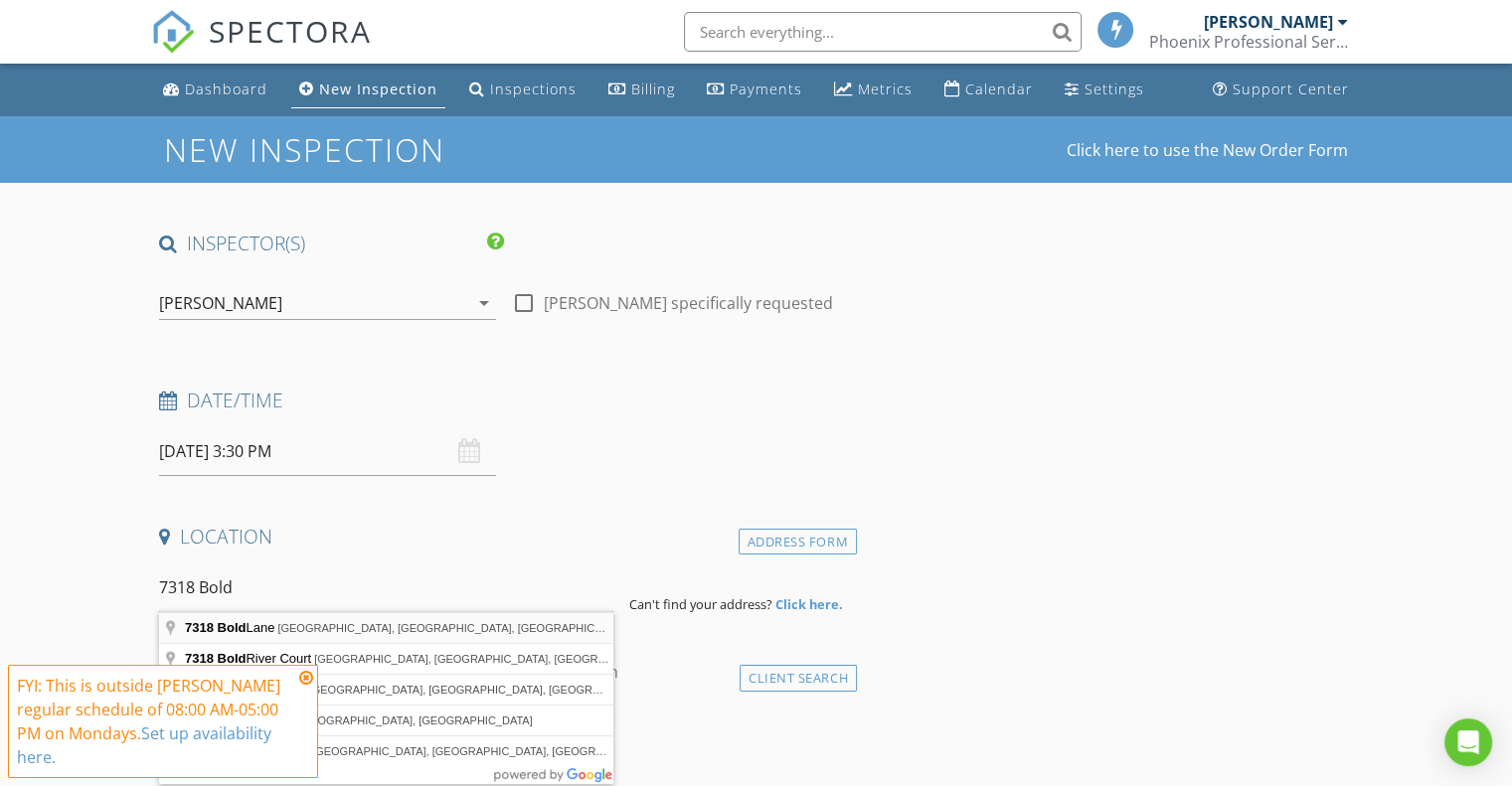 type on "7318 Bold Lane, Sacramento, CA, USA" 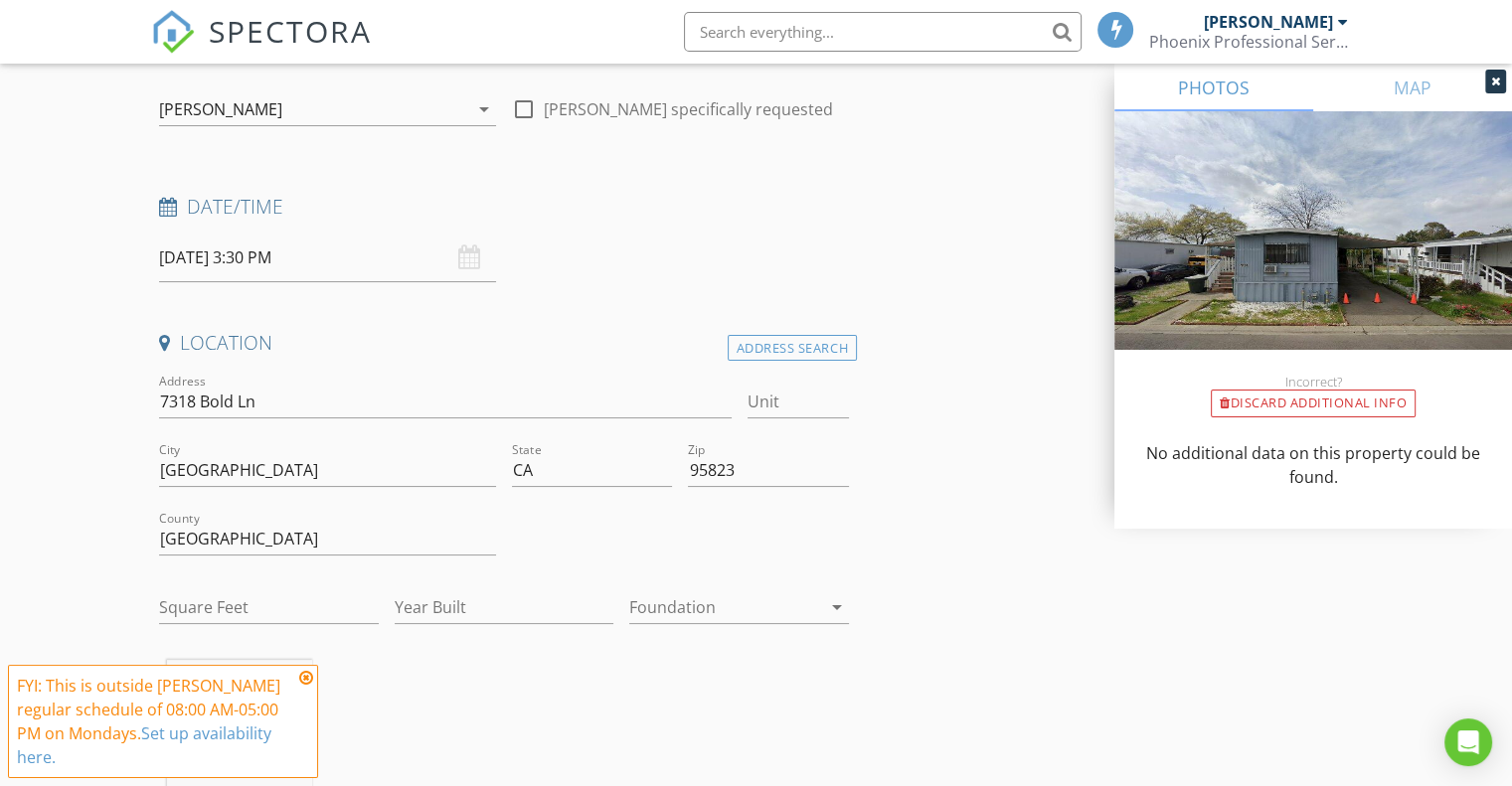scroll, scrollTop: 199, scrollLeft: 0, axis: vertical 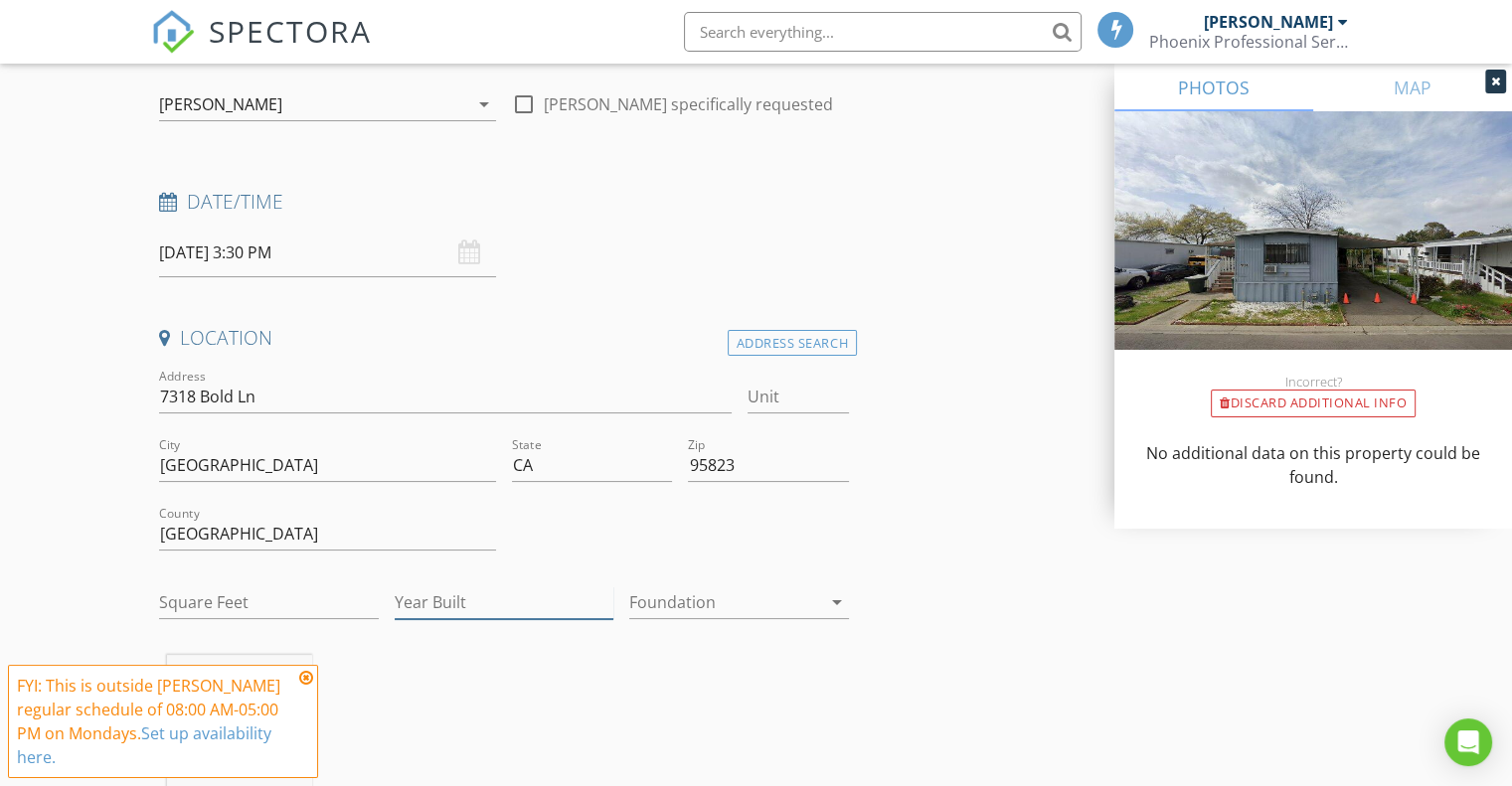 click on "Year Built" at bounding box center [504, 602] 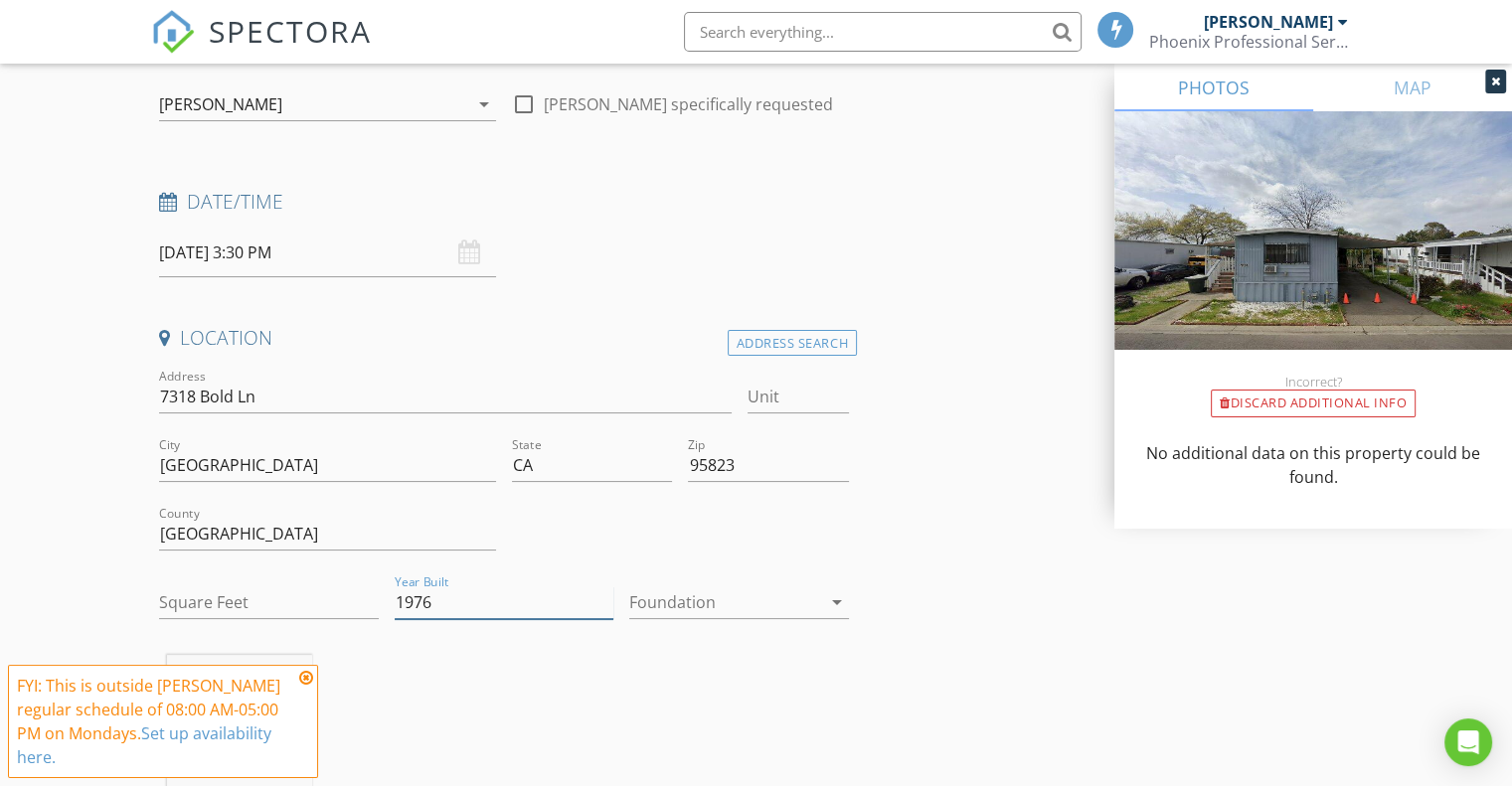 type on "1976" 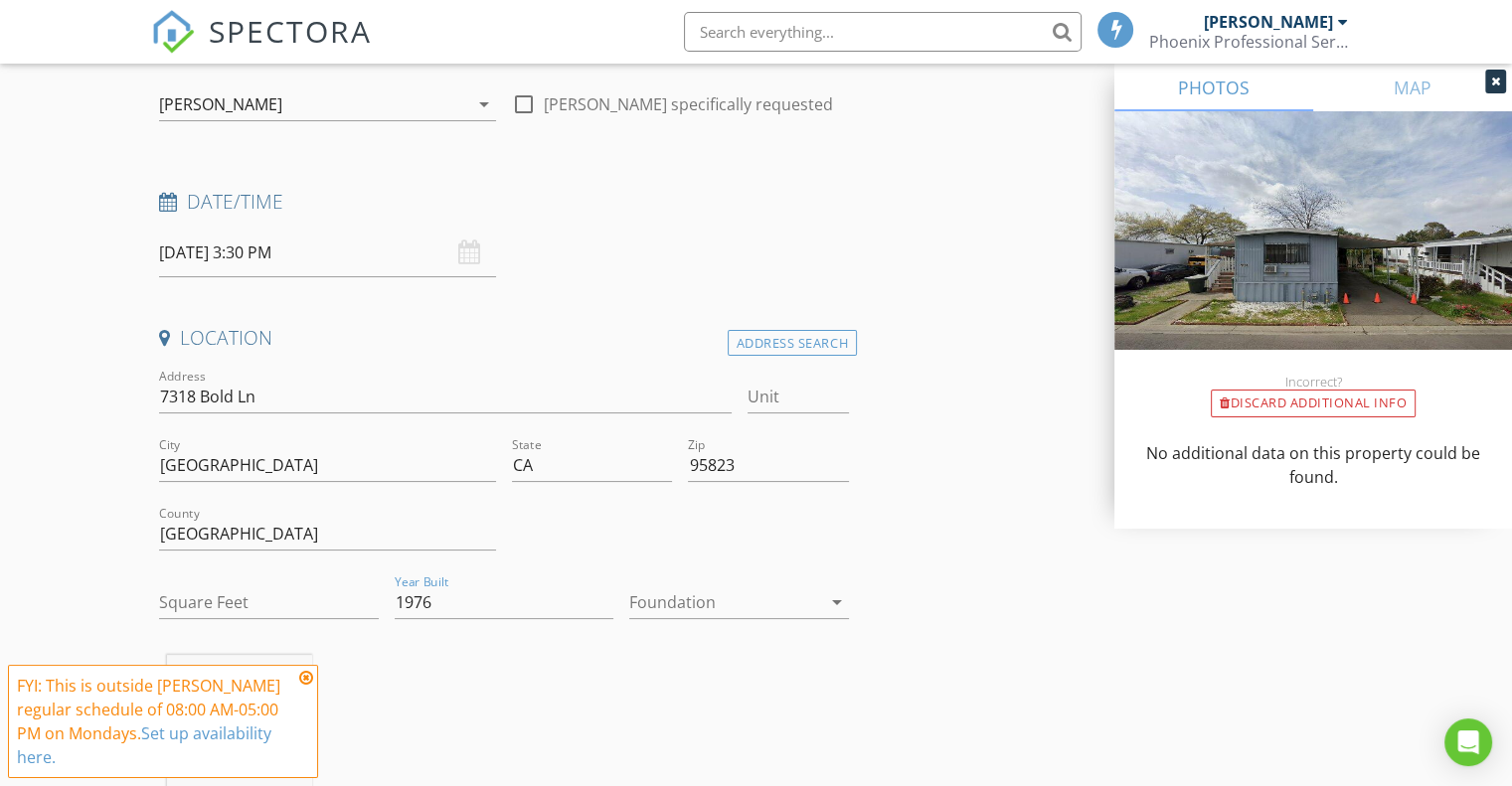 click at bounding box center (725, 602) 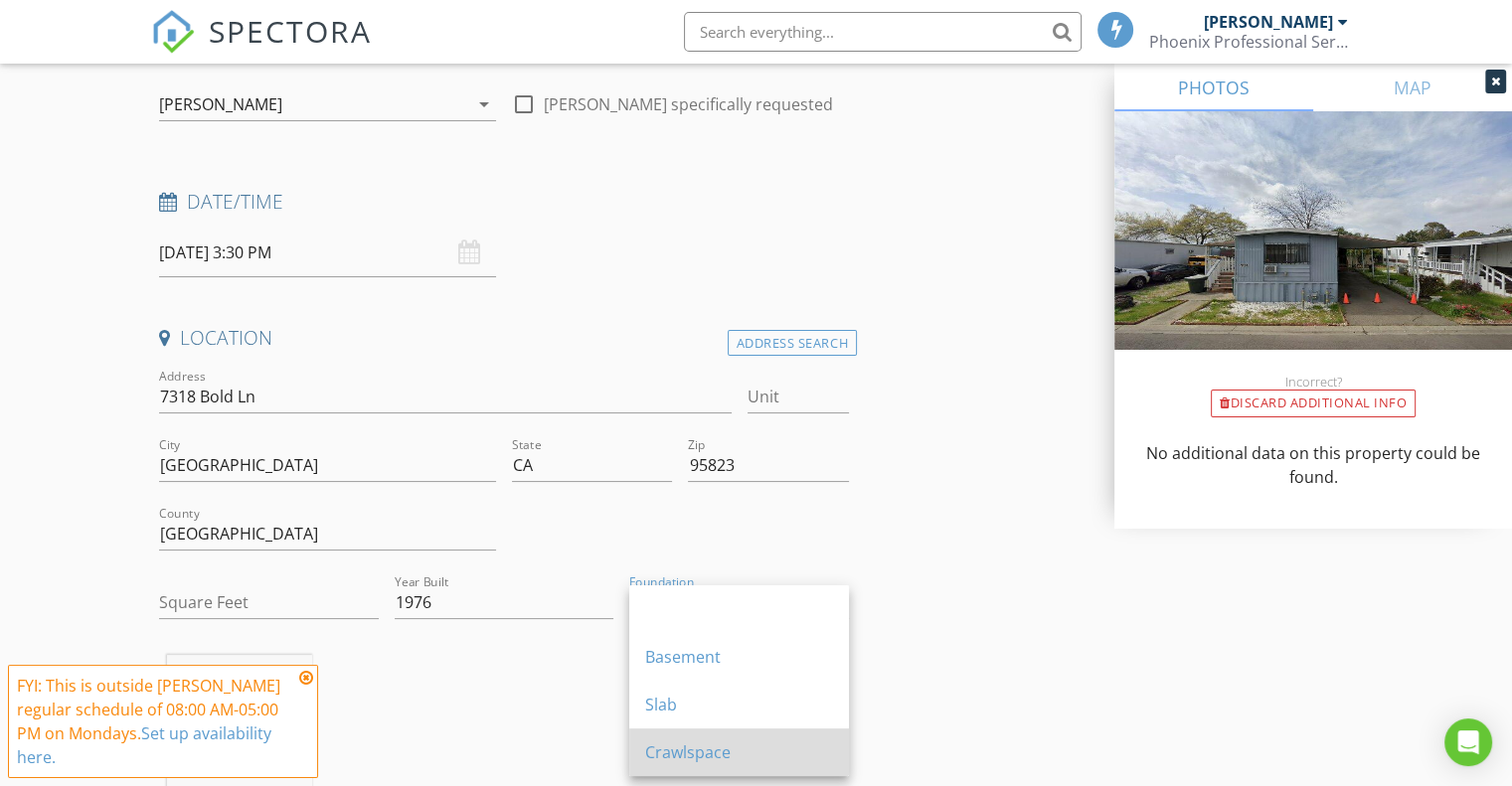 click on "Crawlspace" at bounding box center [739, 752] 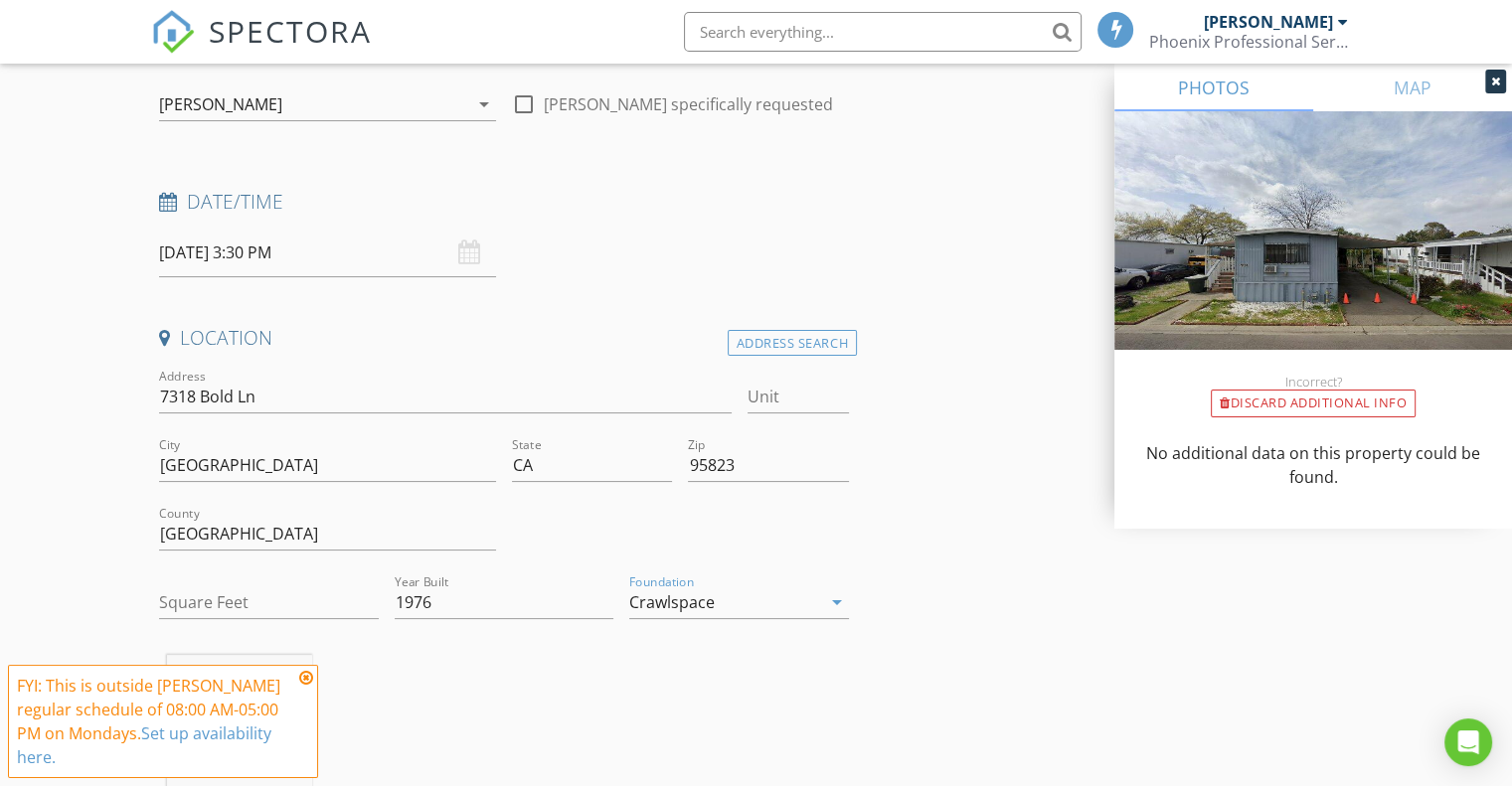 click on "INSPECTOR(S)
check_box   Kristine Strong   PRIMARY   Kristine Strong arrow_drop_down   check_box_outline_blank Kristine Strong specifically requested
Date/Time
07/14/2025 3:30 PM
Location
Address Search       Address 7318 Bold Ln   Unit   City Sacramento   State CA   Zip 95823   County Sacramento     Square Feet   Year Built 1976   Foundation Crawlspace arrow_drop_down     Kristine Strong     0.3 miles     (a minute)
client
check_box Enable Client CC email for this inspection   Client Search     check_box_outline_blank Client is a Company/Organization     First Name   Last Name   Email   CC Email   Phone           Notes   Private Notes
ADD ADDITIONAL client
SERVICES
check_box_outline_blank   Commercial Inspection   check_box_outline_blank   Solar Site Survey" at bounding box center (756, 1772) 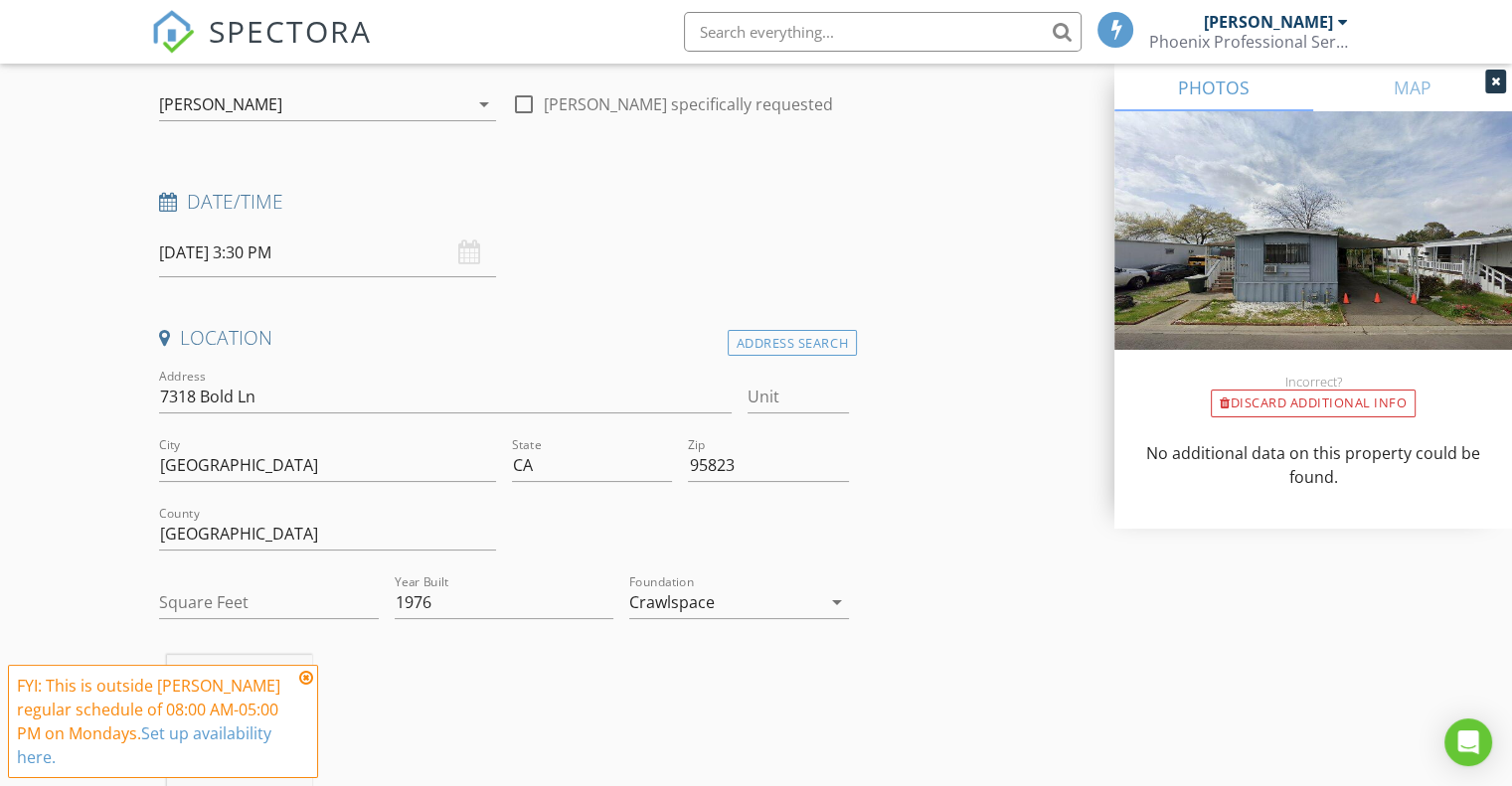 click at bounding box center [306, 678] 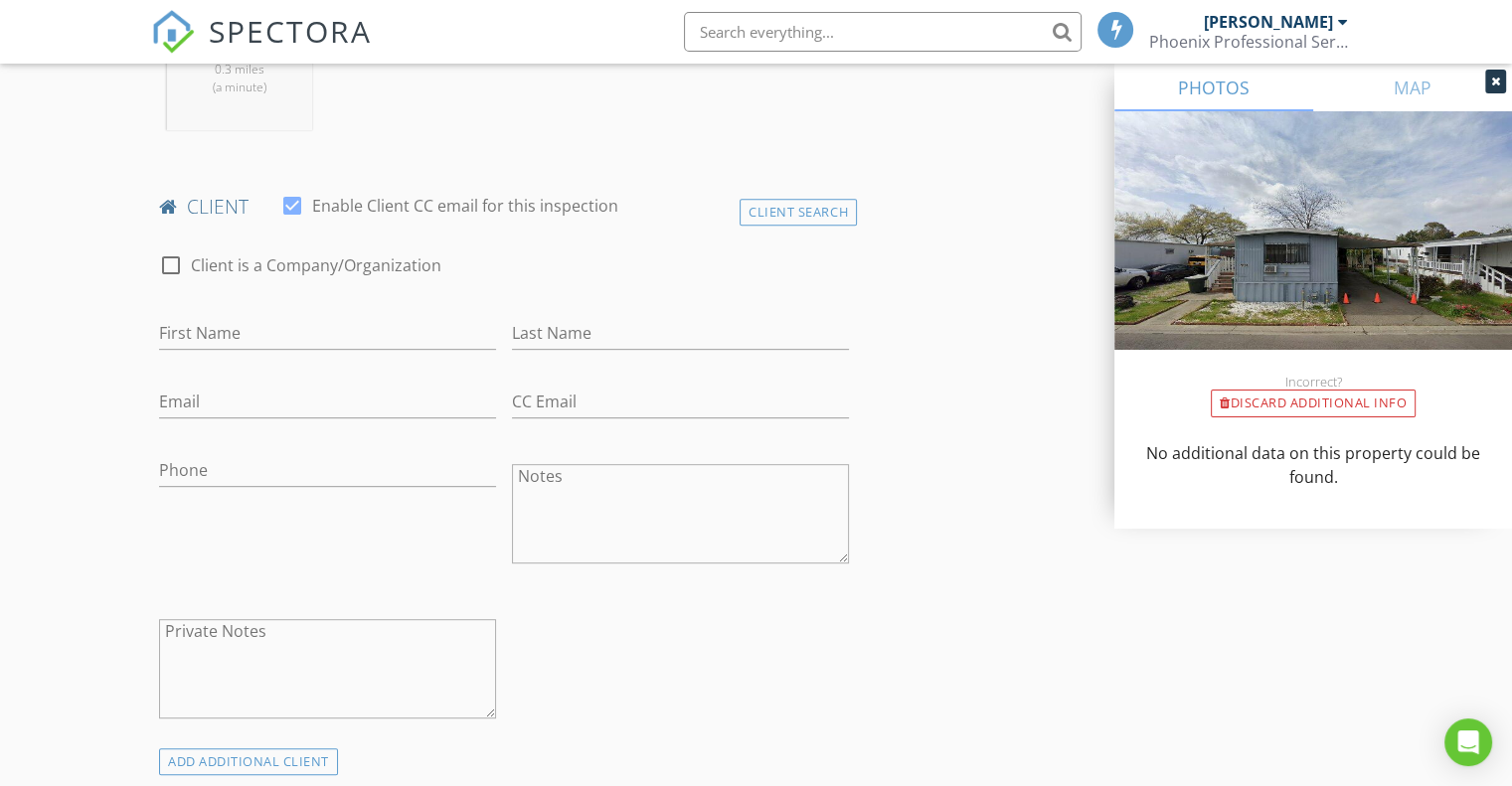scroll, scrollTop: 894, scrollLeft: 0, axis: vertical 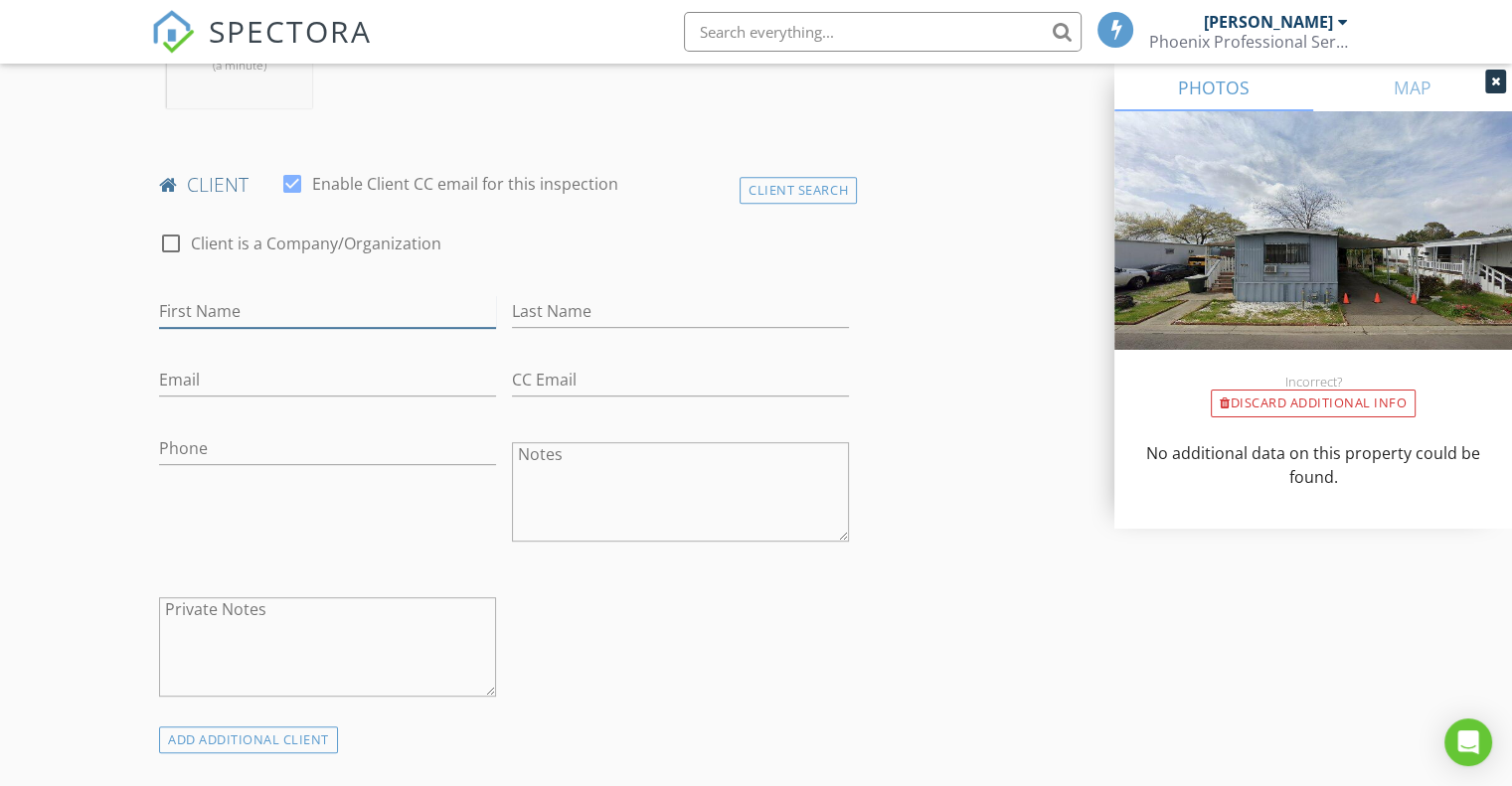 click on "First Name" at bounding box center [327, 311] 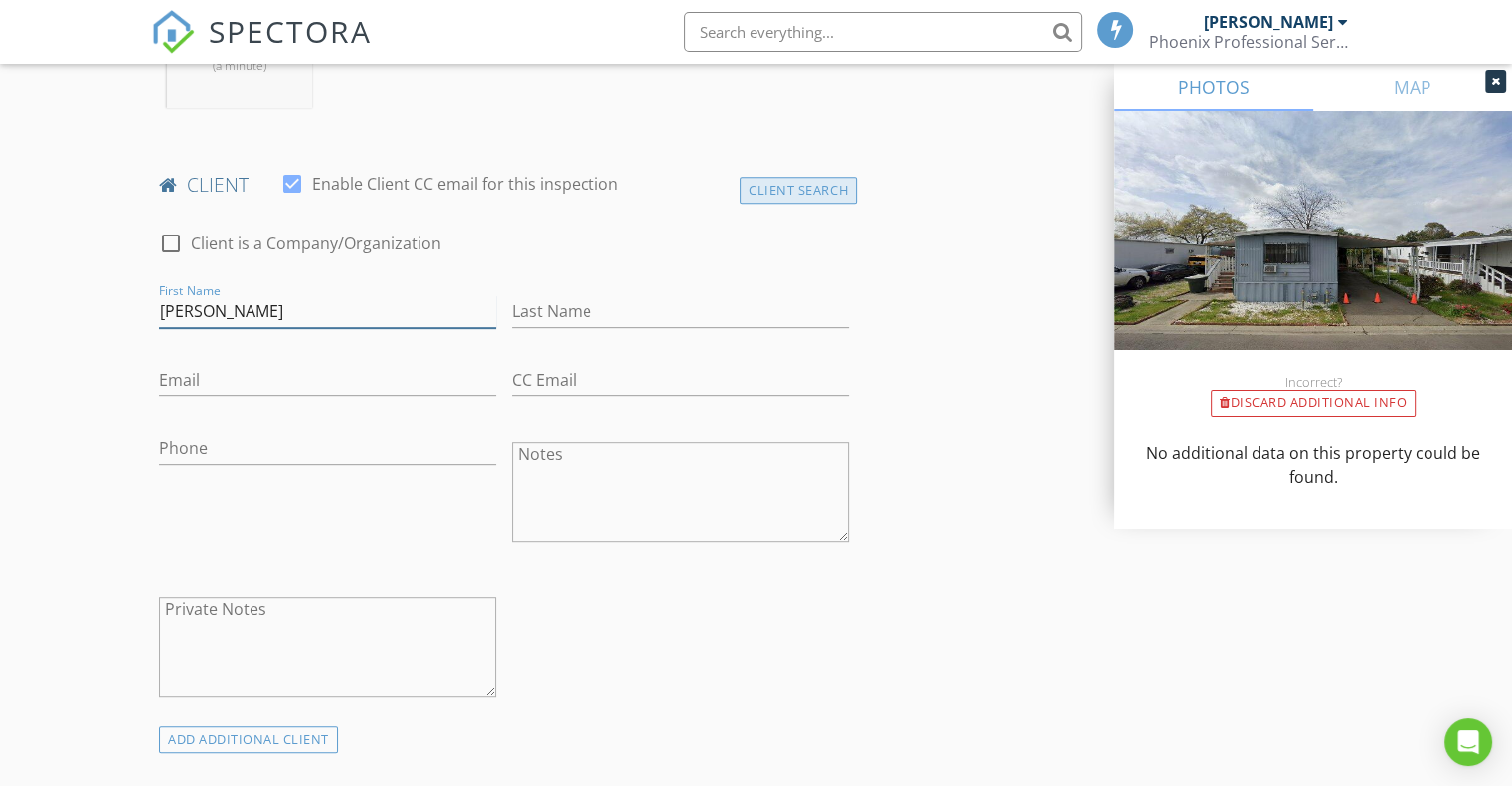 type on "maria" 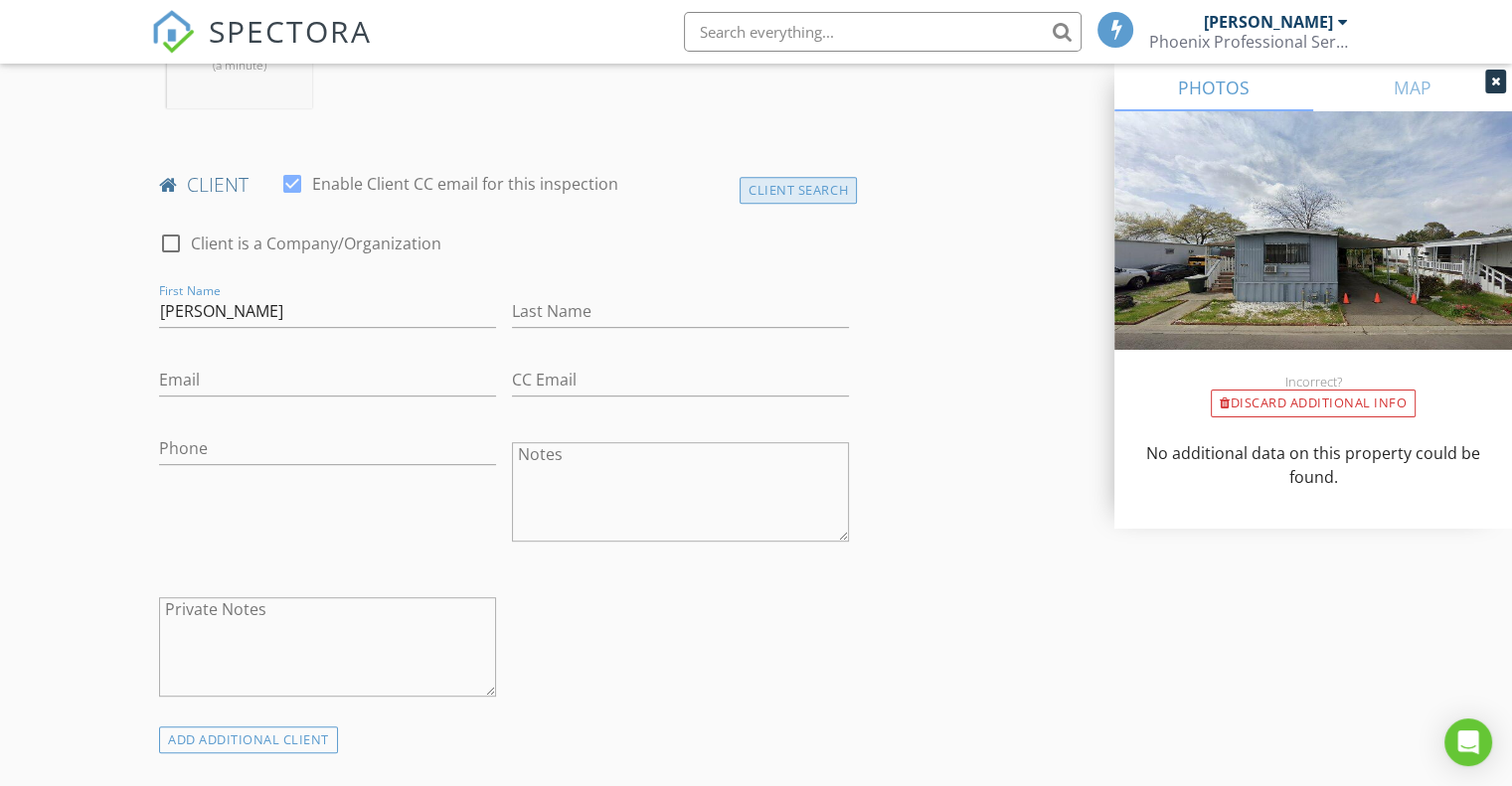 click on "Client Search" at bounding box center (798, 190) 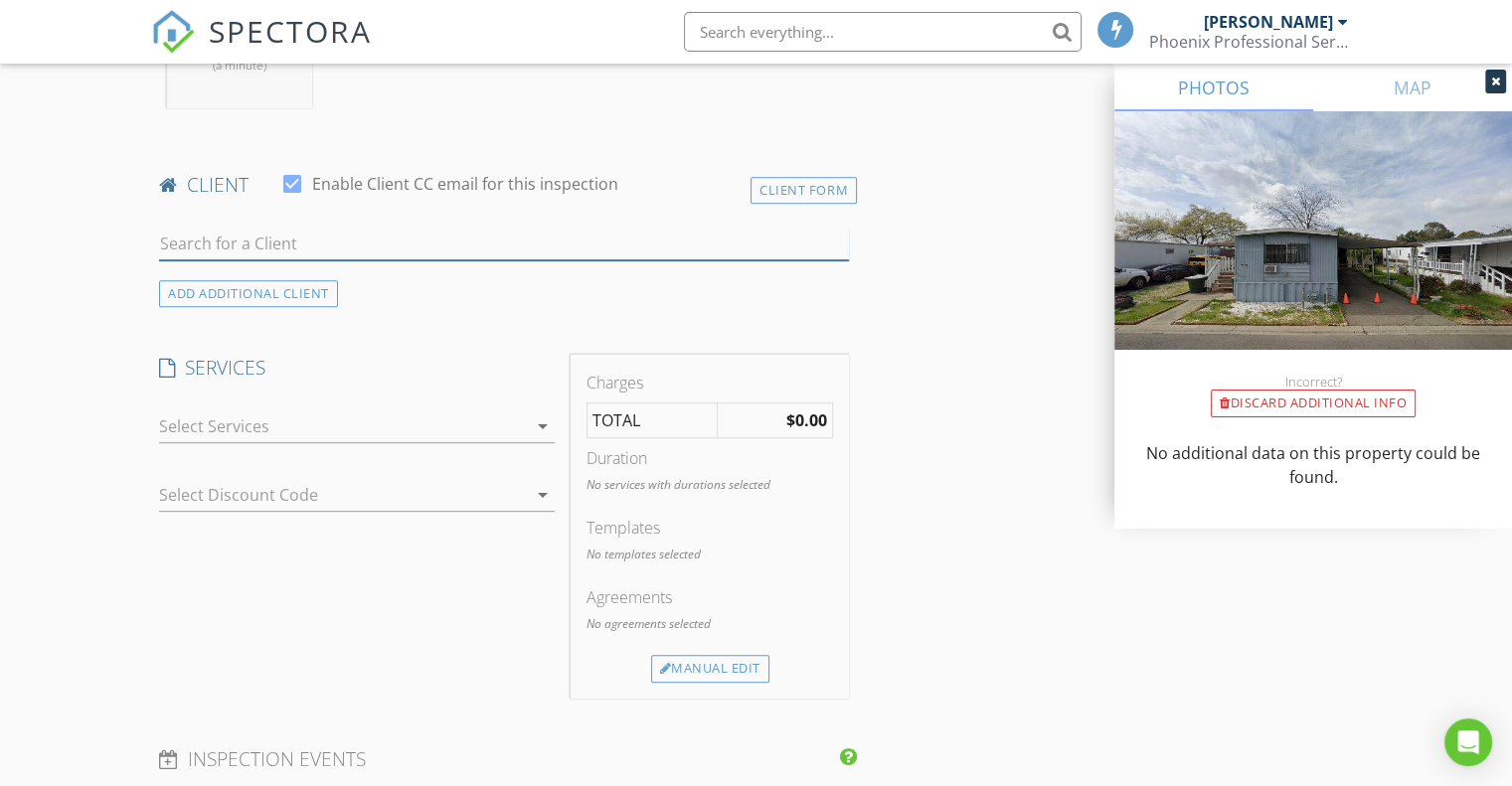 click at bounding box center [504, 243] 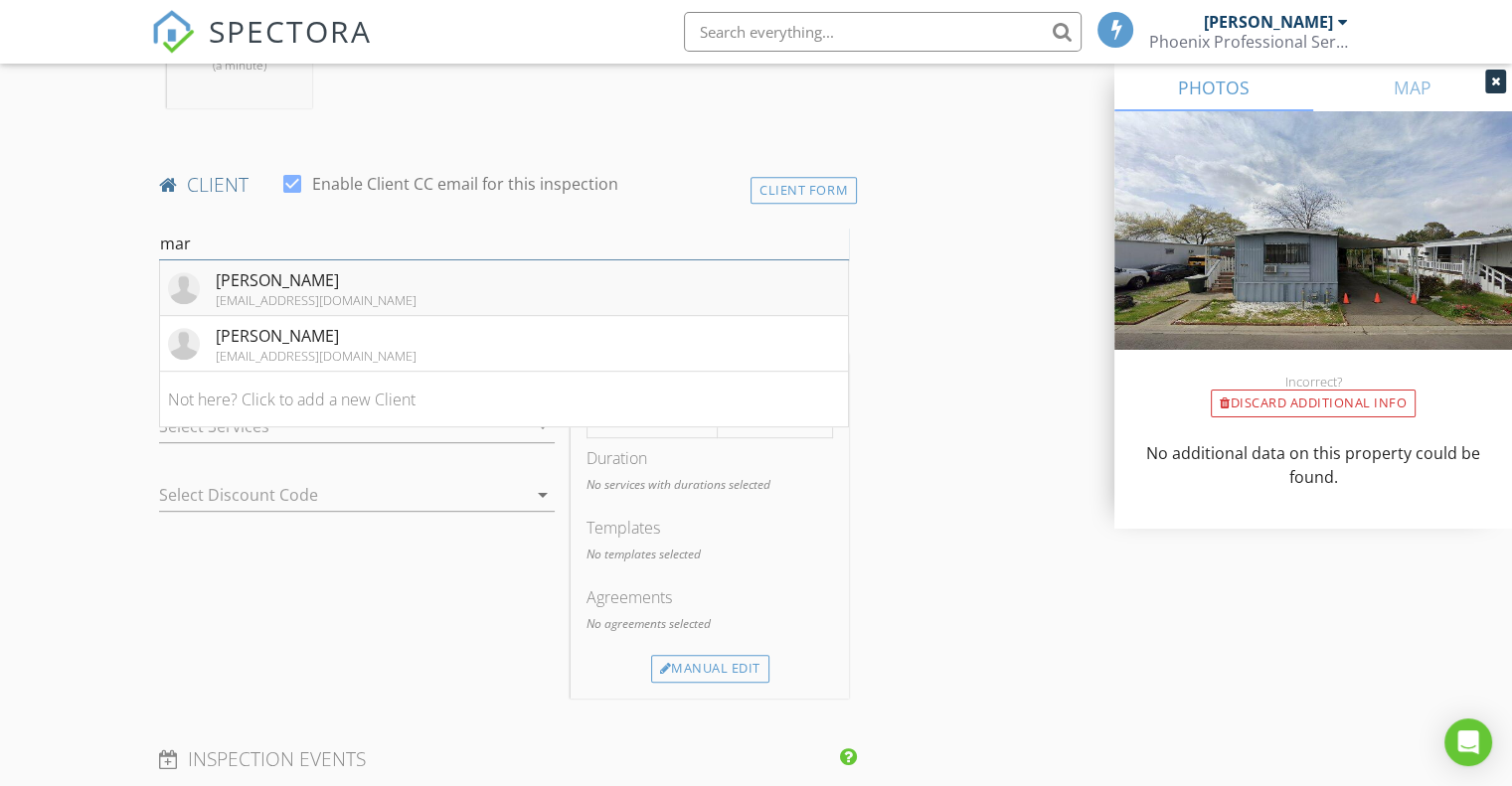type on "mar" 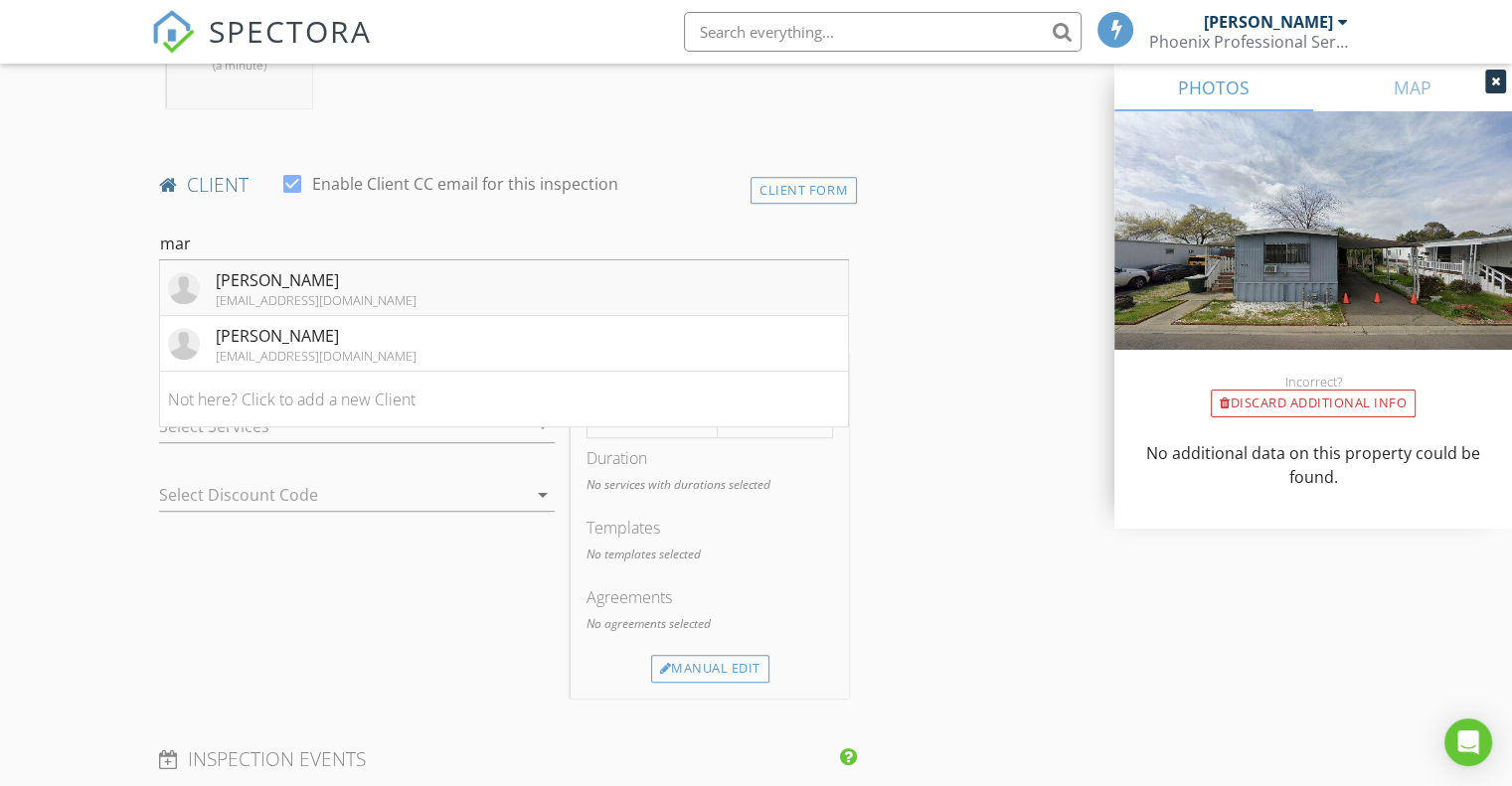 click on "Maria Jex
eldorado@lagunaassetmanagement.com" at bounding box center (504, 288) 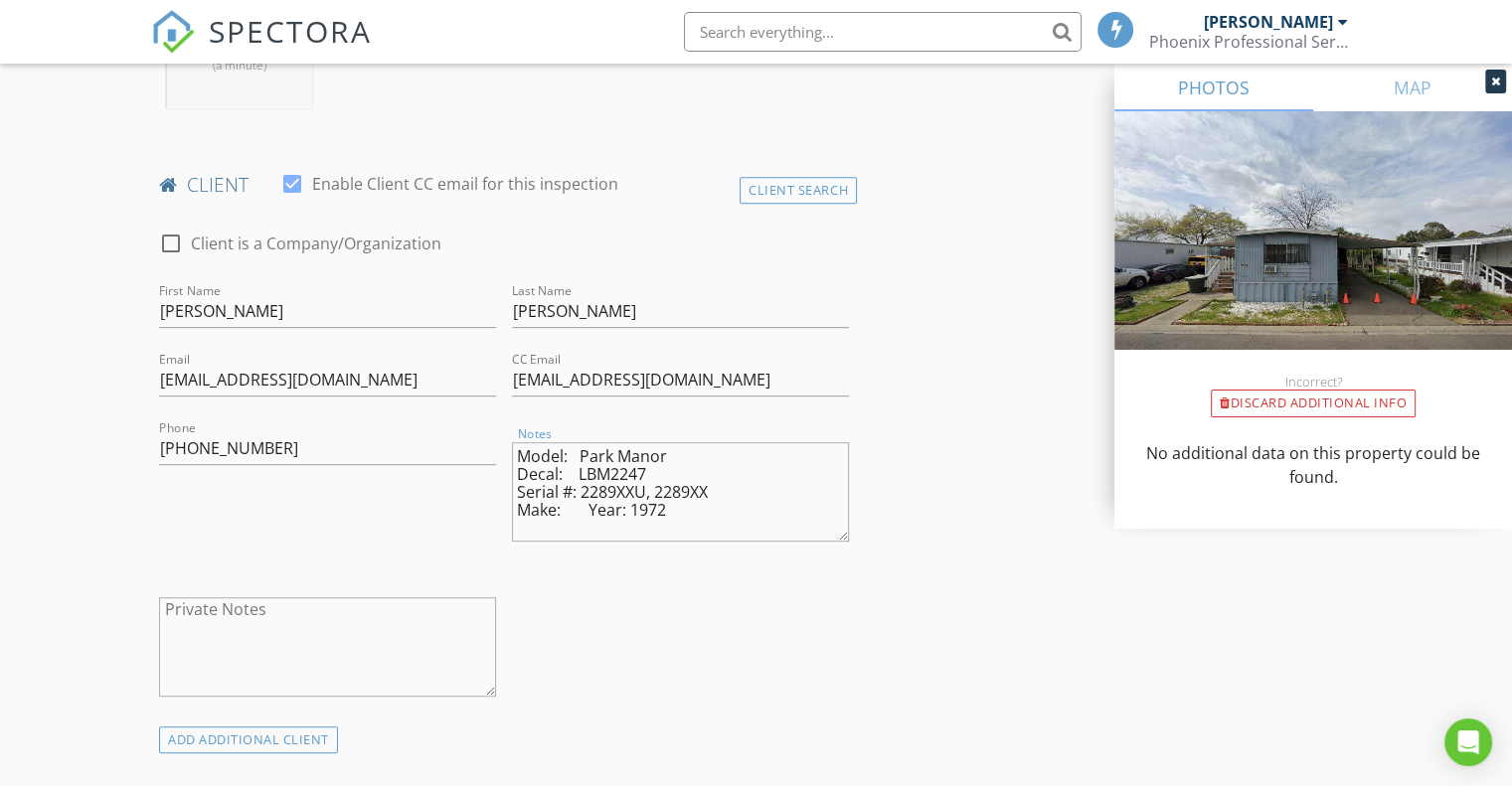 drag, startPoint x: 581, startPoint y: 459, endPoint x: 707, endPoint y: 444, distance: 126.88972 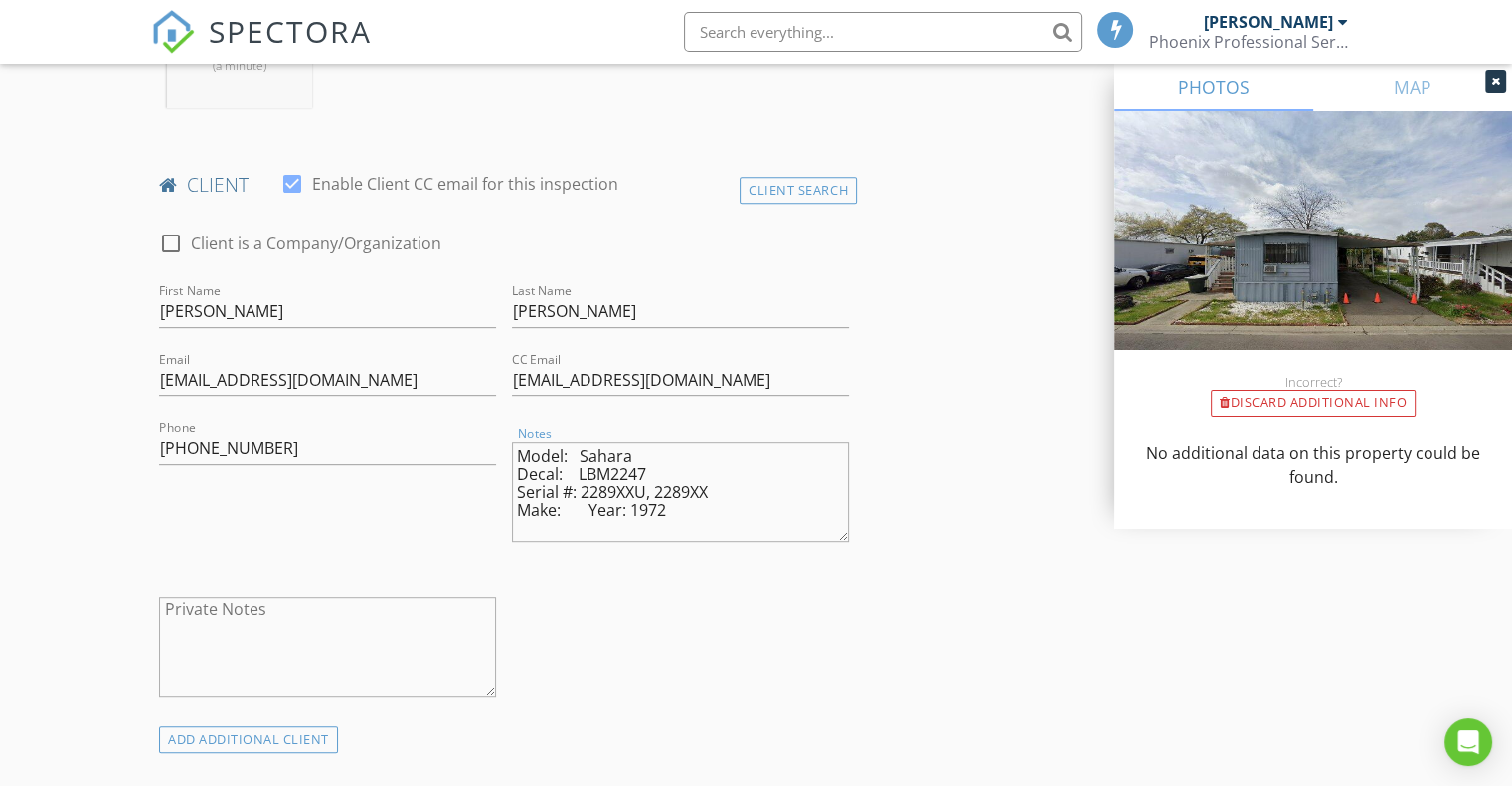 click on "Model:   Sahara
Decal:    LBM2247
Serial #: 2289XXU, 2289XX
Make:       Year: 1972" at bounding box center [680, 492] 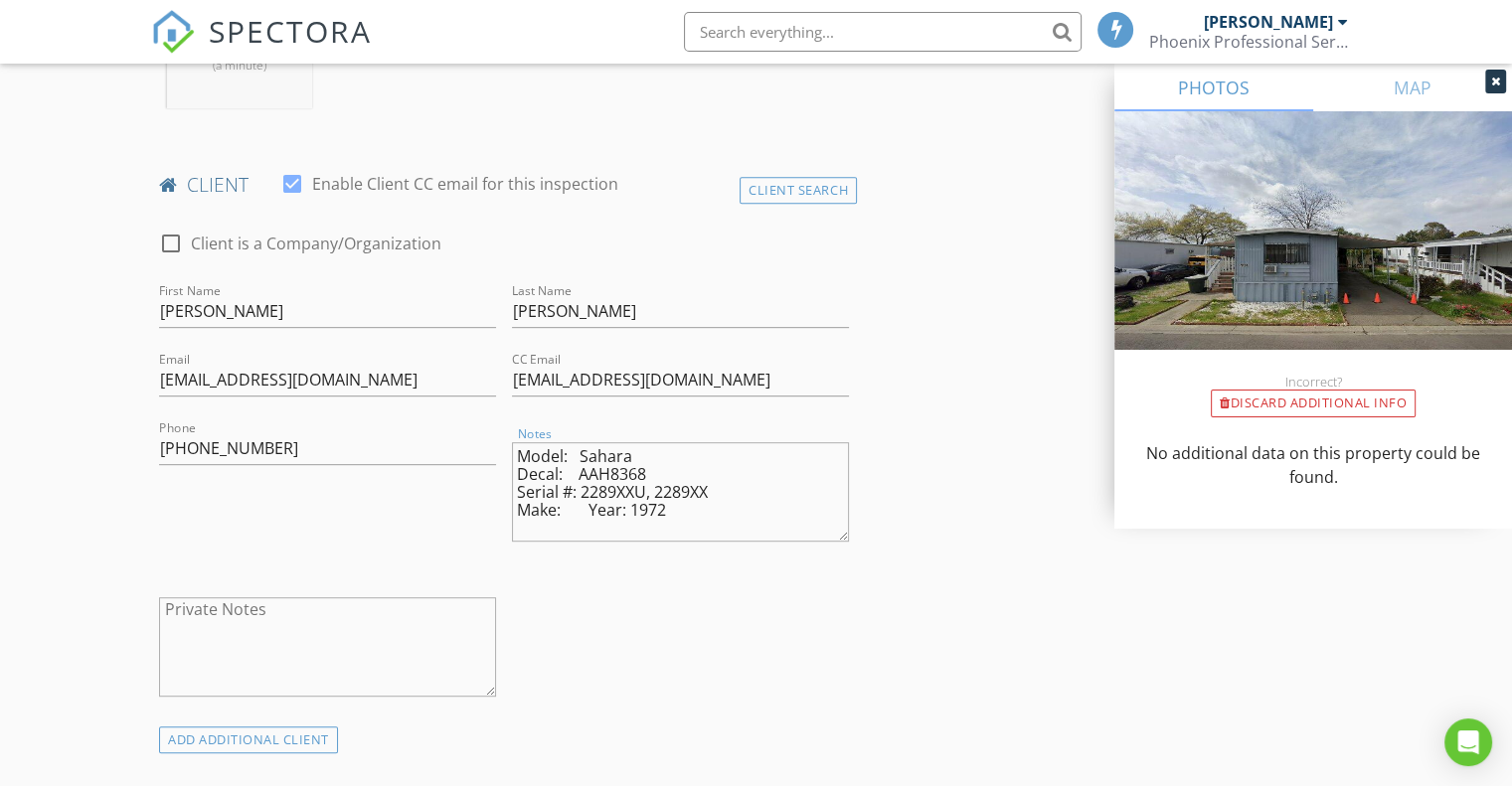 click on "Model:   Sahara
Decal:    AAH8368
Serial #: 2289XXU, 2289XX
Make:       Year: 1972" at bounding box center [680, 492] 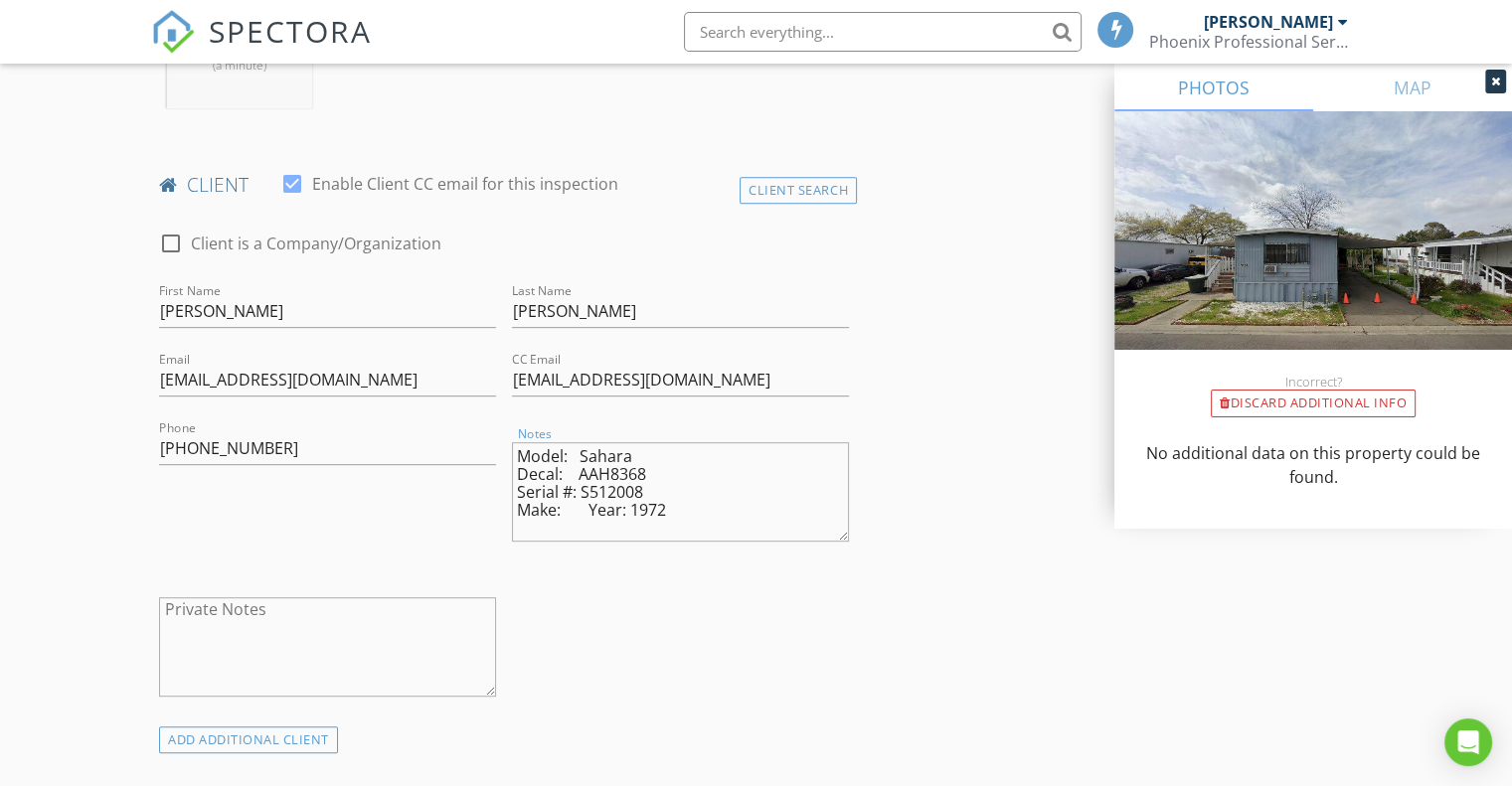 click on "Model:   Sahara
Decal:    AAH8368
Serial #: S512008
Make:       Year: 1972" at bounding box center [680, 492] 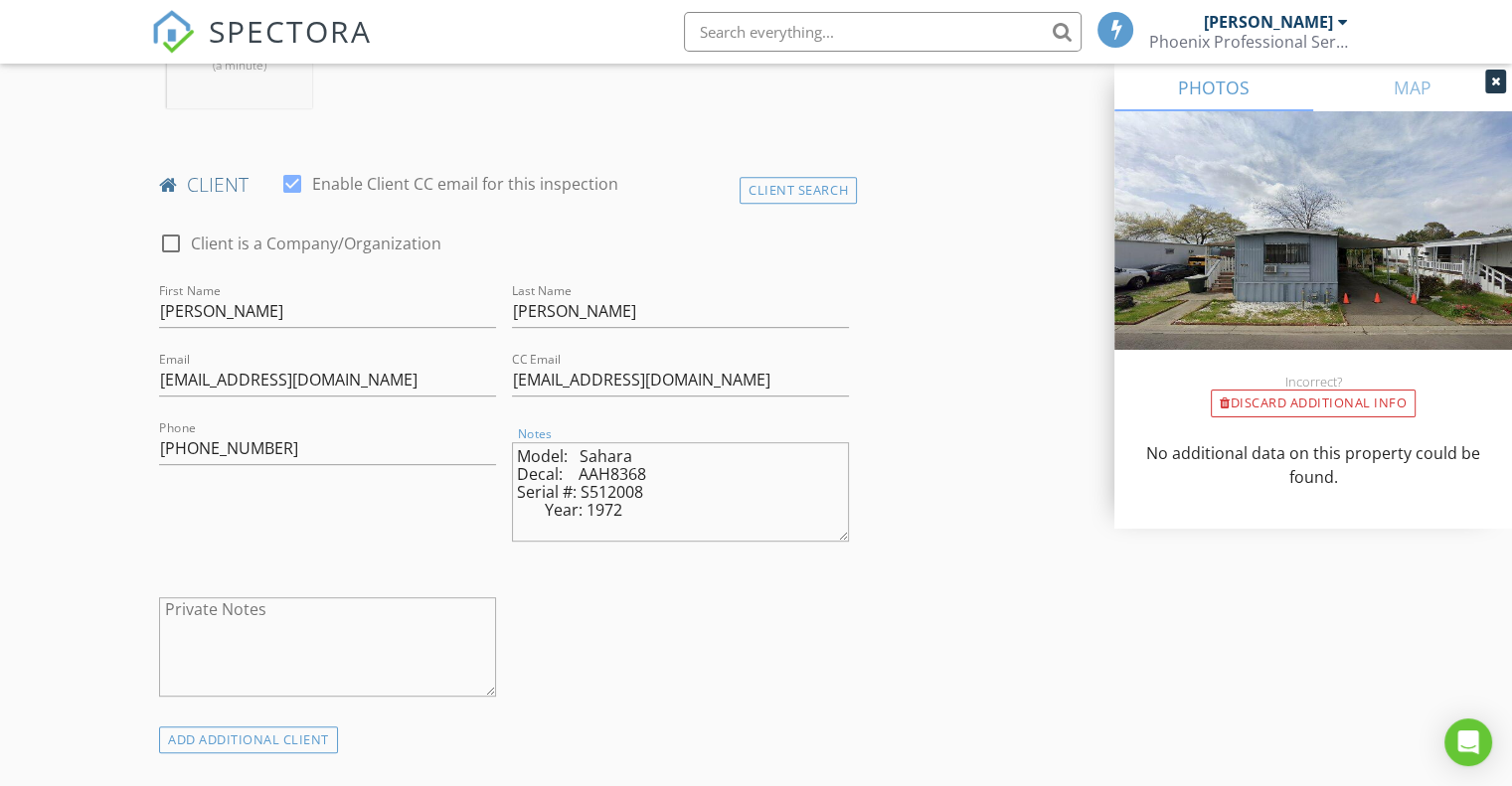 drag, startPoint x: 567, startPoint y: 448, endPoint x: 512, endPoint y: 452, distance: 55.145263 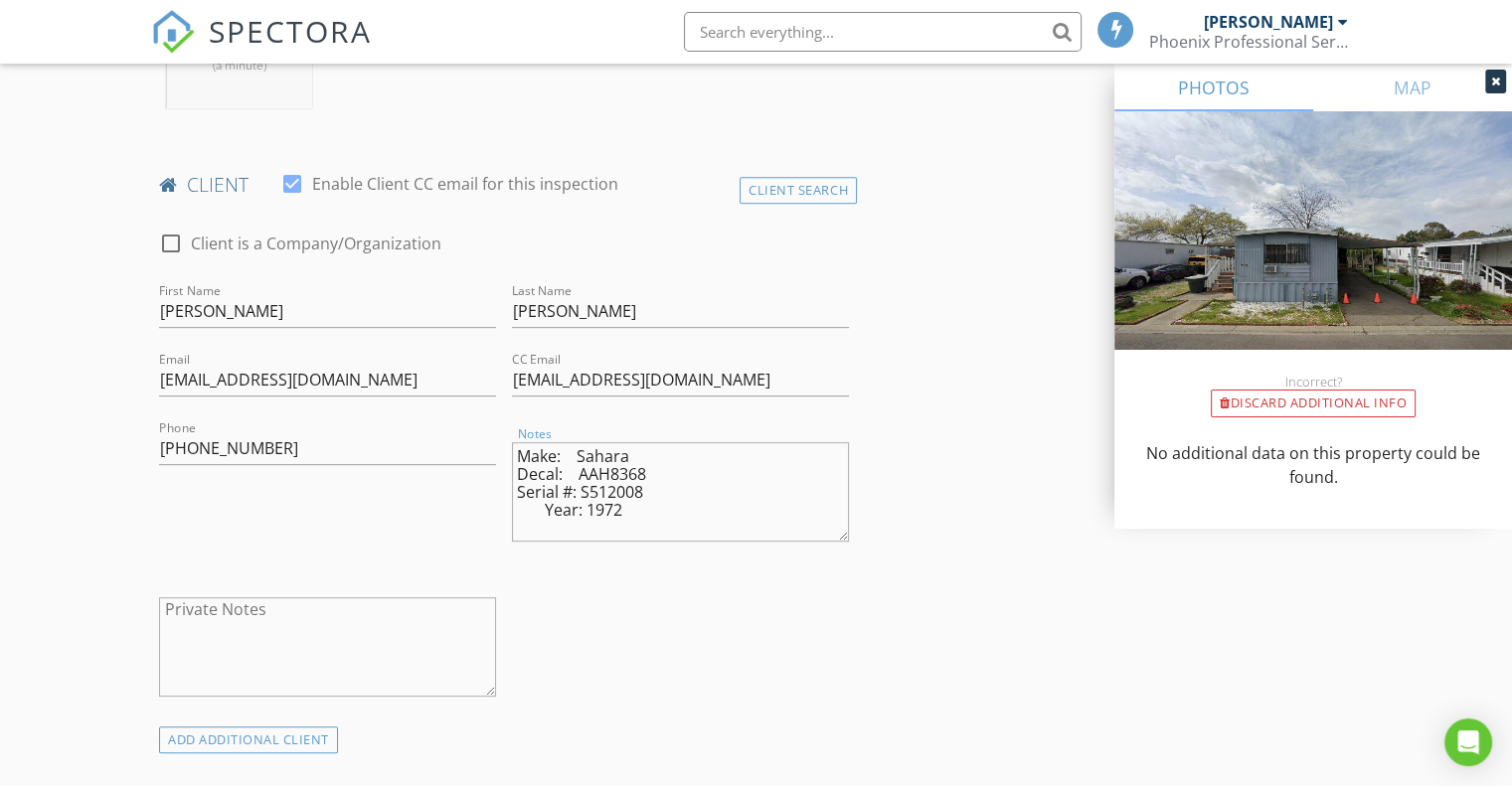 click on "Make:    Sahara
Decal:    AAH8368
Serial #: S512008
Year: 1972" at bounding box center [680, 492] 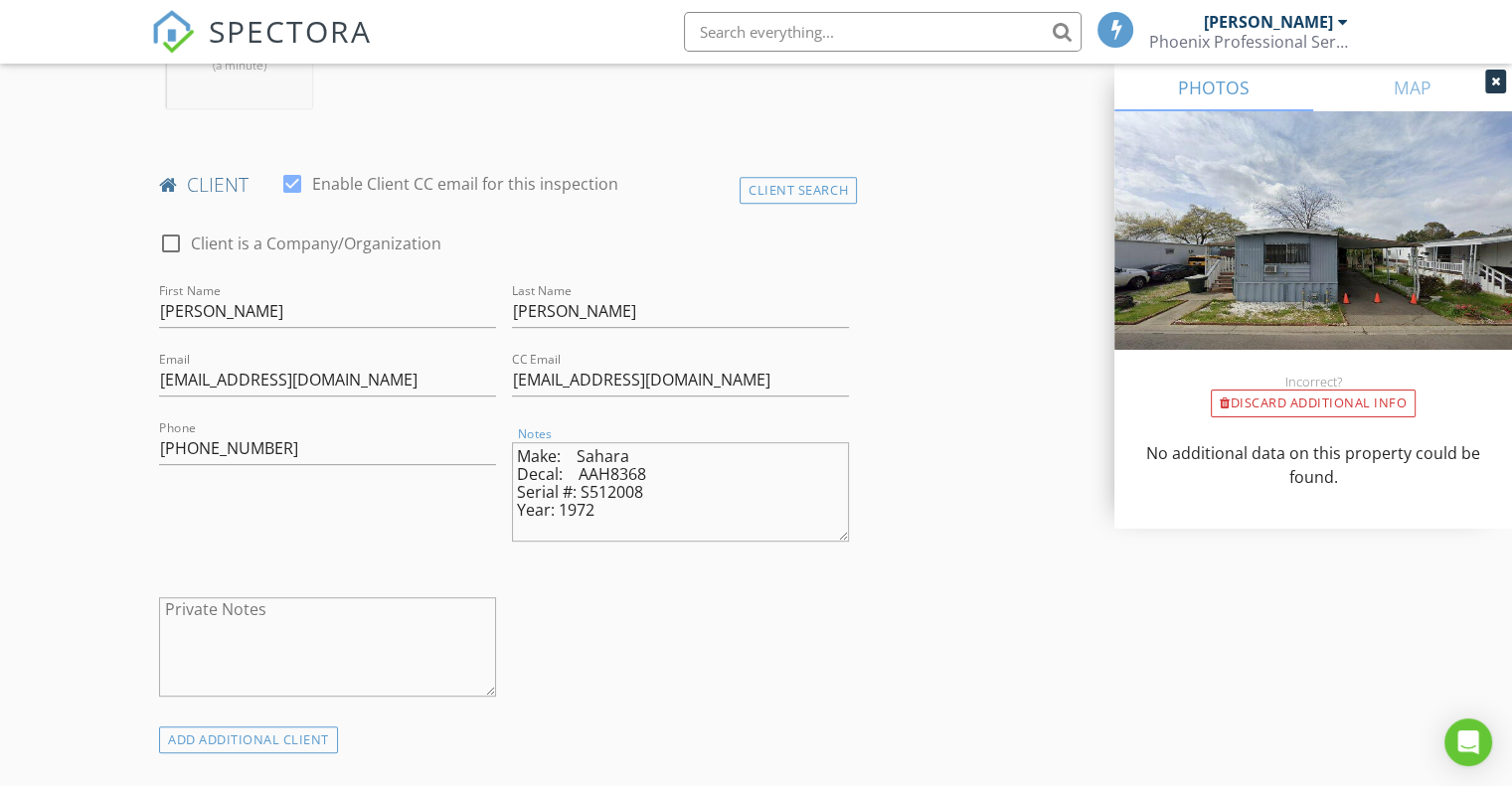 click on "Make:    Sahara
Decal:    AAH8368
Serial #: S512008
Year: 1972" at bounding box center (680, 492) 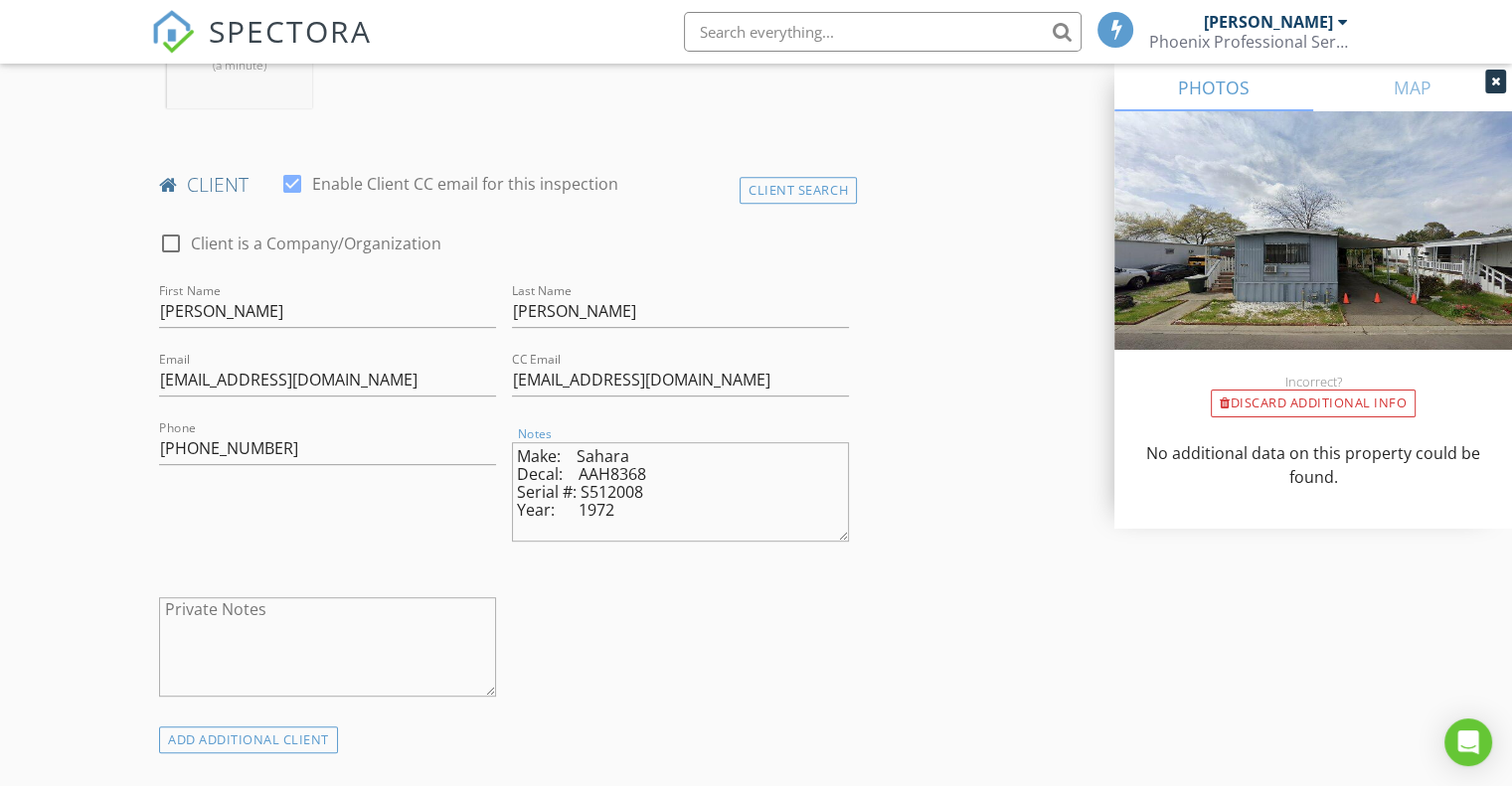 click on "Make:    Sahara
Decal:    AAH8368
Serial #: S512008
Year:      1972" at bounding box center (680, 492) 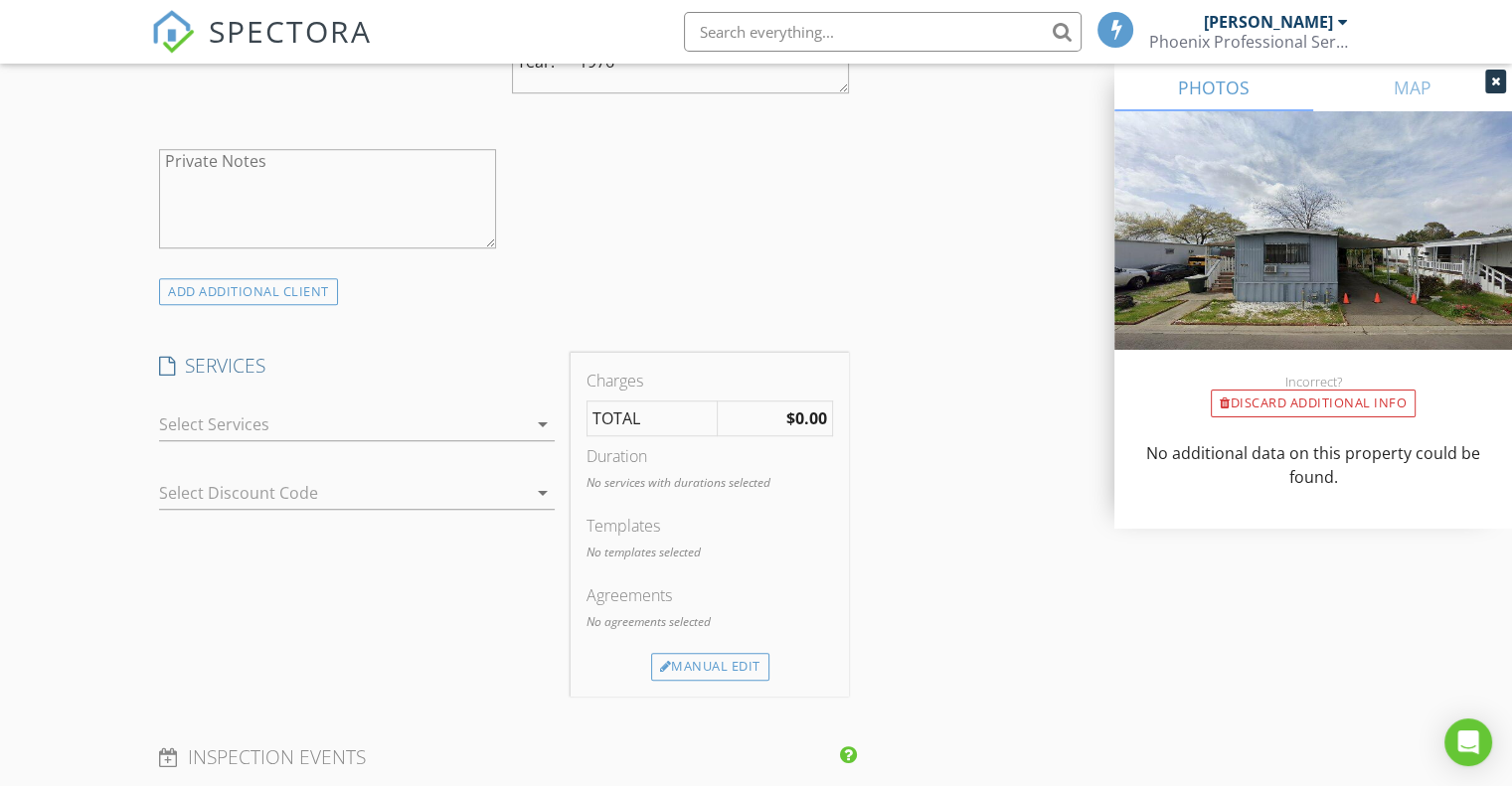 scroll, scrollTop: 1391, scrollLeft: 0, axis: vertical 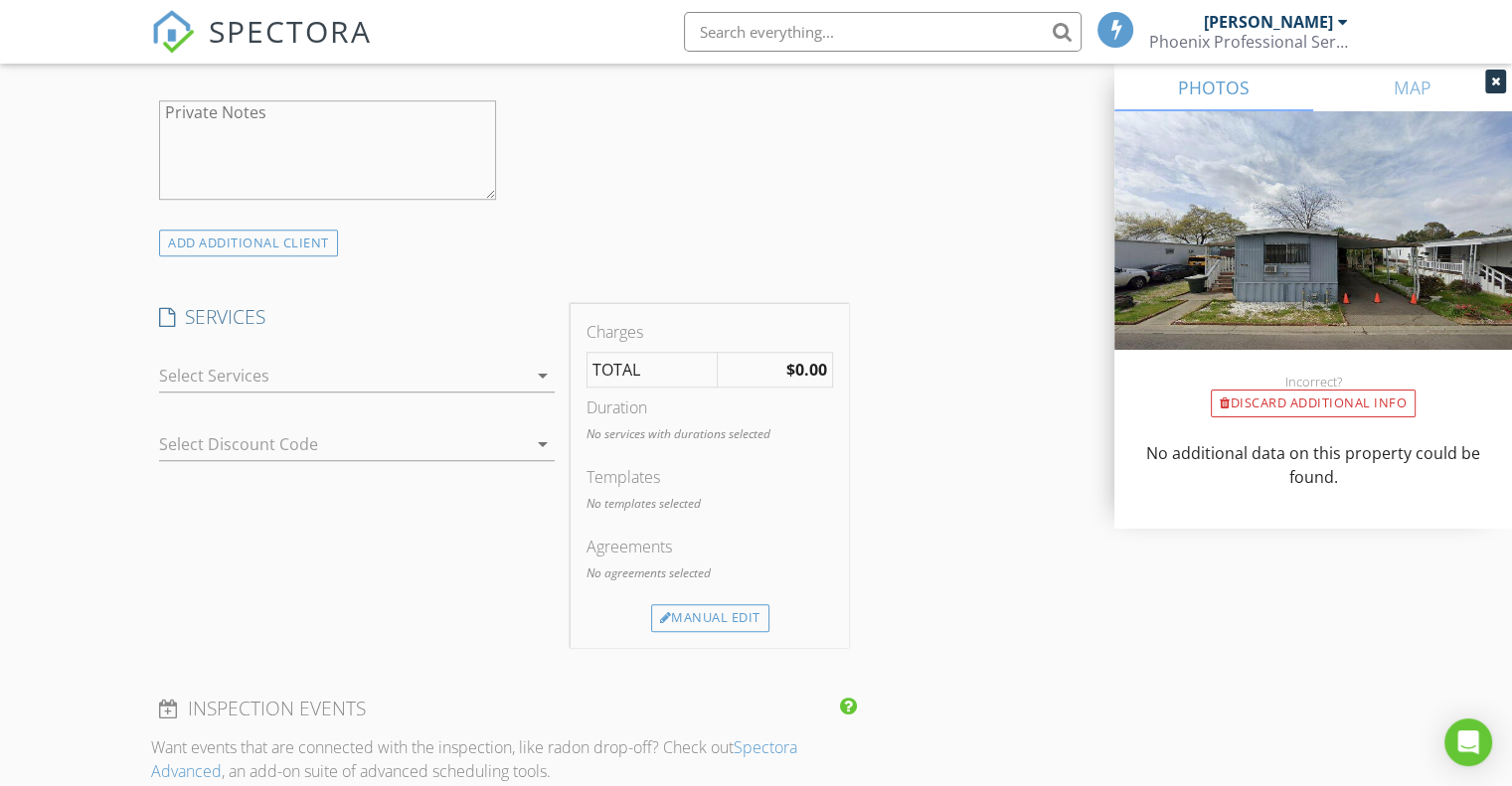 type on "Make:    Sahara
Decal:    AAH8368
Serial #: S512008
Year:      1976" 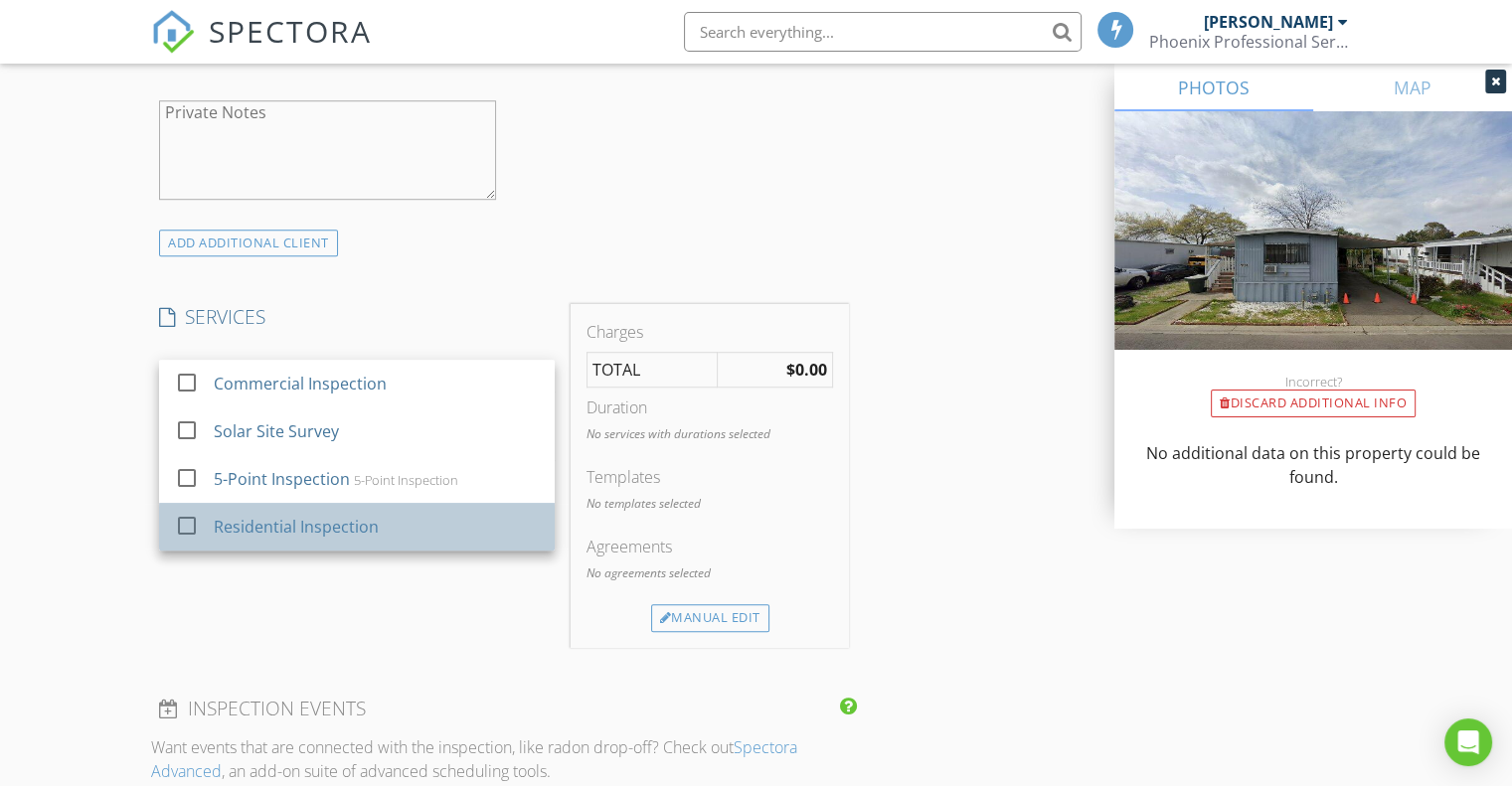 click on "Residential Inspection" at bounding box center [296, 527] 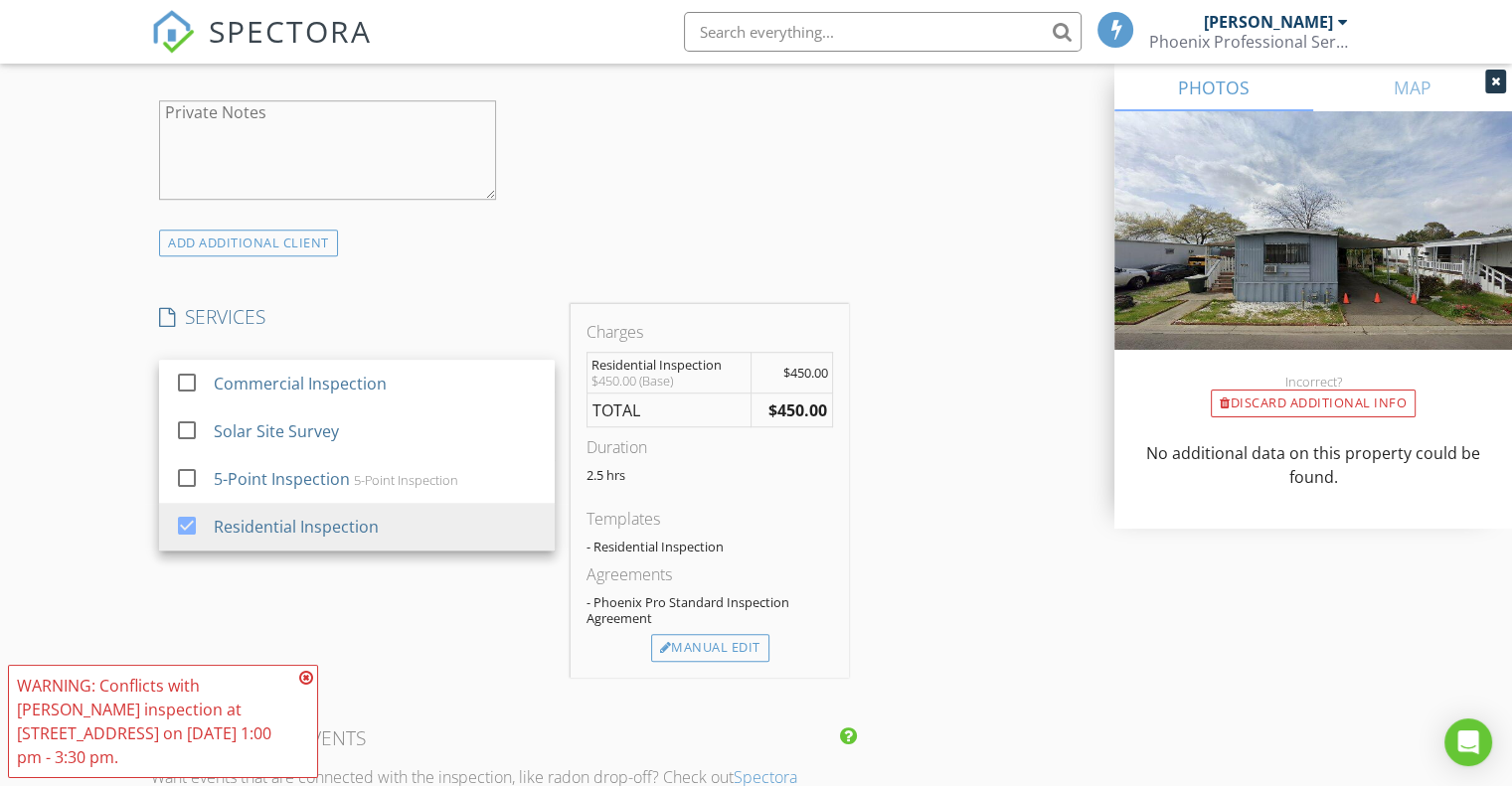 click at bounding box center (306, 678) 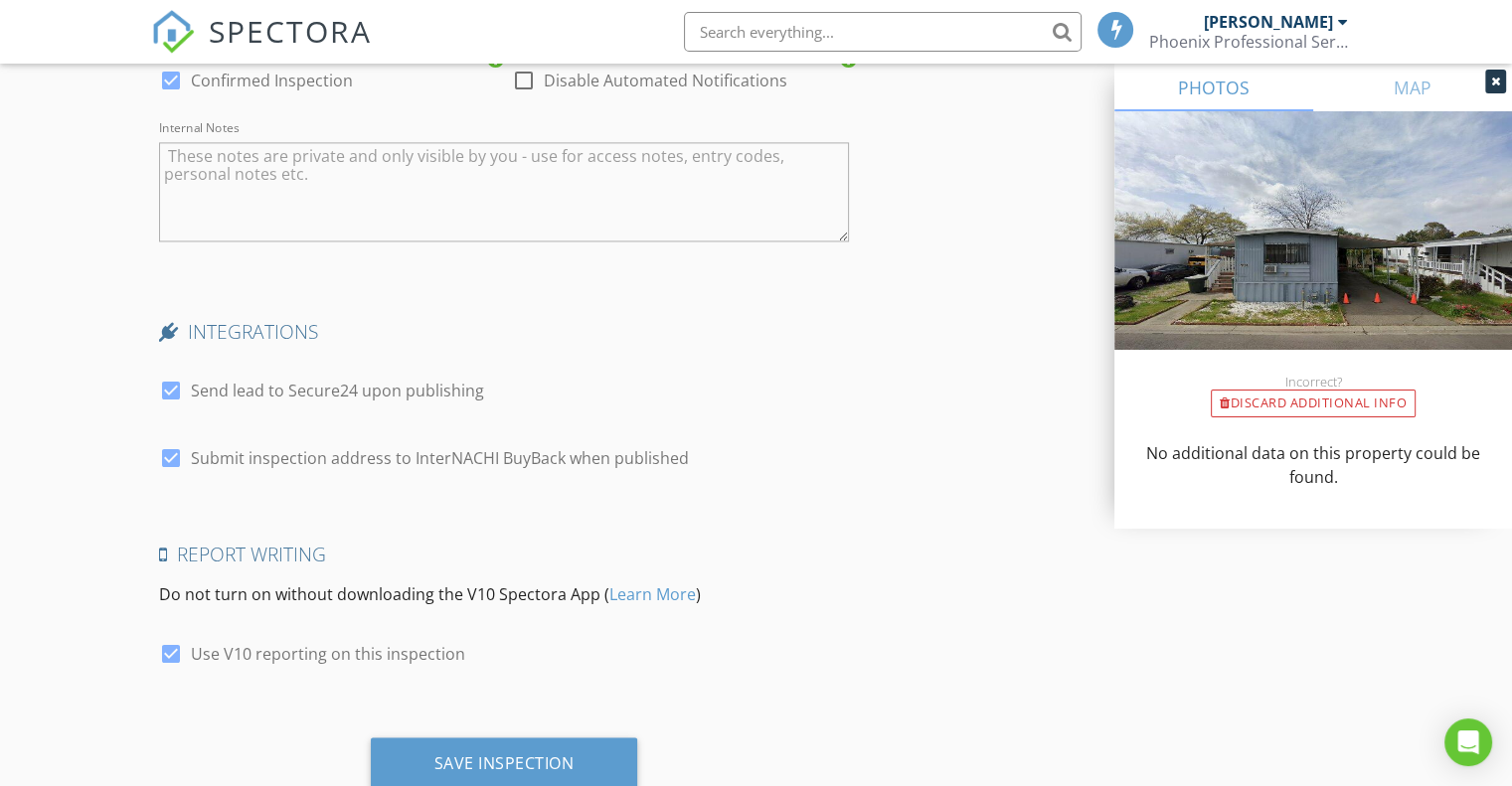 scroll, scrollTop: 2981, scrollLeft: 0, axis: vertical 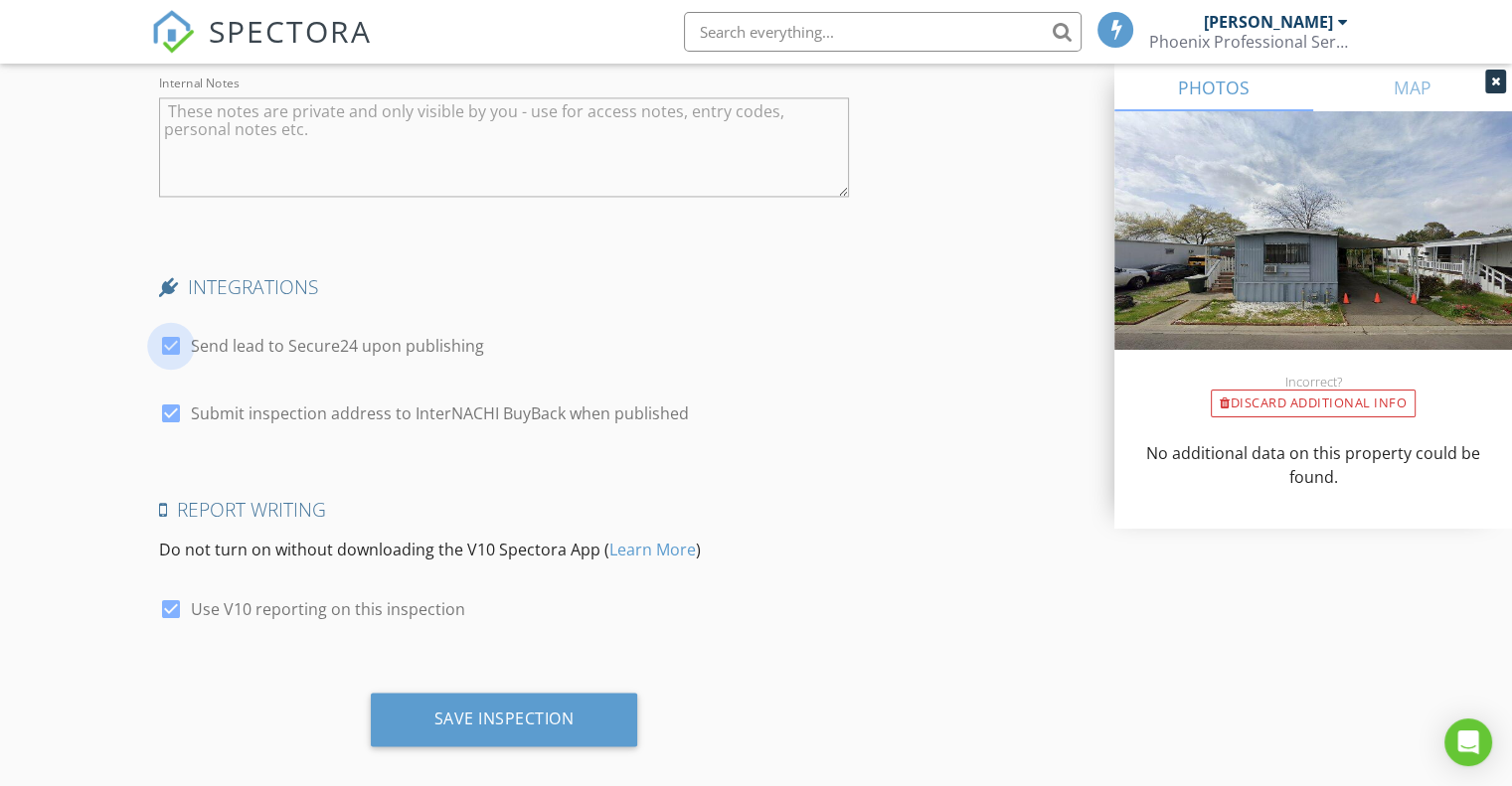 click at bounding box center (171, 346) 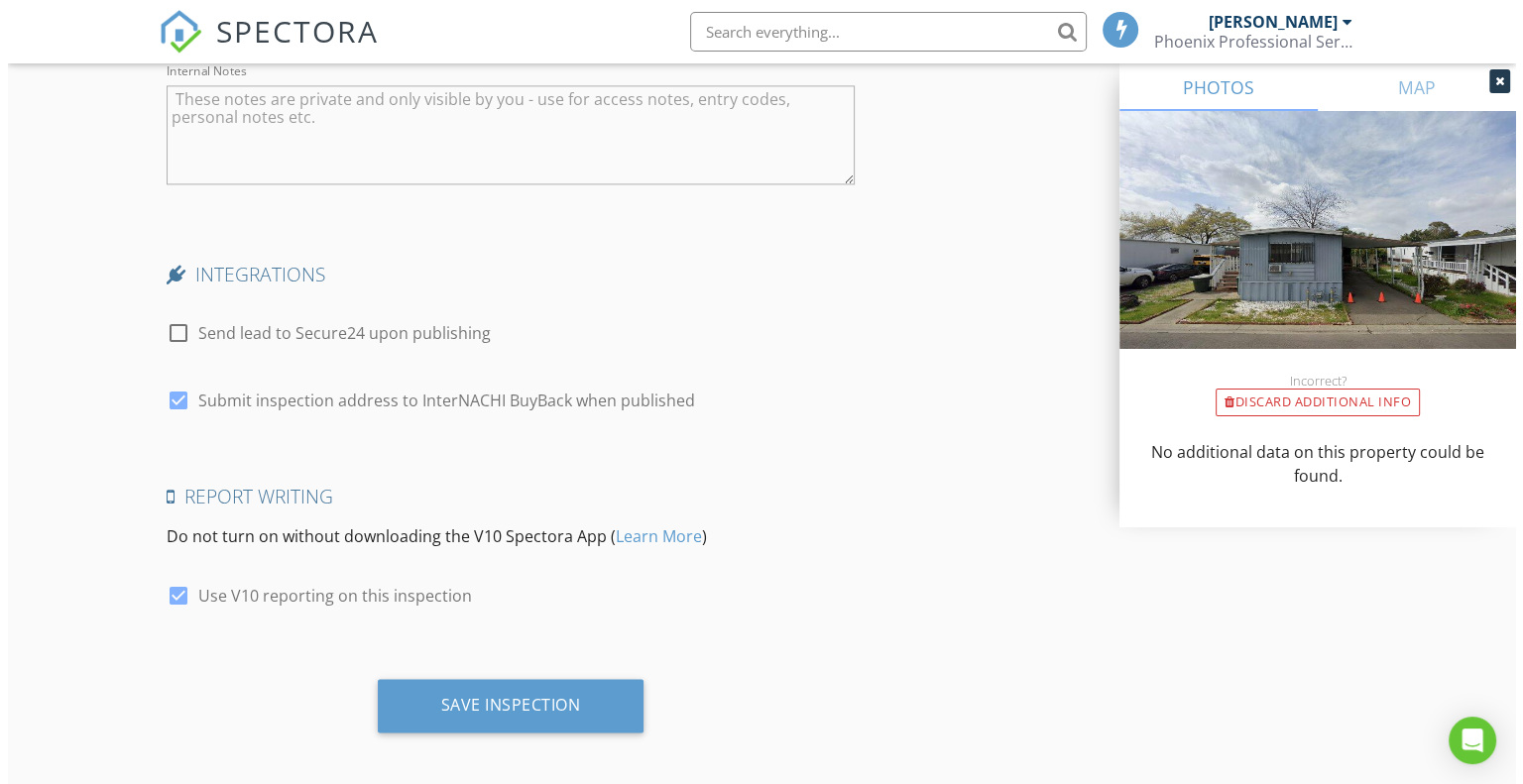 scroll, scrollTop: 2991, scrollLeft: 0, axis: vertical 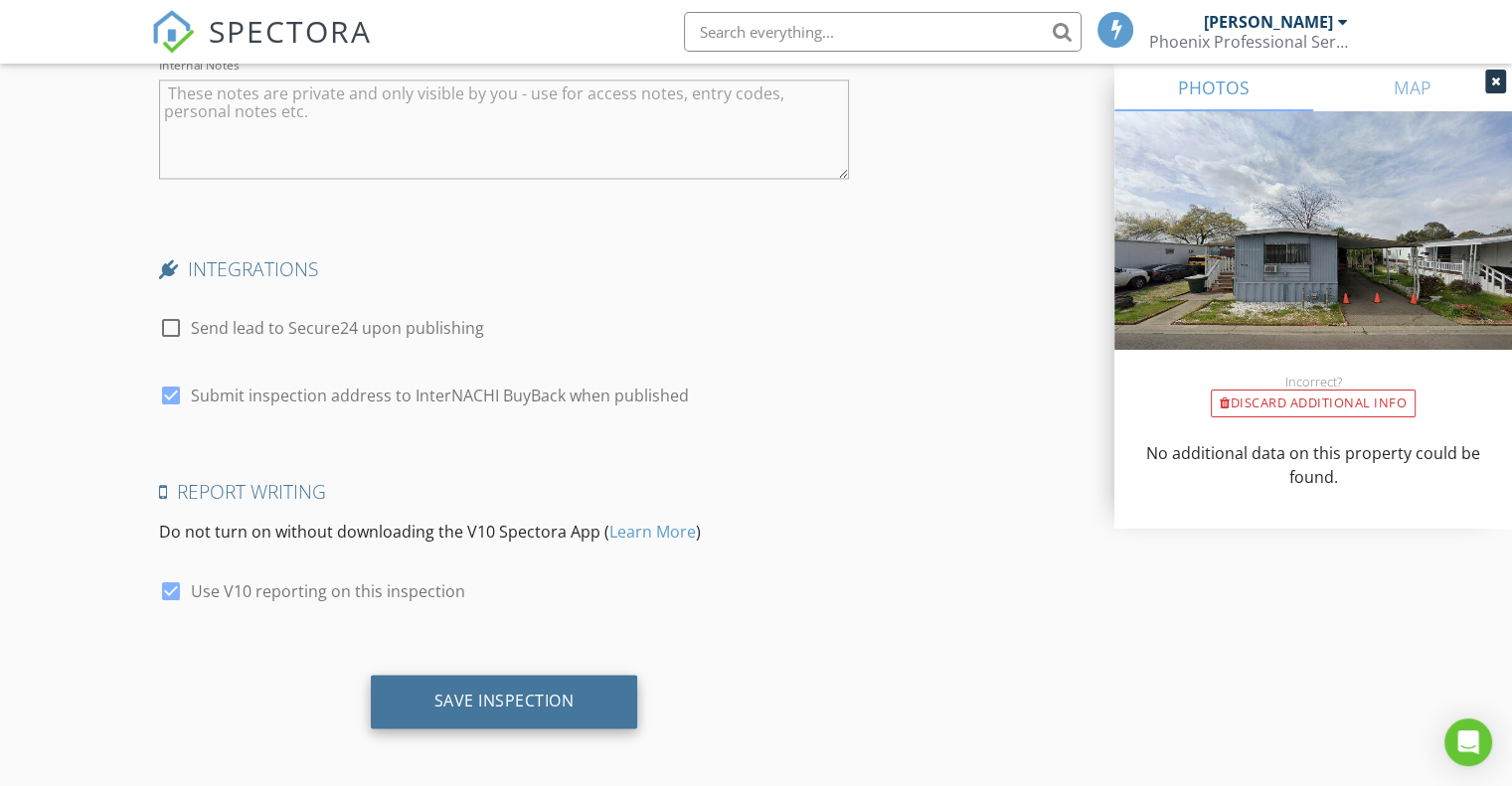 click on "Save Inspection" at bounding box center (504, 701) 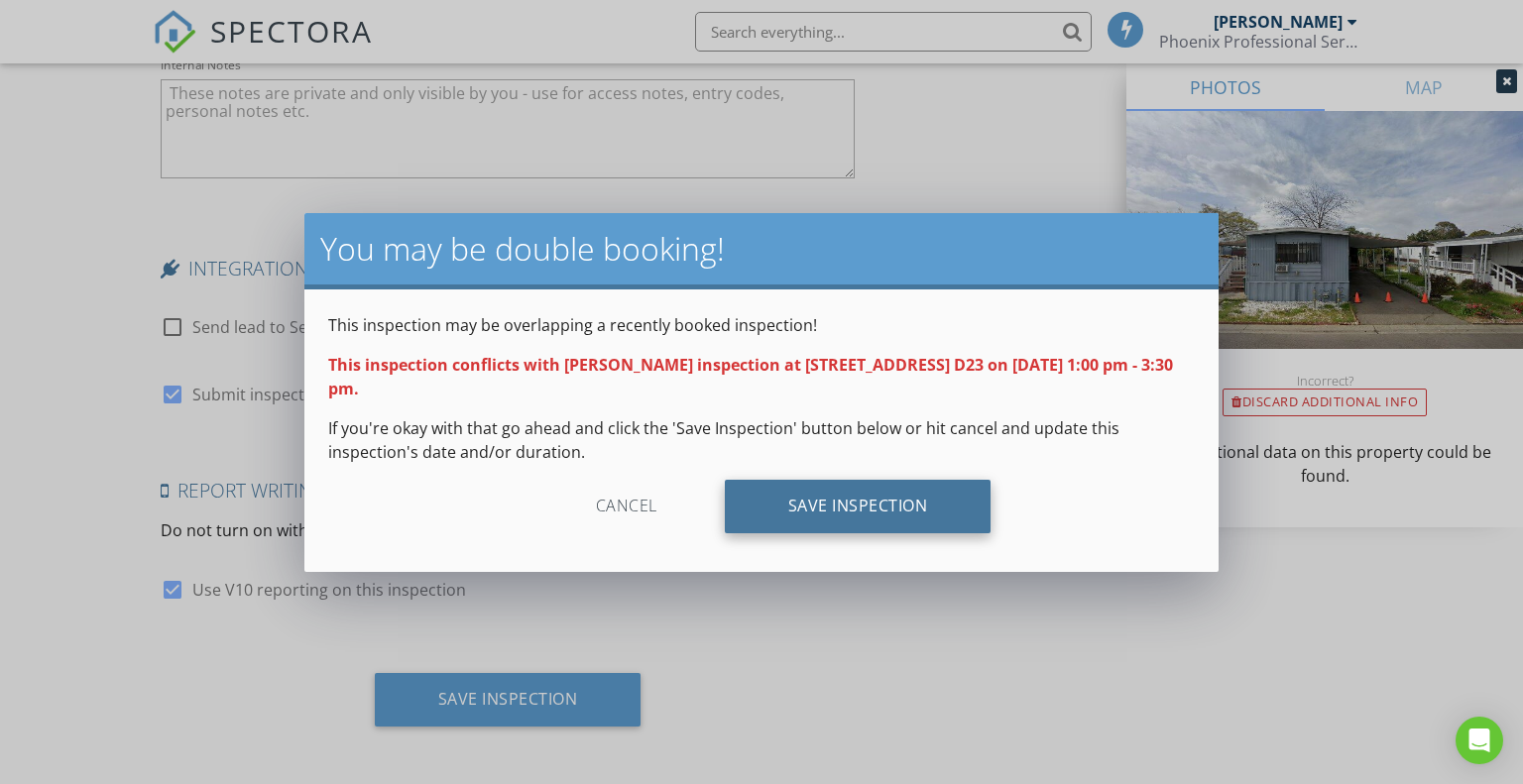 click on "Save Inspection" at bounding box center [858, 506] 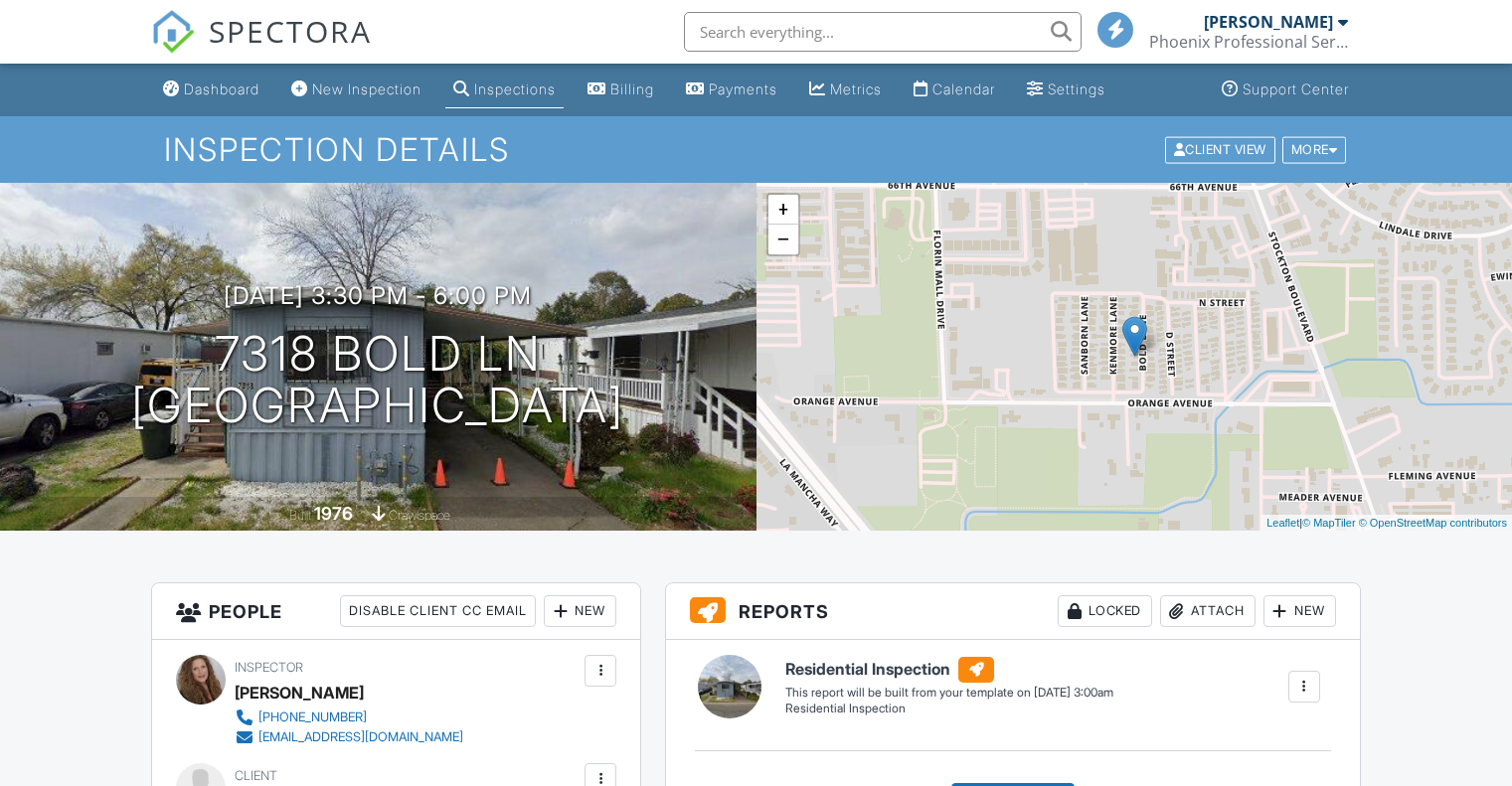 scroll, scrollTop: 0, scrollLeft: 0, axis: both 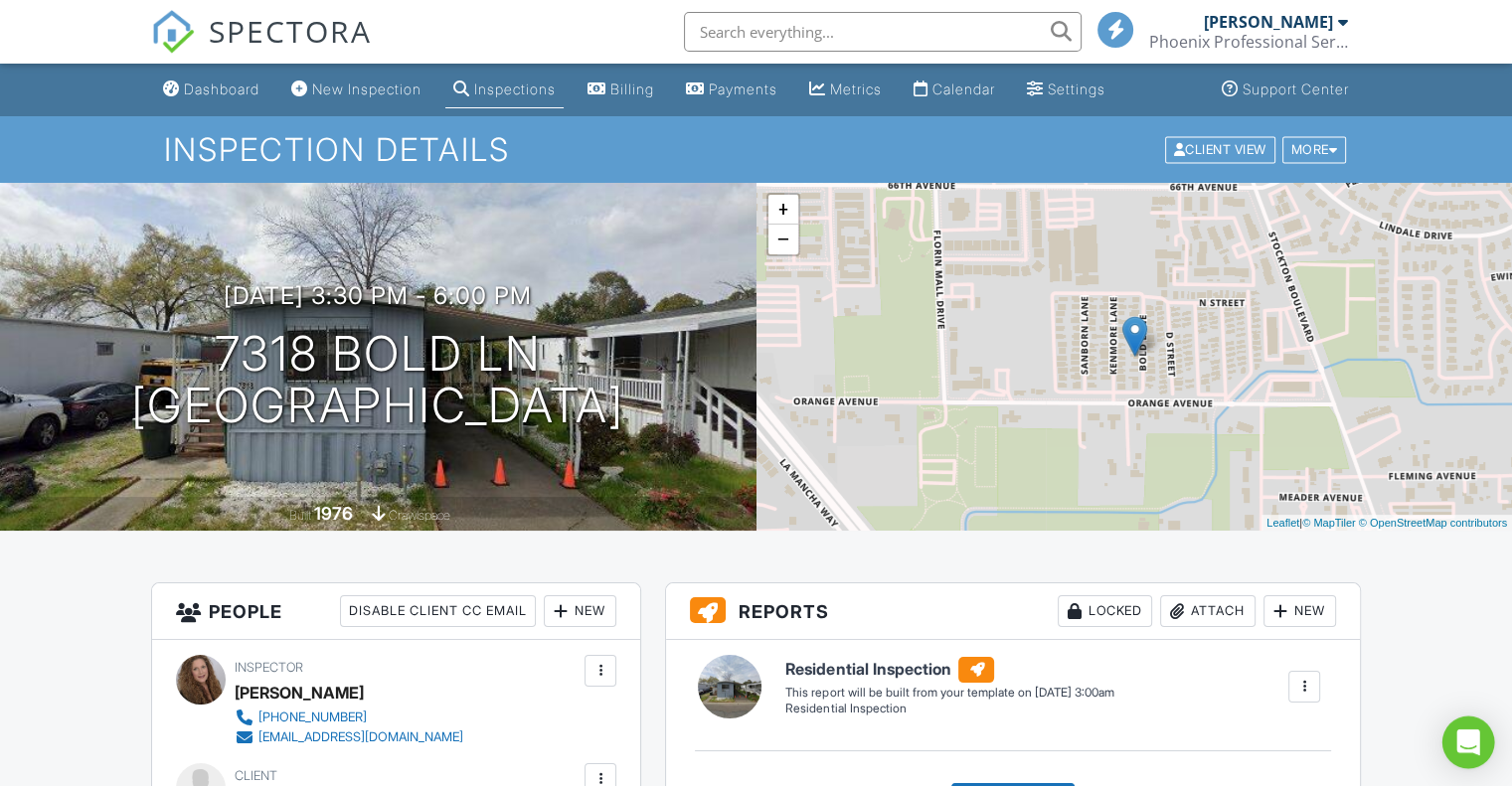 click at bounding box center (1468, 742) 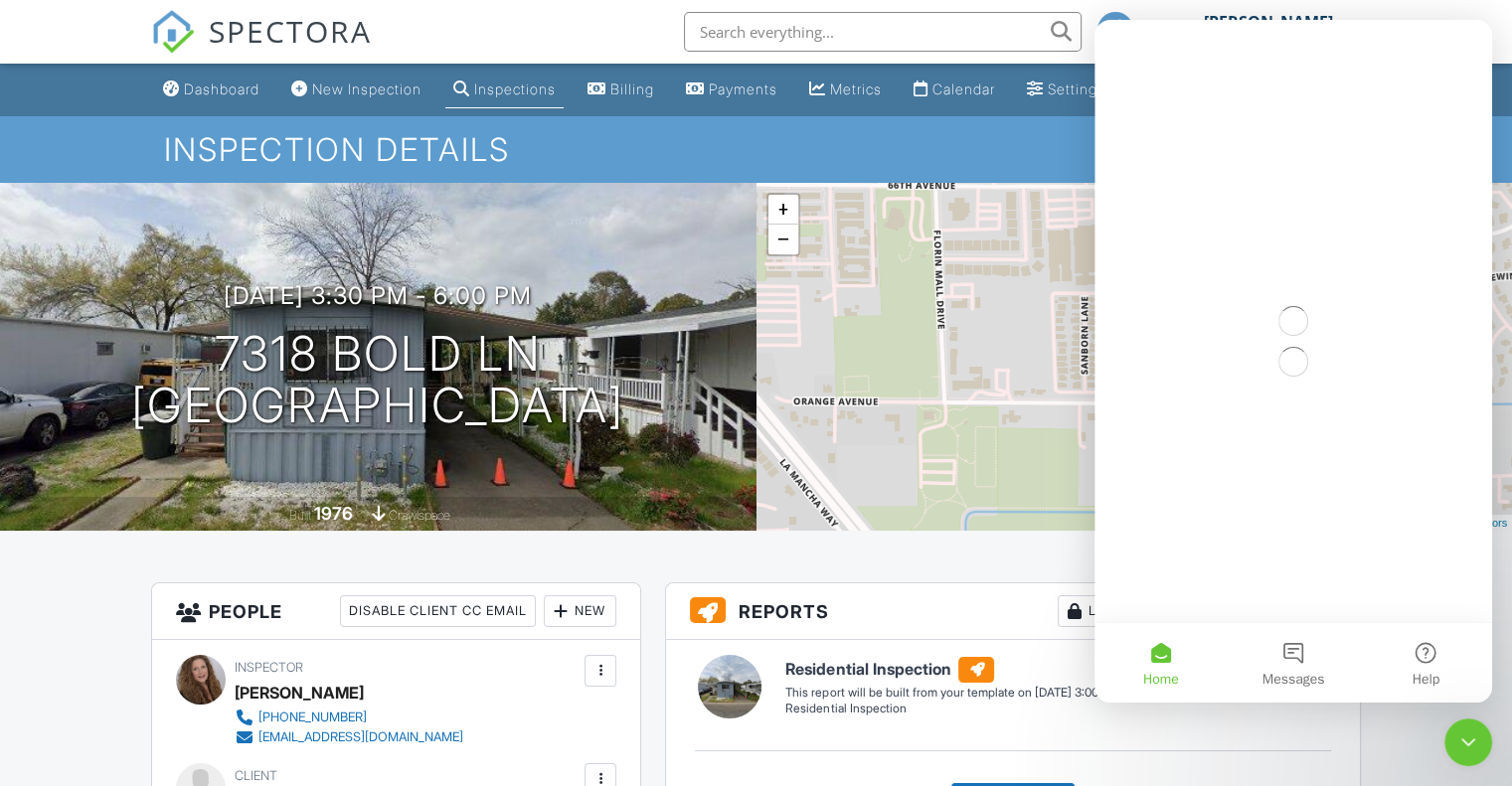 scroll, scrollTop: 0, scrollLeft: 0, axis: both 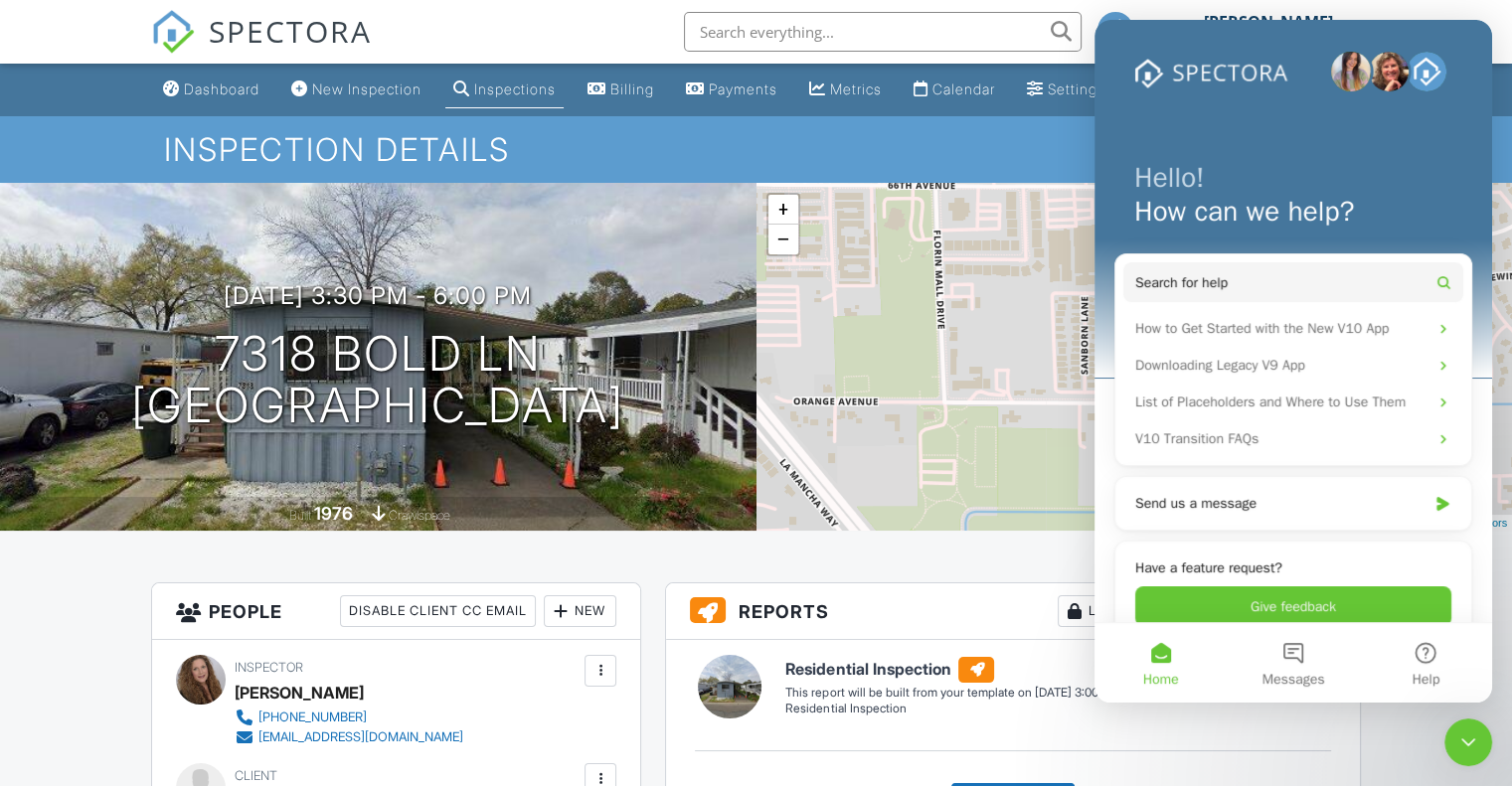 click at bounding box center (1468, 742) 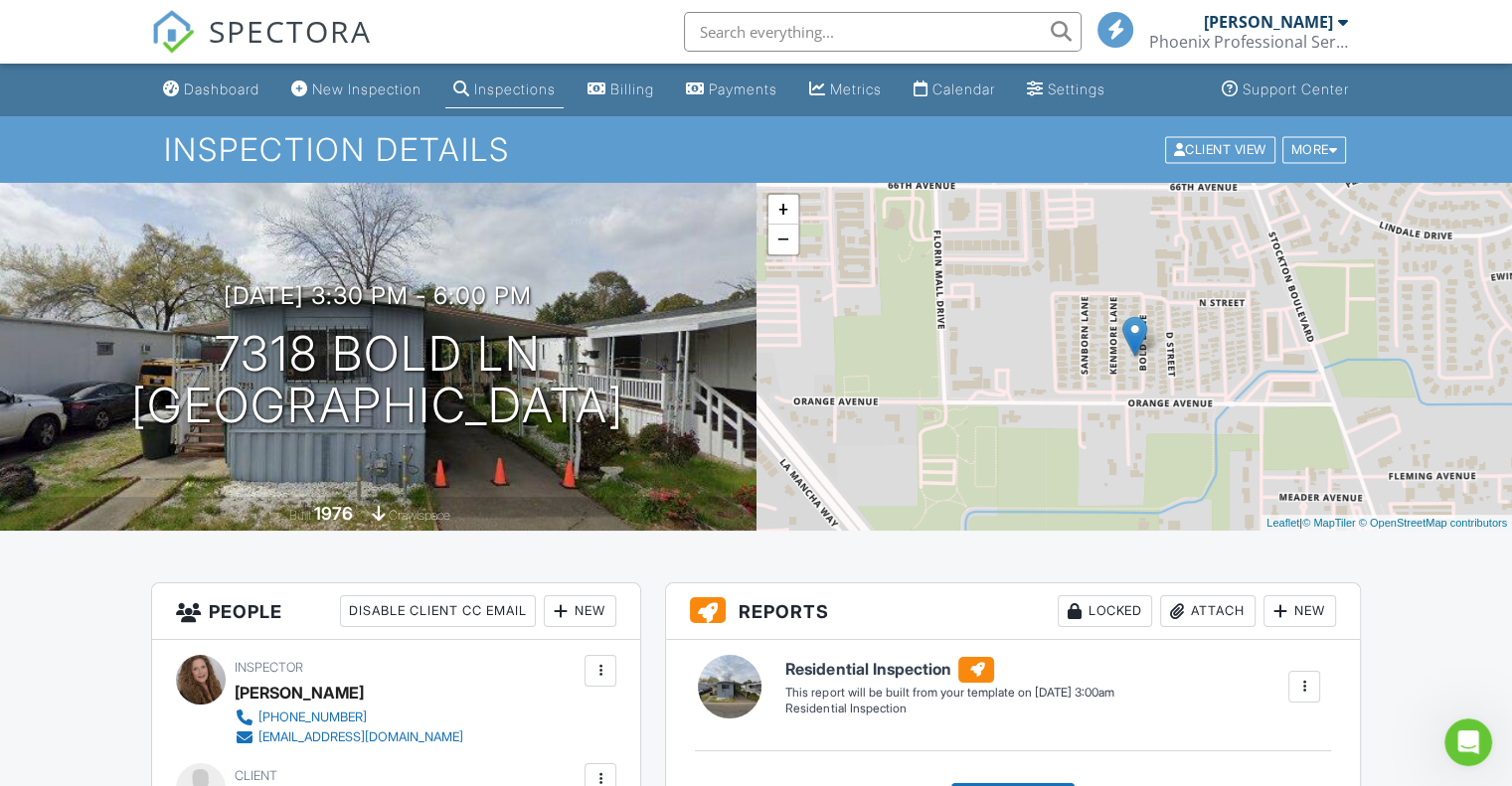 scroll, scrollTop: 0, scrollLeft: 0, axis: both 